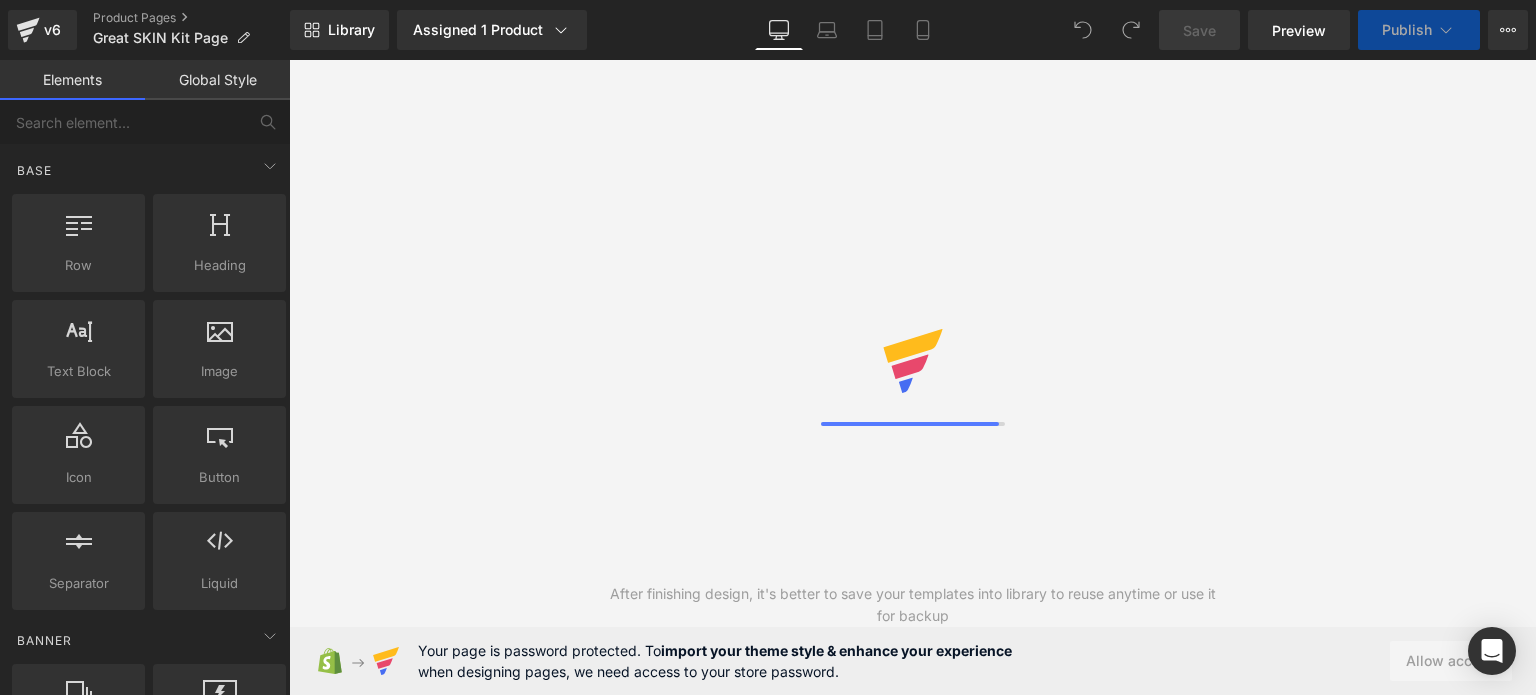 scroll, scrollTop: 0, scrollLeft: 0, axis: both 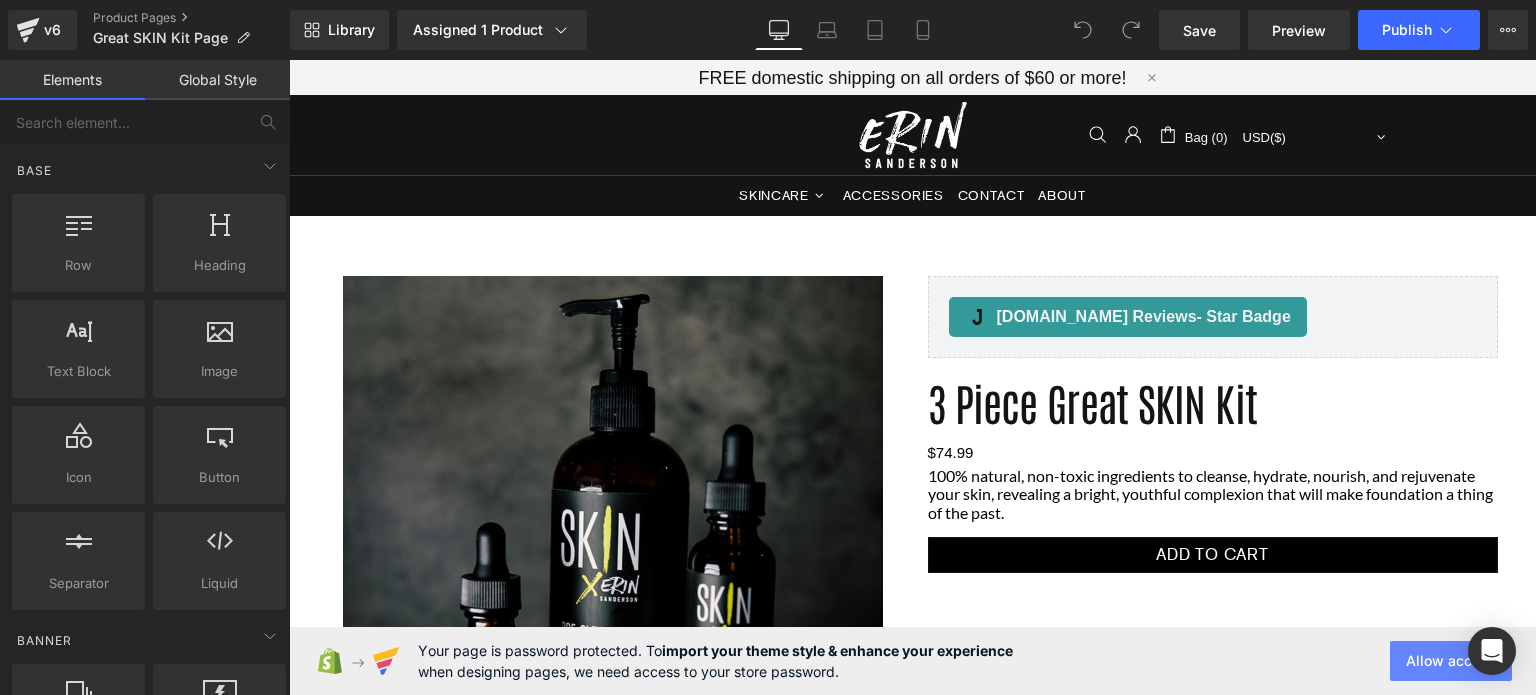 click on "Allow access" at bounding box center (1451, 661) 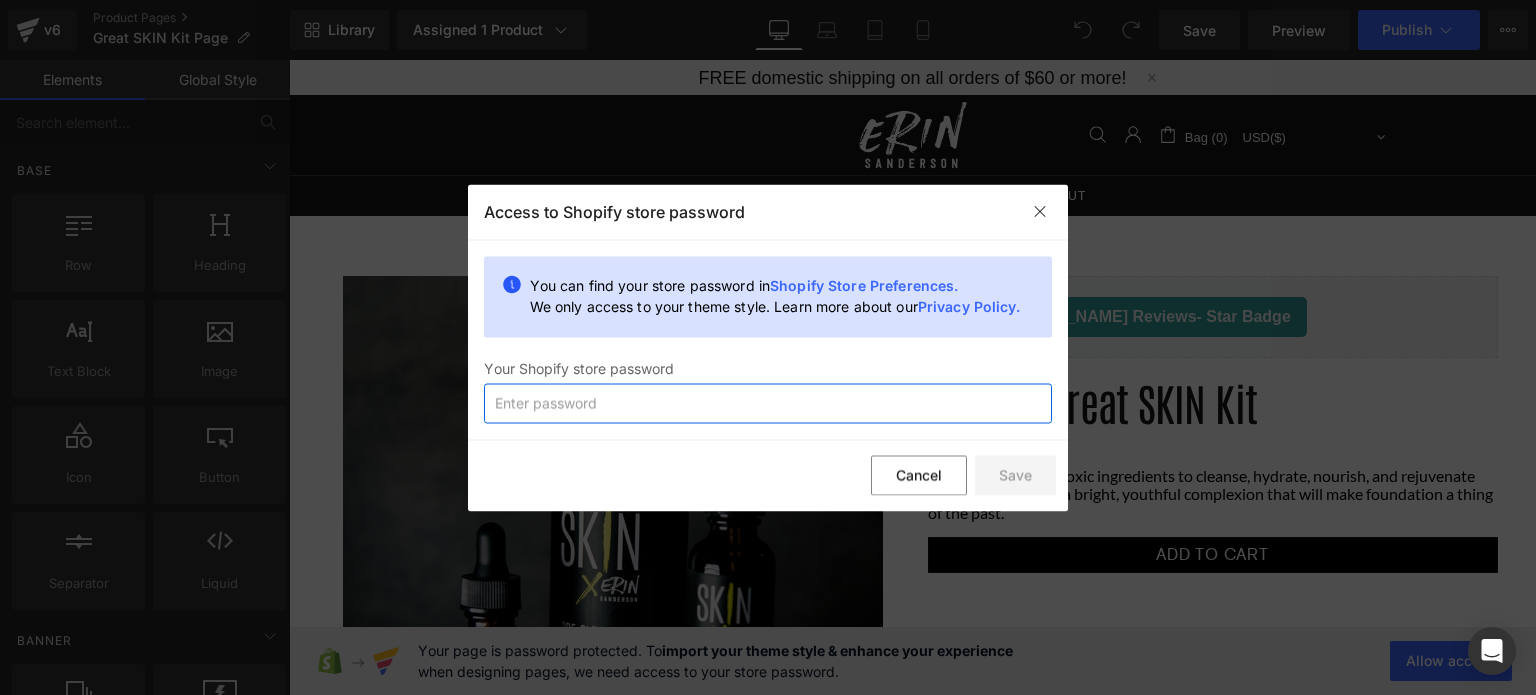 click at bounding box center [768, 403] 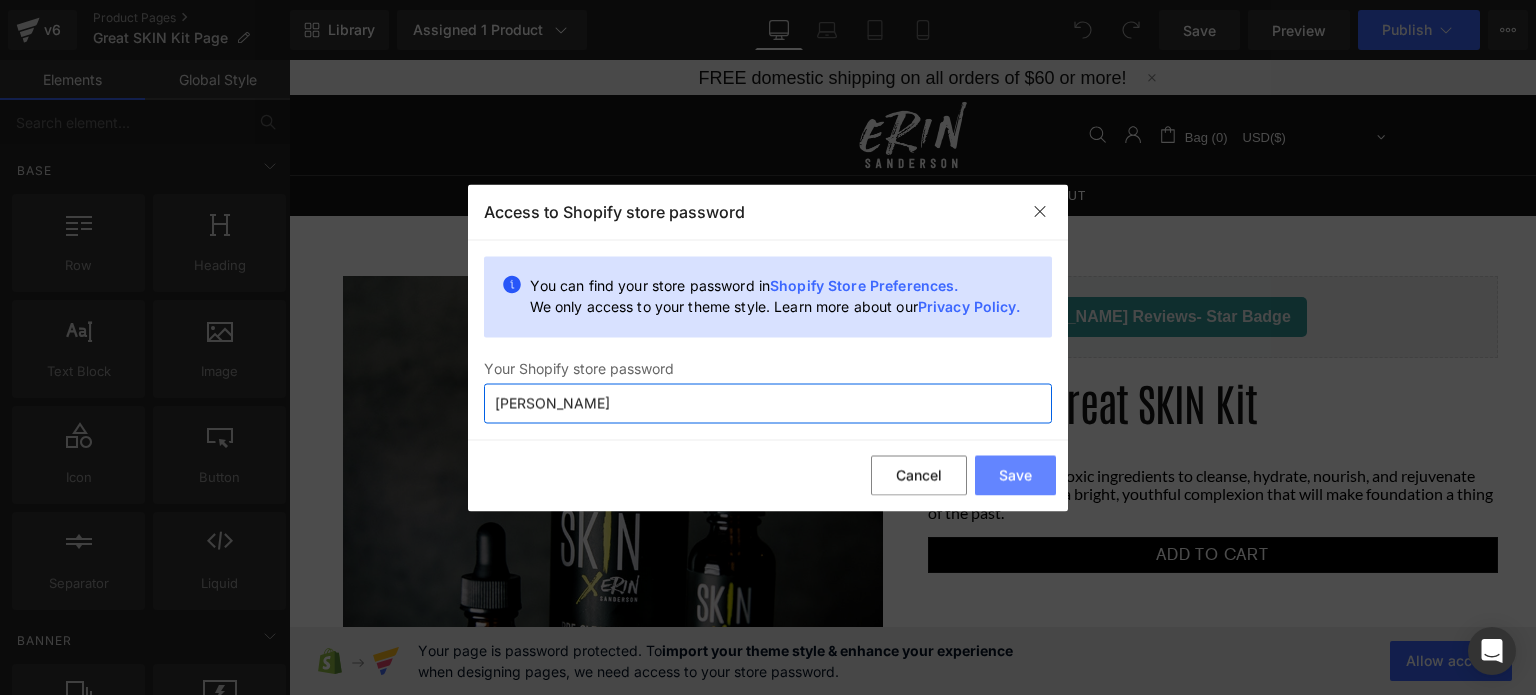 type on "bowser" 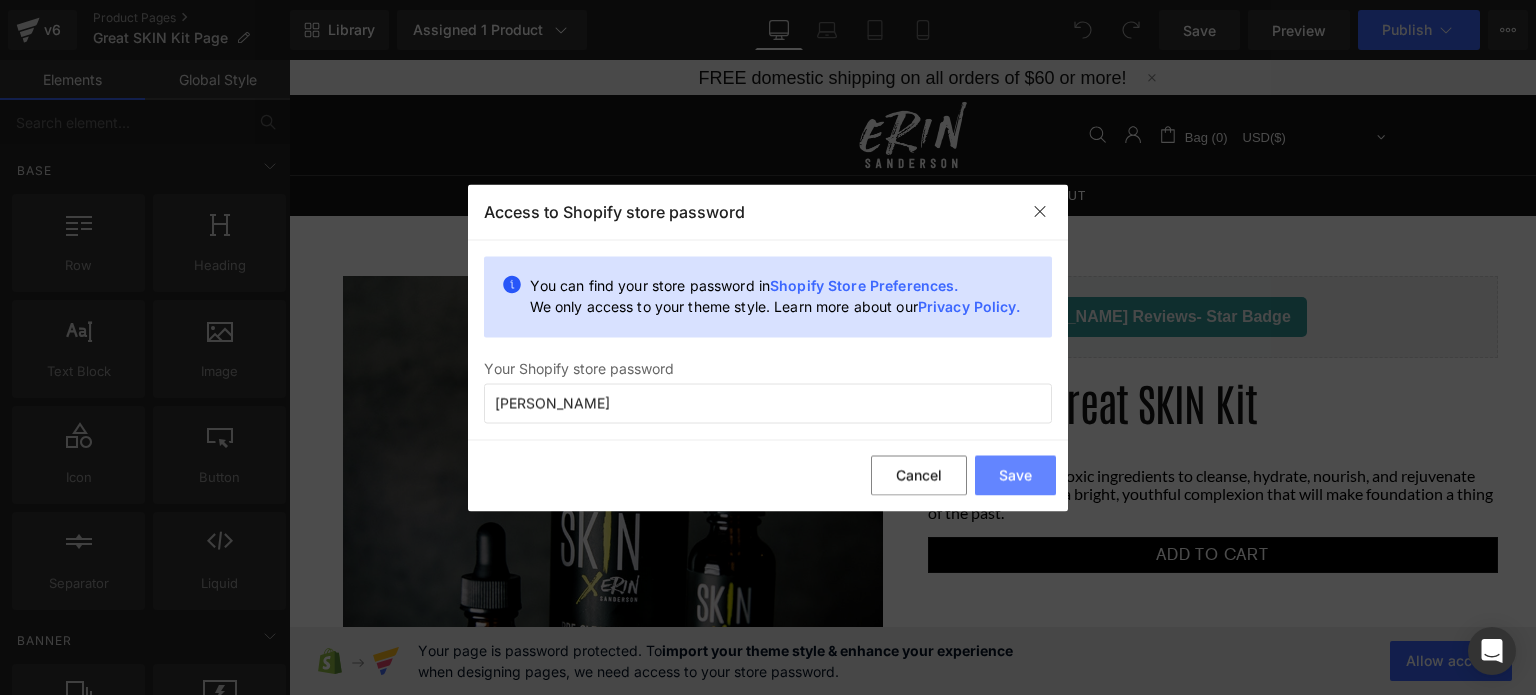 click on "Save" at bounding box center [1015, 476] 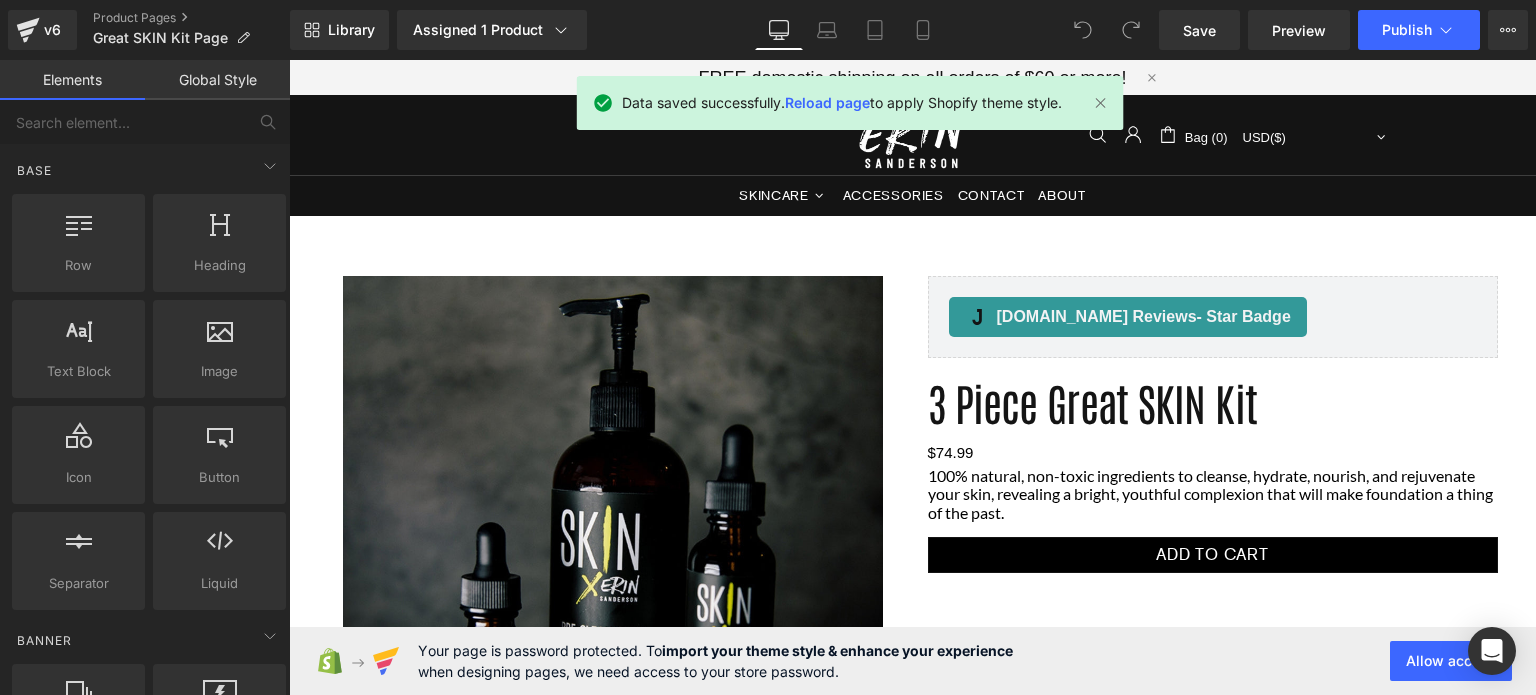 click on "Reload page" at bounding box center (827, 102) 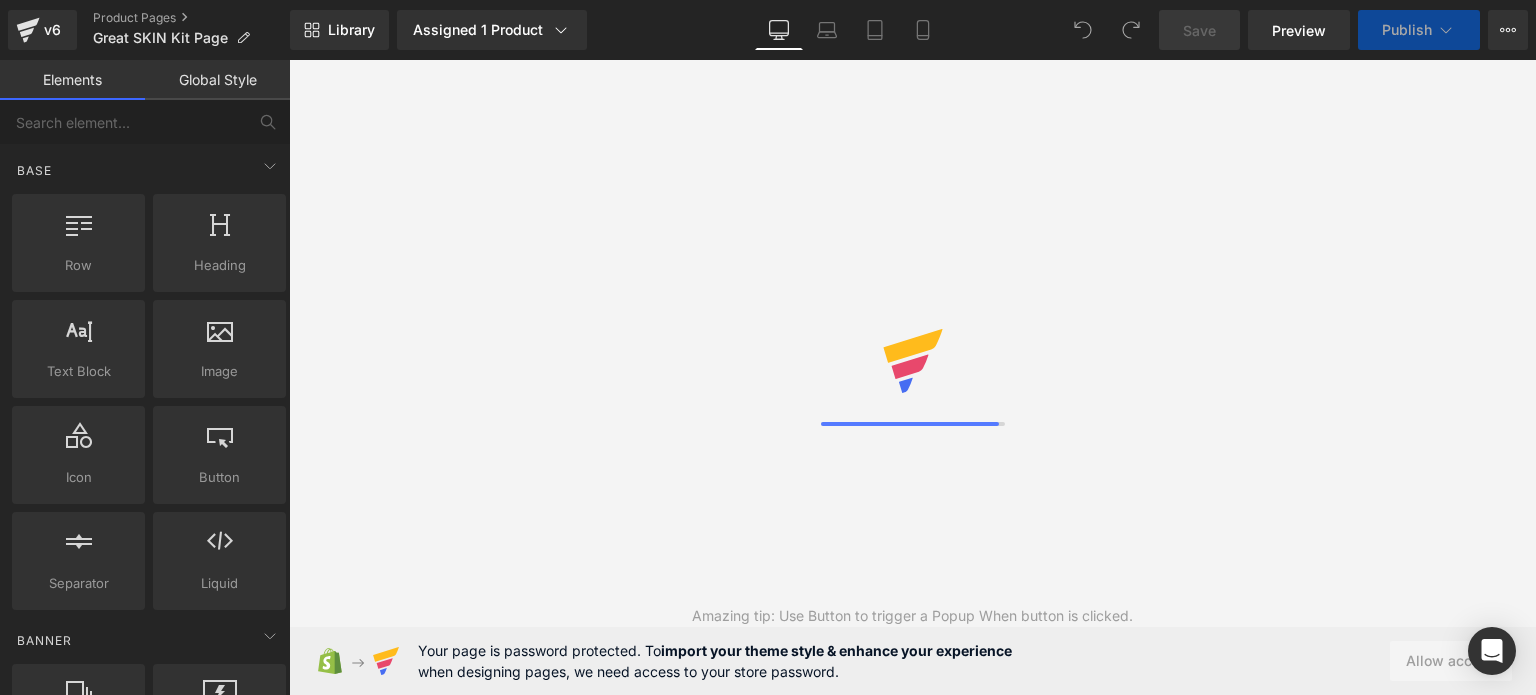 scroll, scrollTop: 0, scrollLeft: 0, axis: both 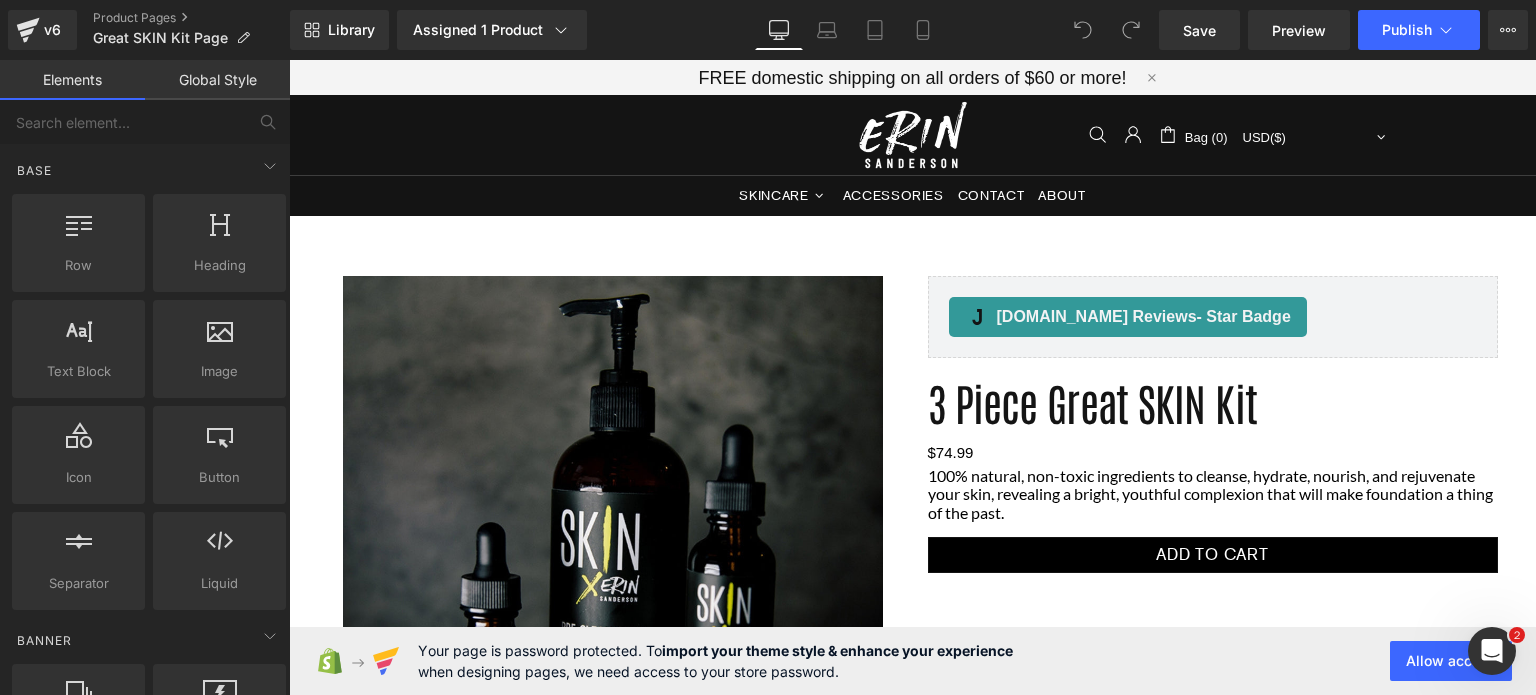 click on "v6 Product Pages Great SKIN Kit Page" at bounding box center [145, 30] 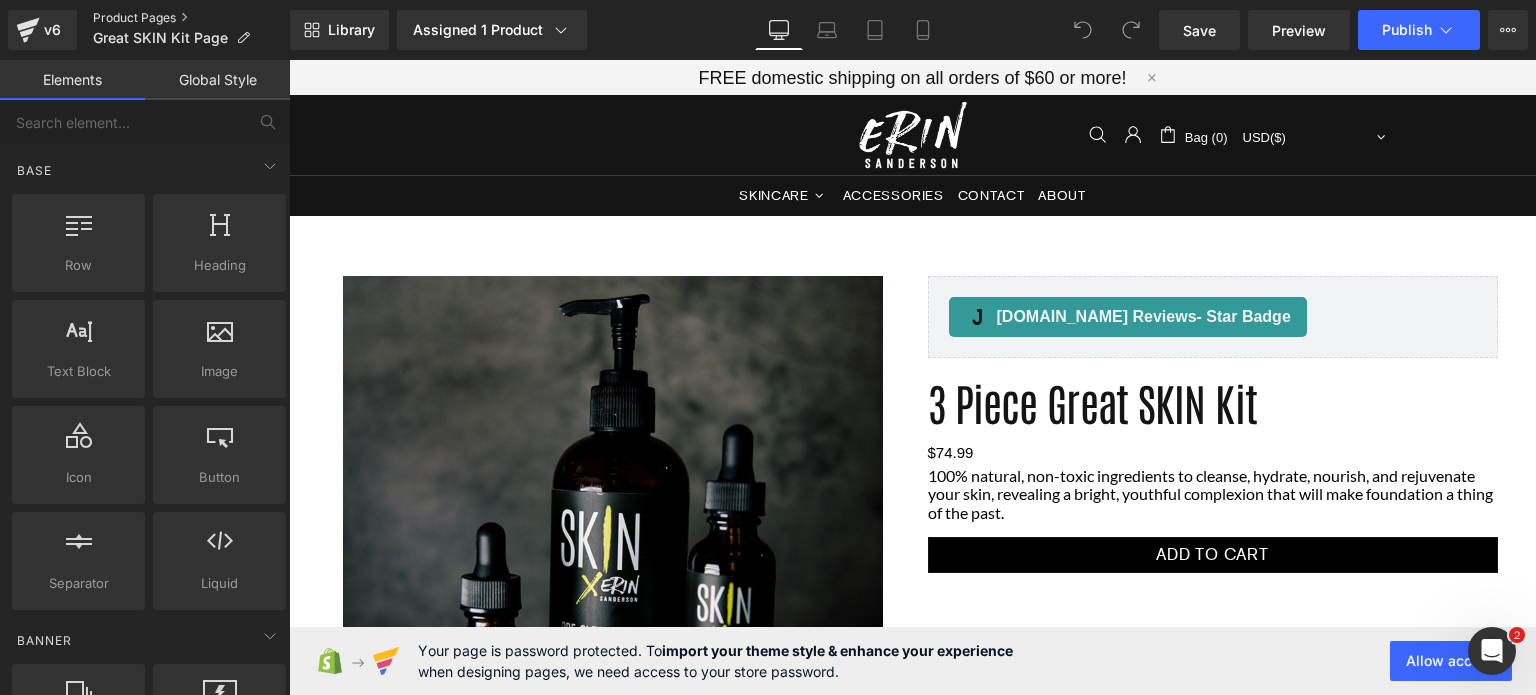 click on "Product Pages" at bounding box center (191, 18) 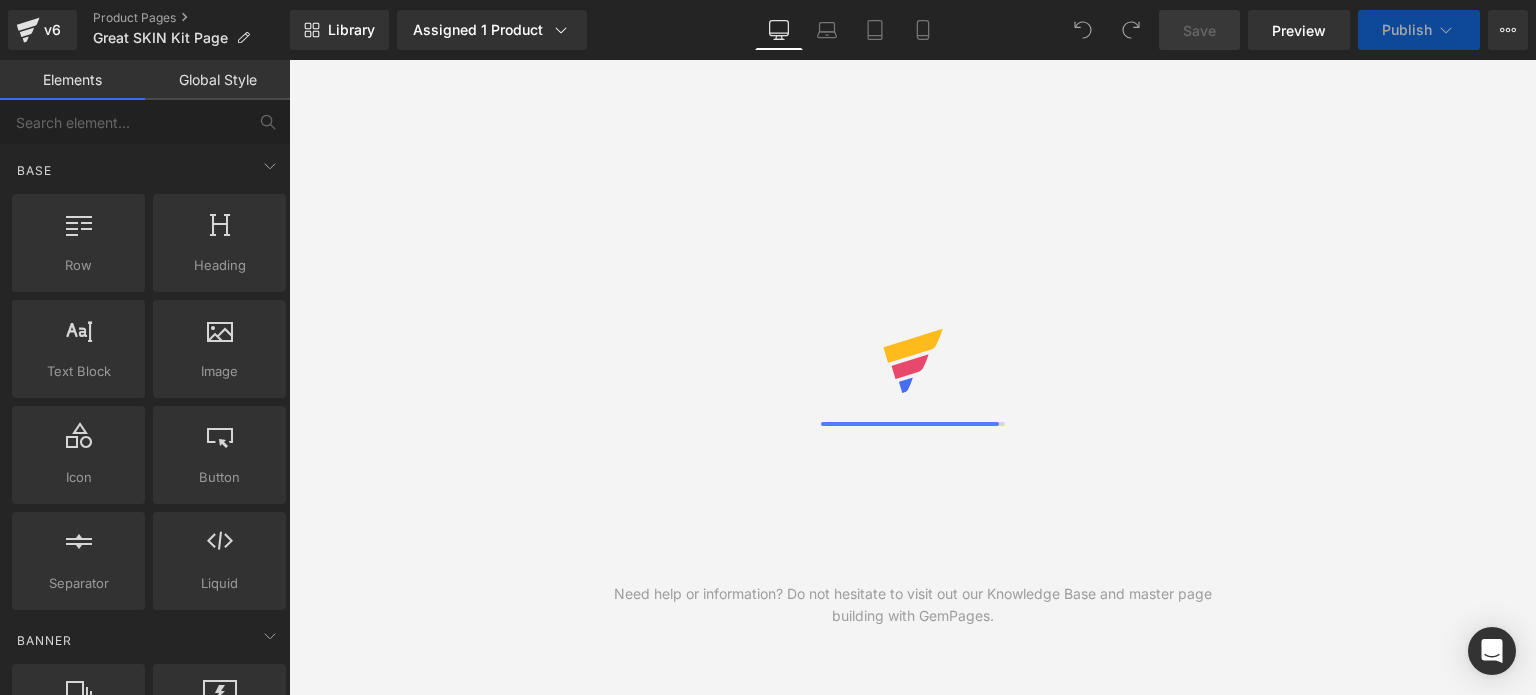 scroll, scrollTop: 0, scrollLeft: 0, axis: both 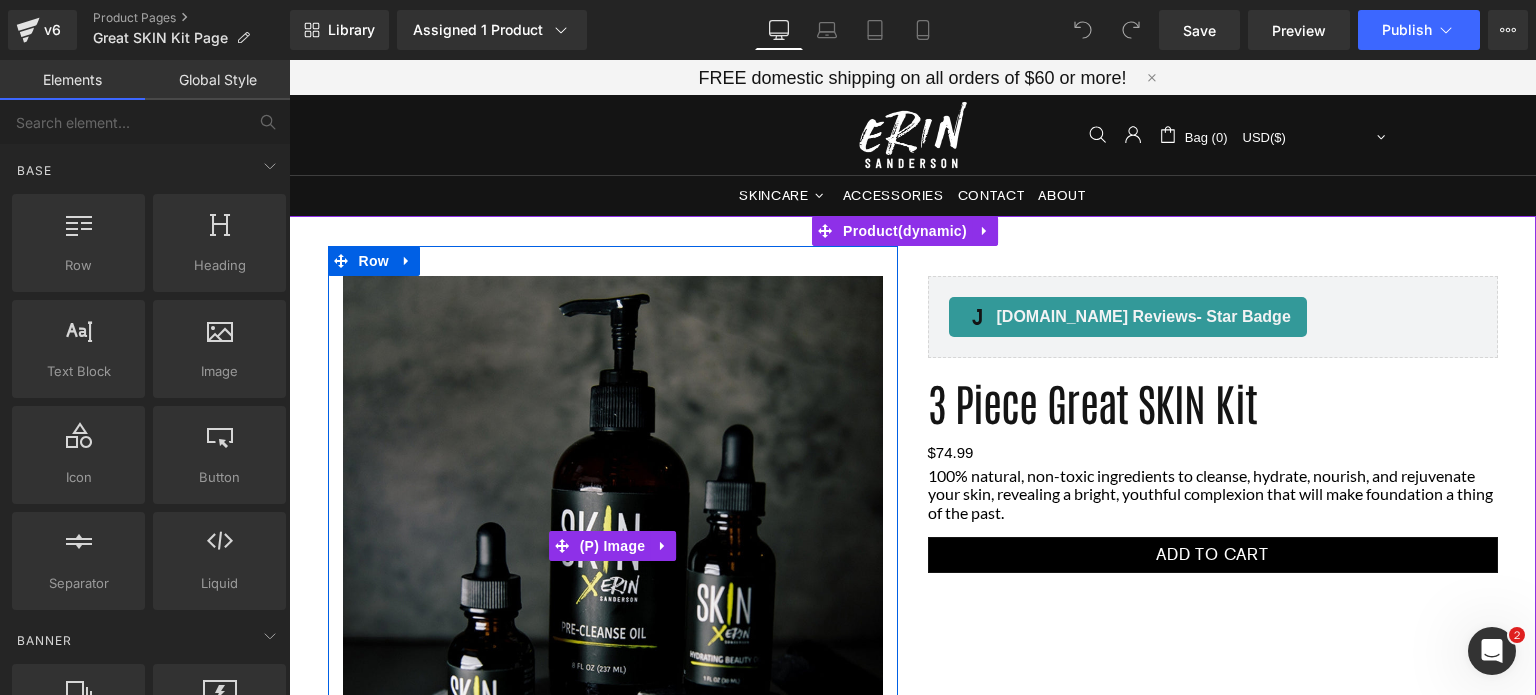 click at bounding box center [613, 546] 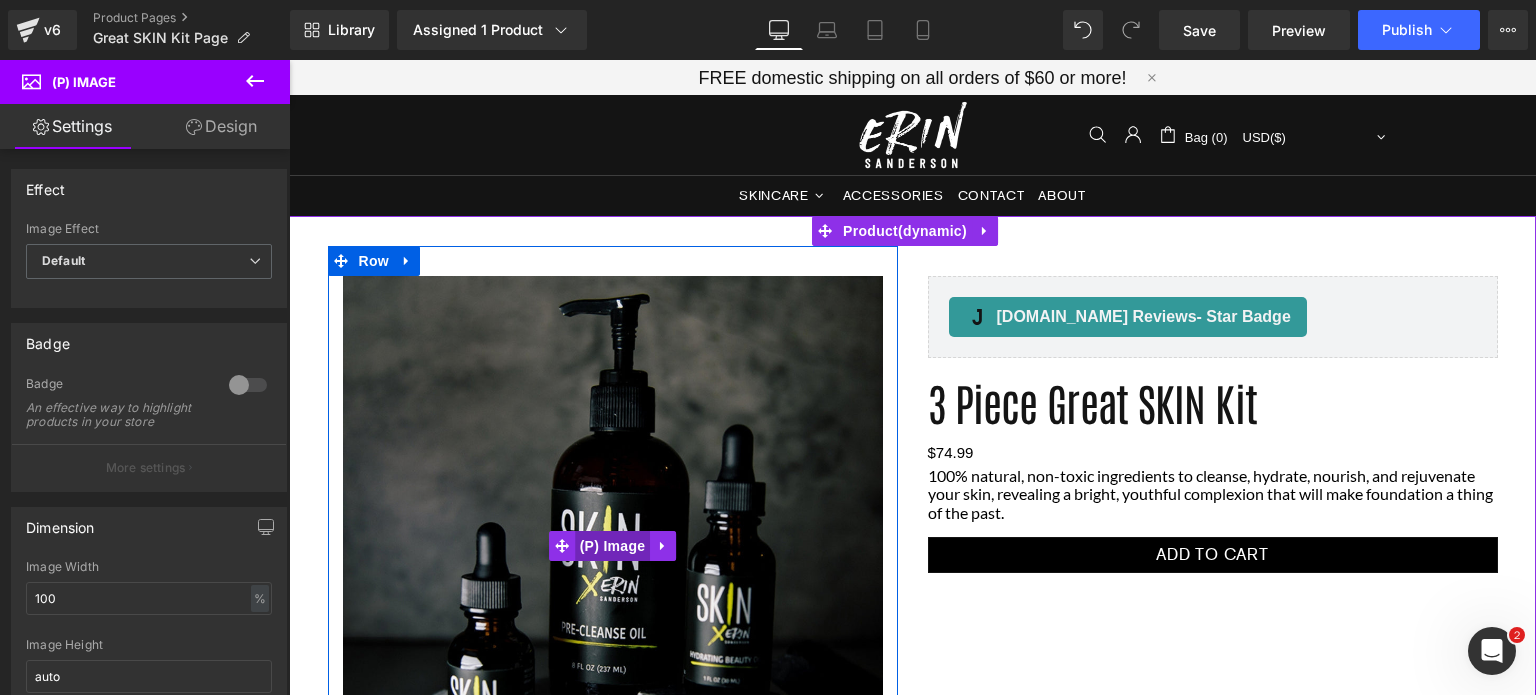 click on "(P) Image" at bounding box center (613, 546) 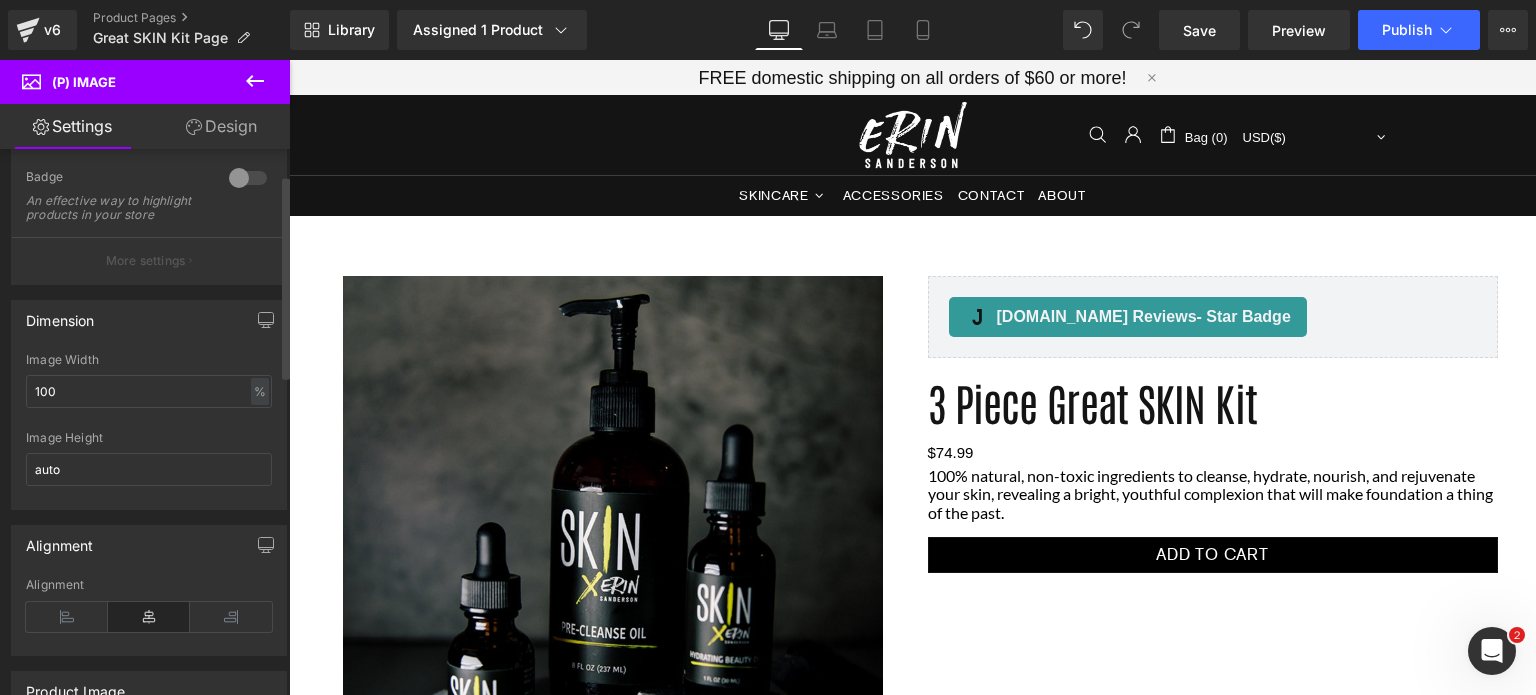 scroll, scrollTop: 0, scrollLeft: 0, axis: both 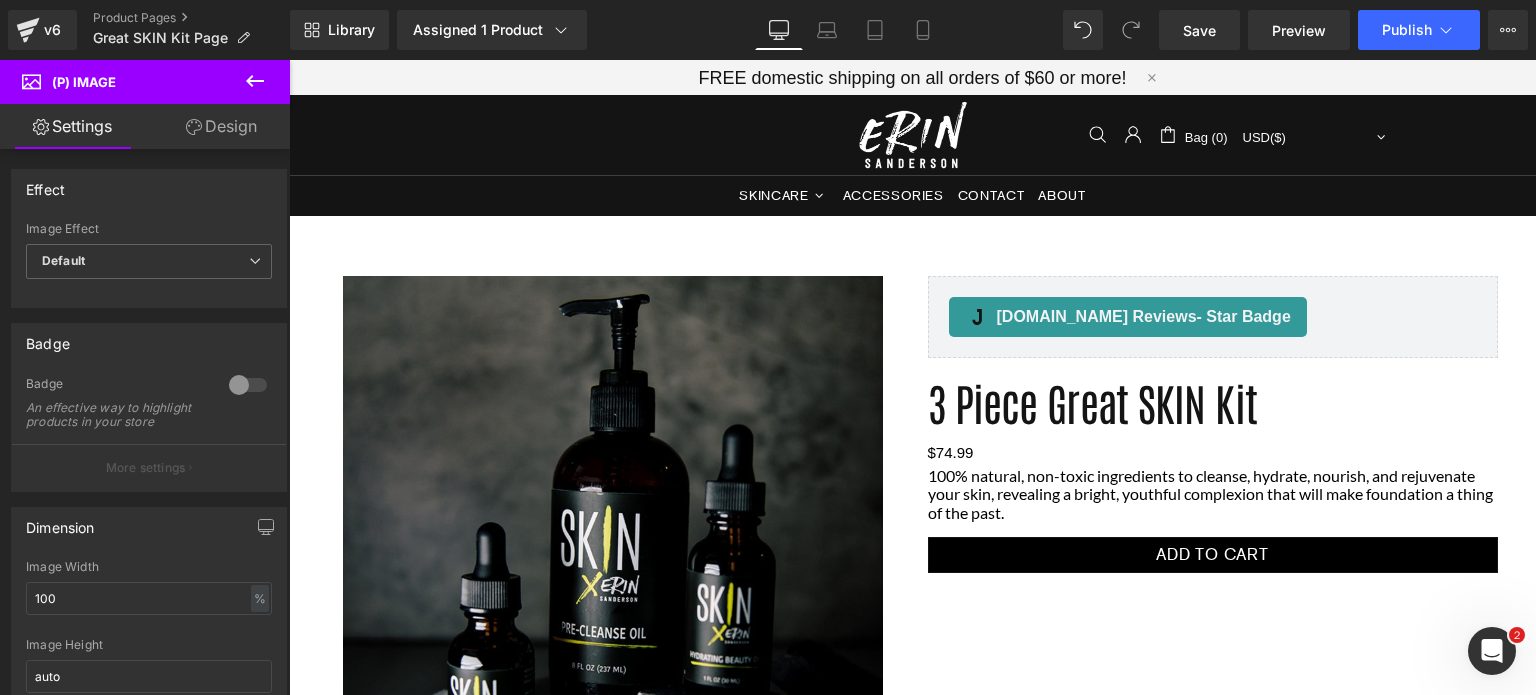 click on "Design" at bounding box center (221, 126) 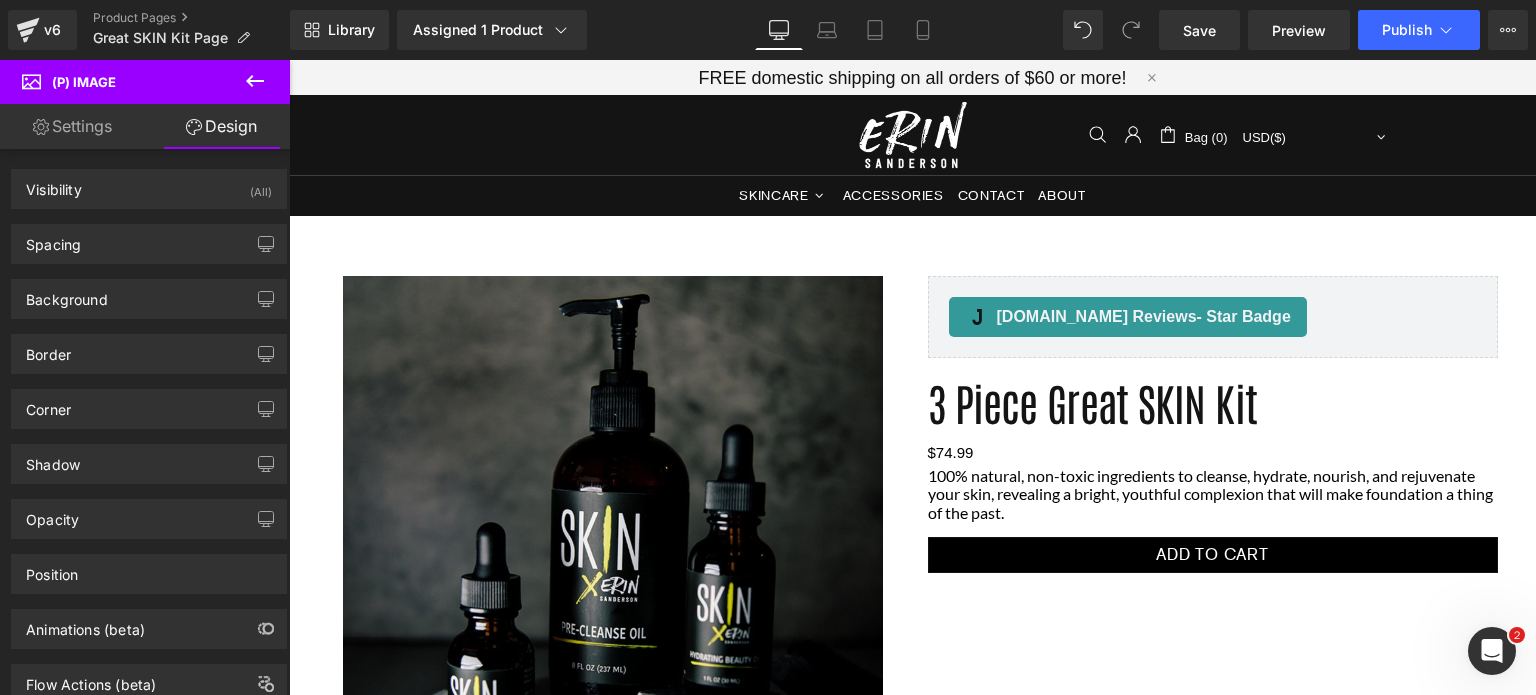 click on "Settings" at bounding box center [72, 126] 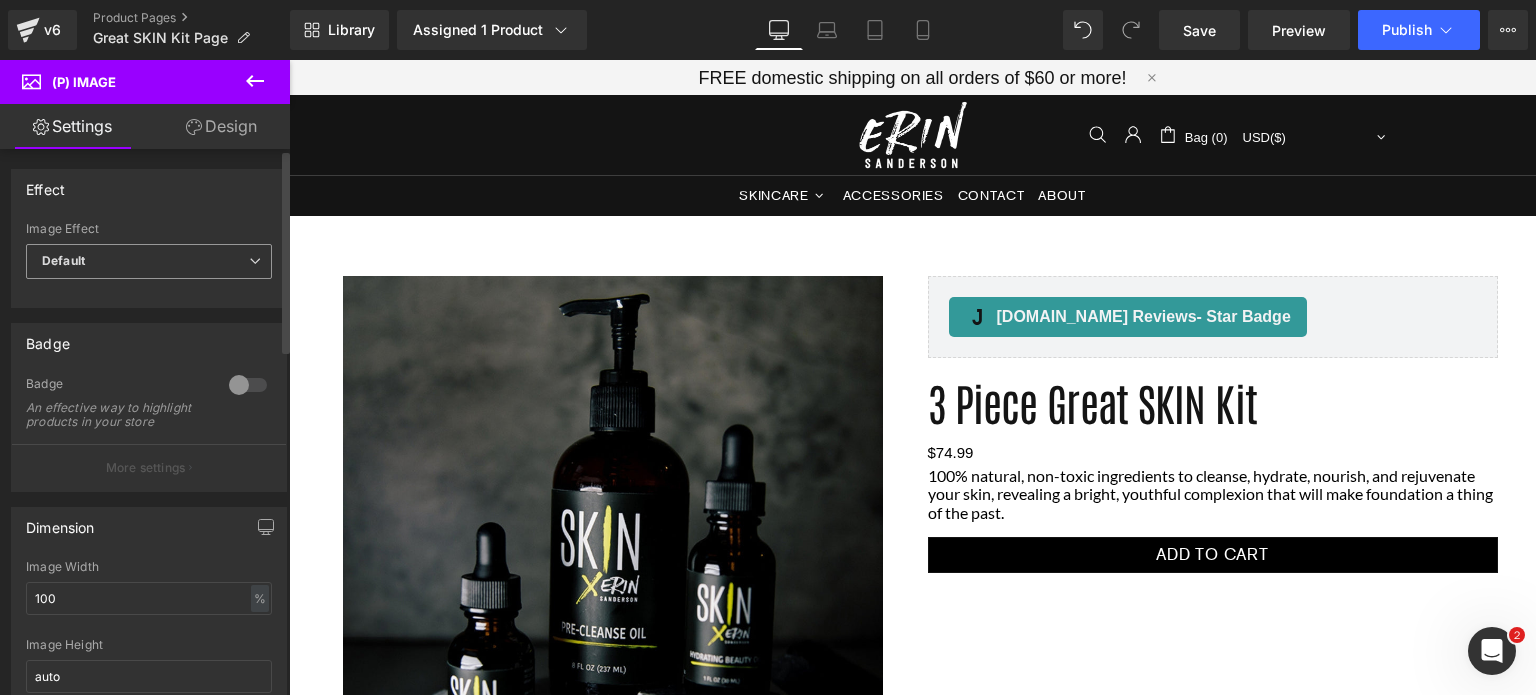 click on "Default" at bounding box center [63, 260] 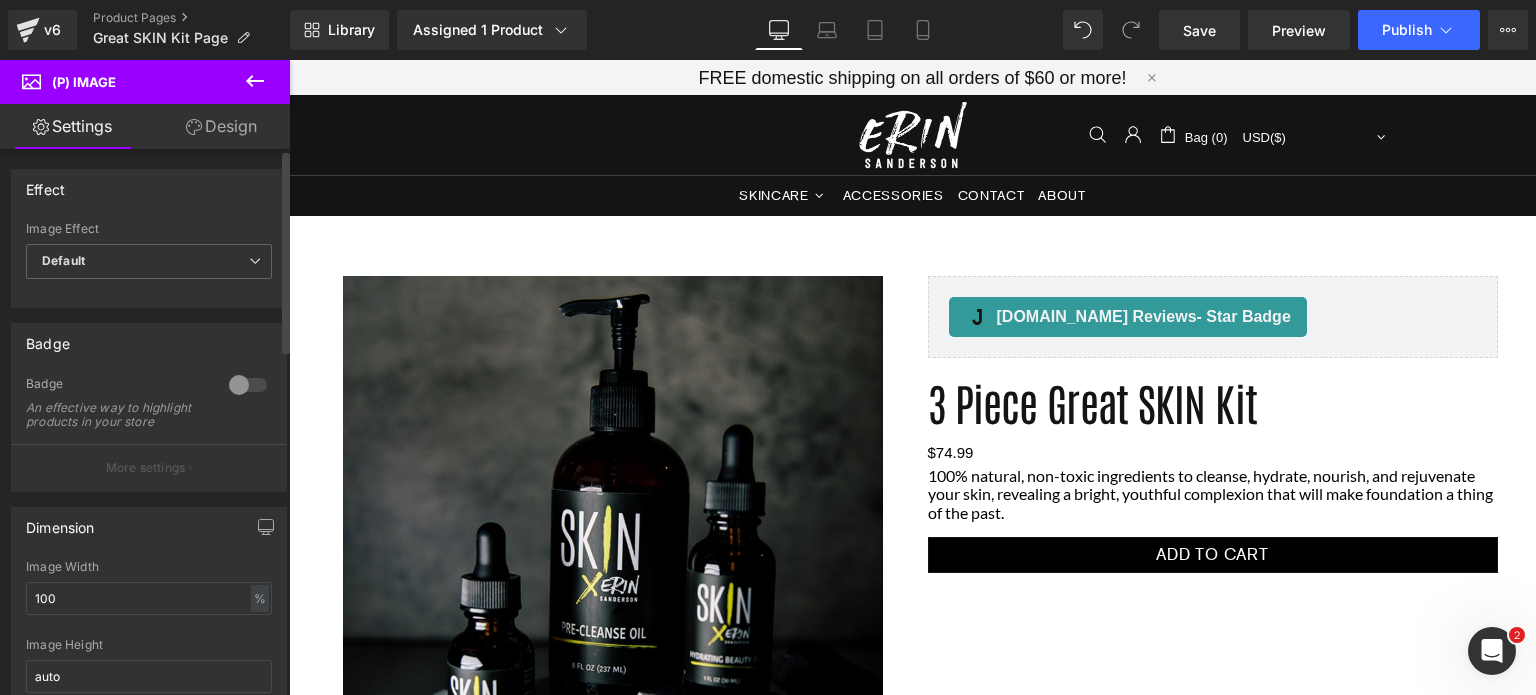 click on "Effect" at bounding box center [149, 189] 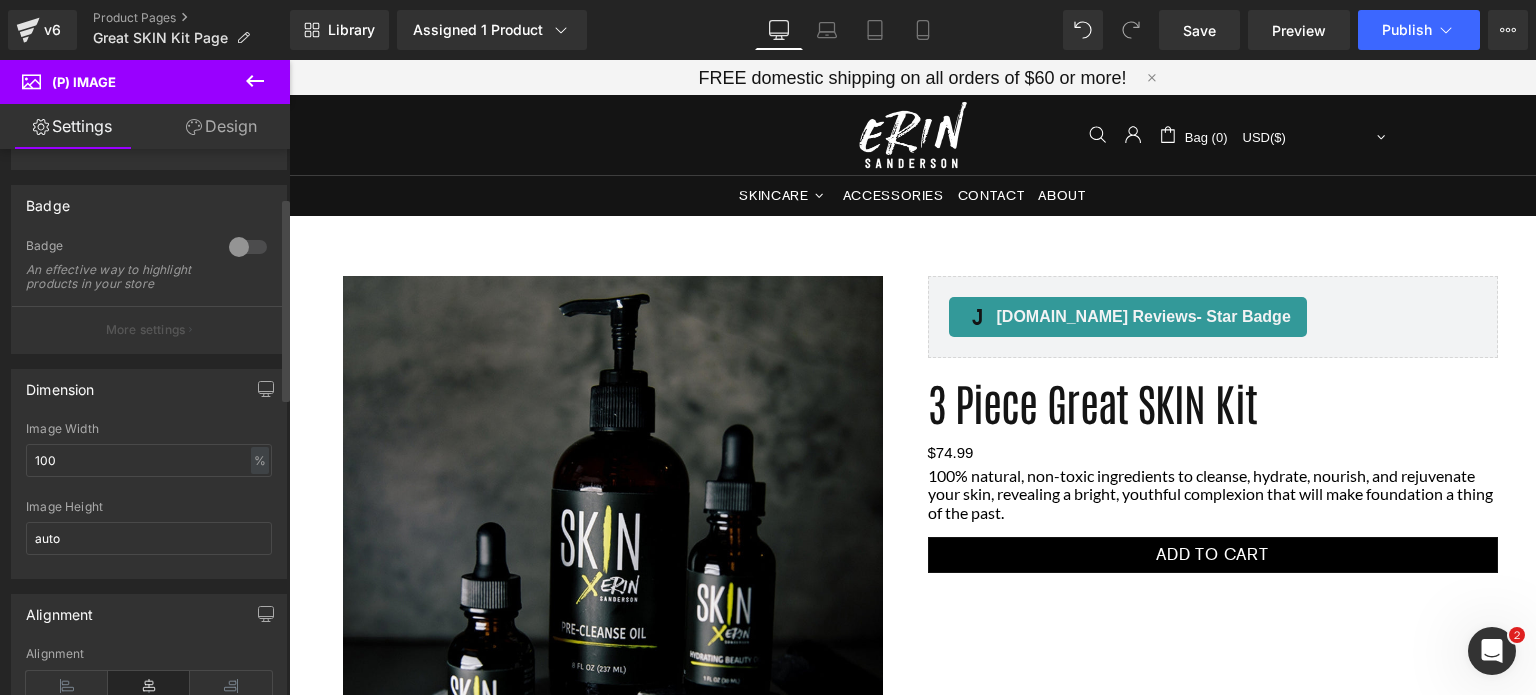 scroll, scrollTop: 155, scrollLeft: 0, axis: vertical 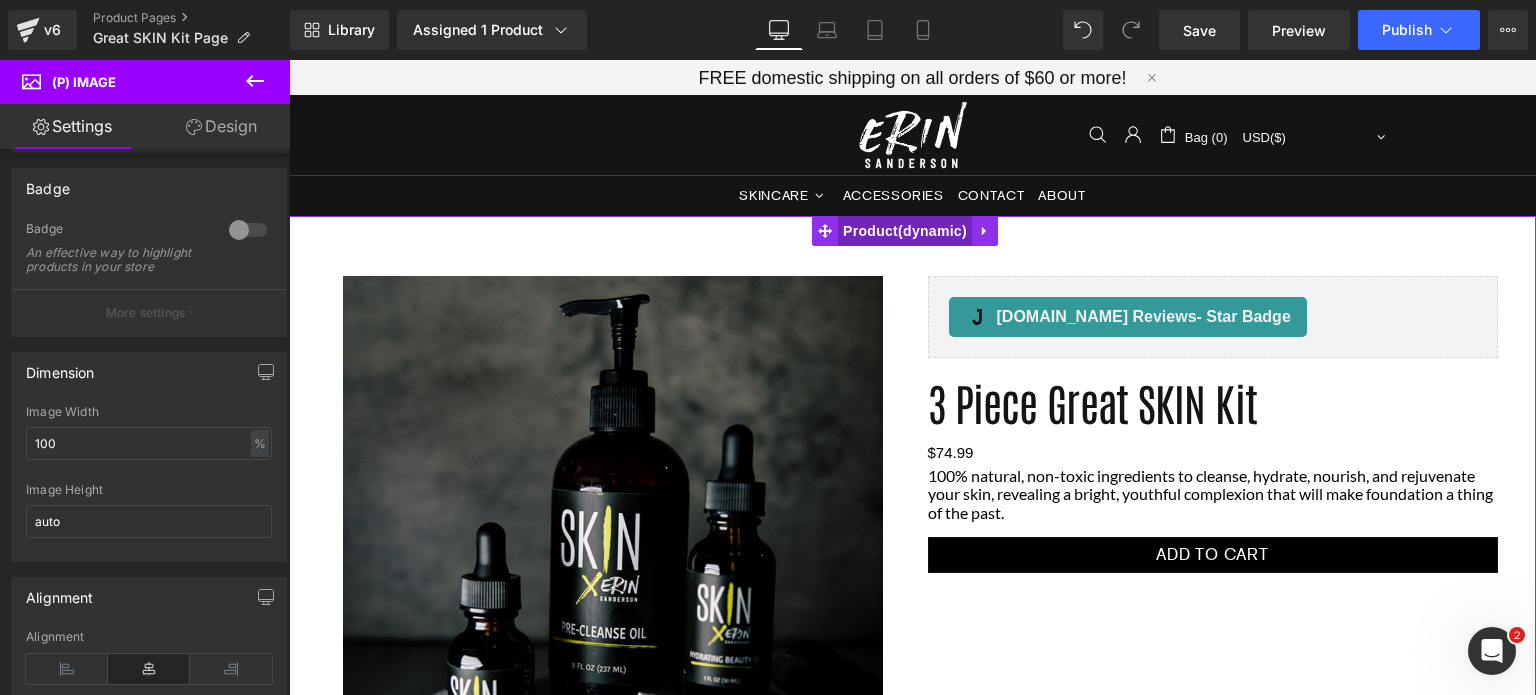 click on "Product" at bounding box center (905, 231) 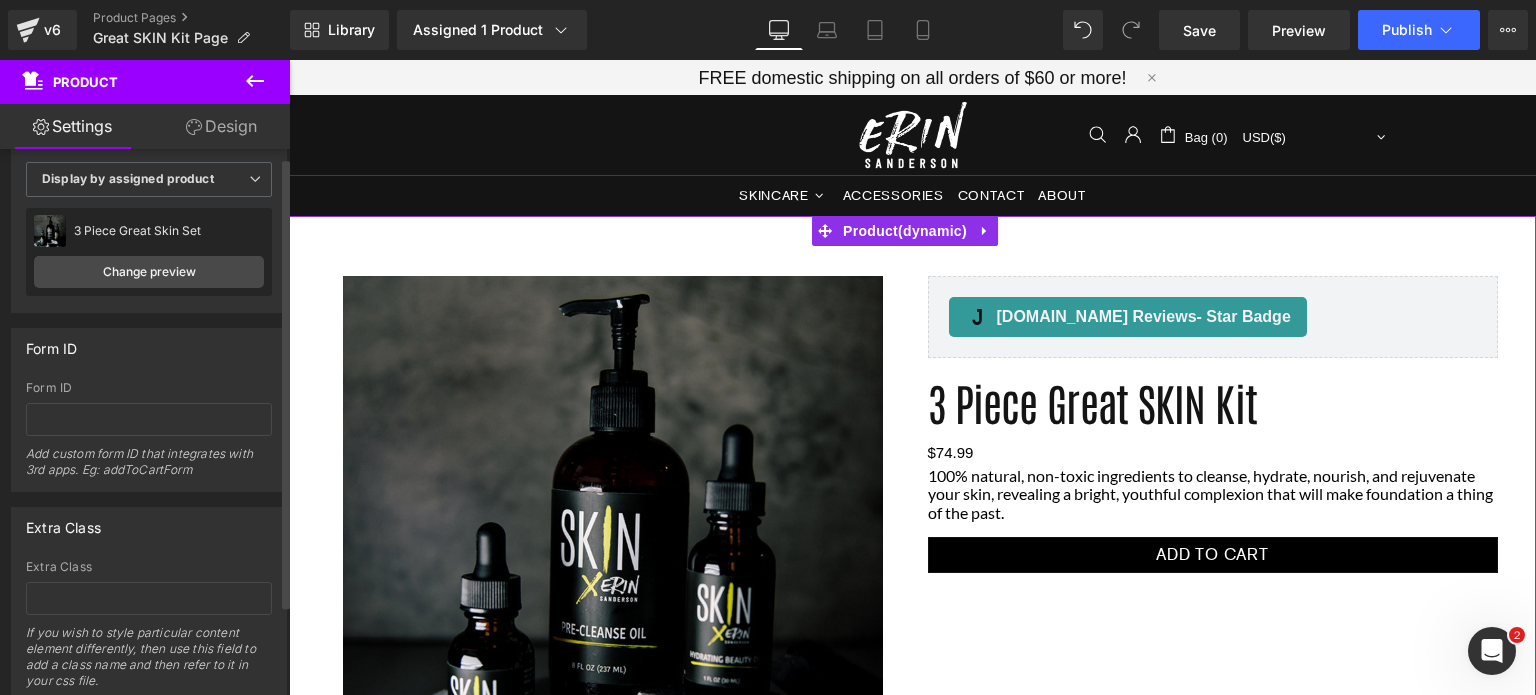 scroll, scrollTop: 0, scrollLeft: 0, axis: both 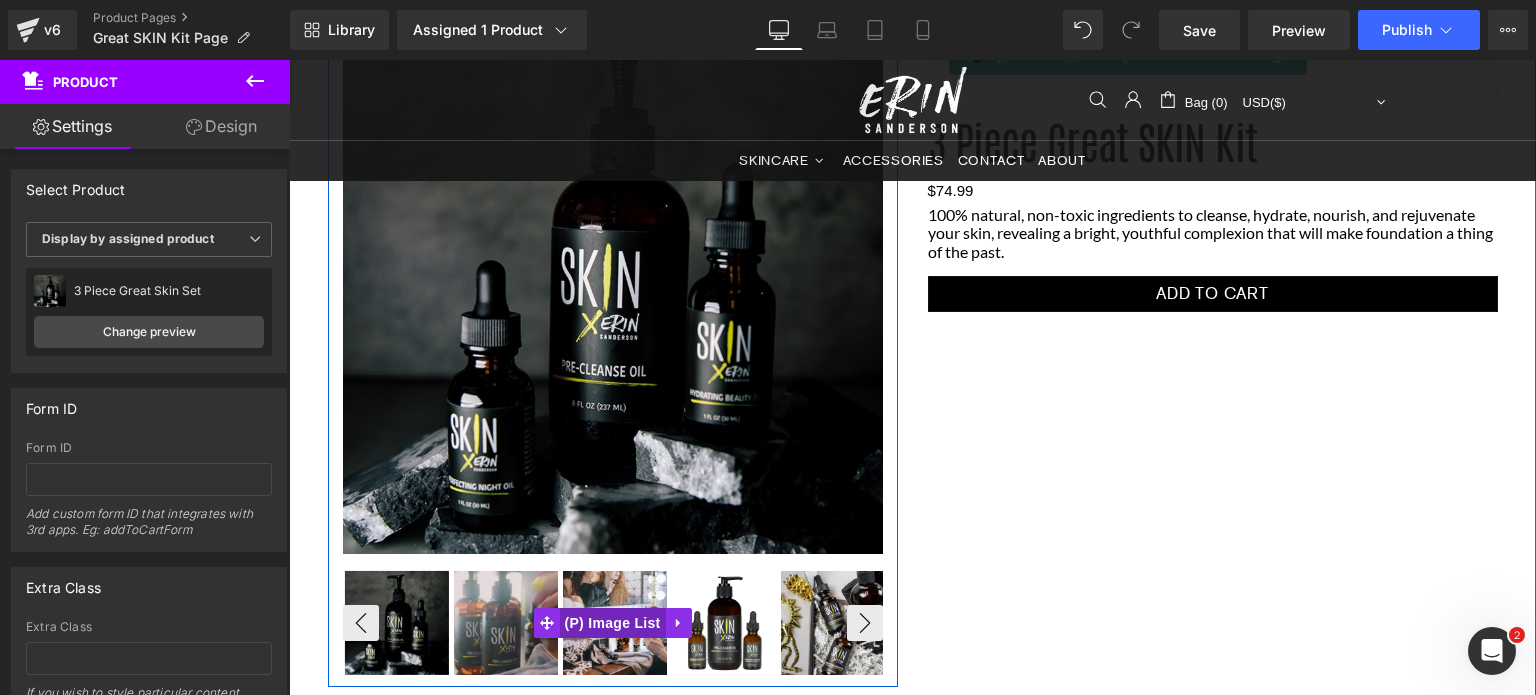 click on "(P) Image List" at bounding box center [613, 623] 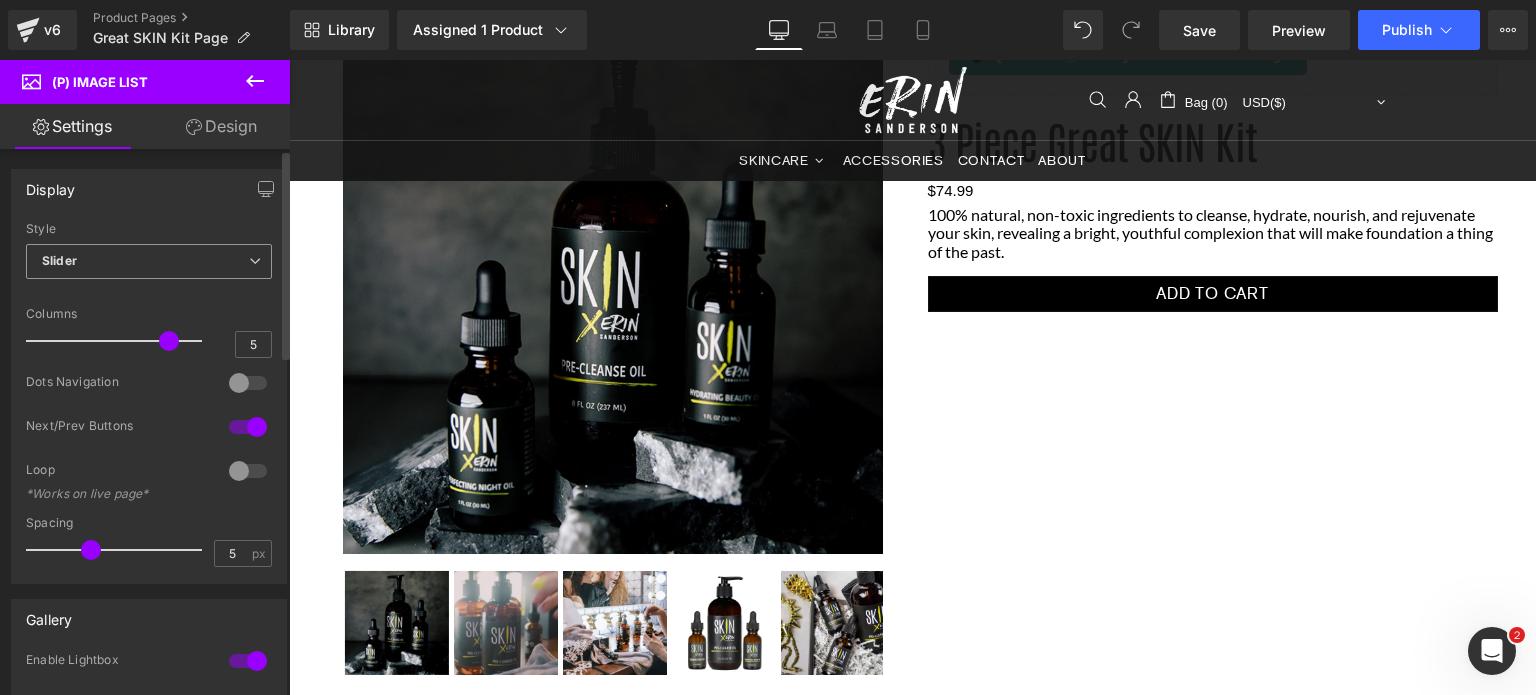 click on "Slider" at bounding box center [149, 261] 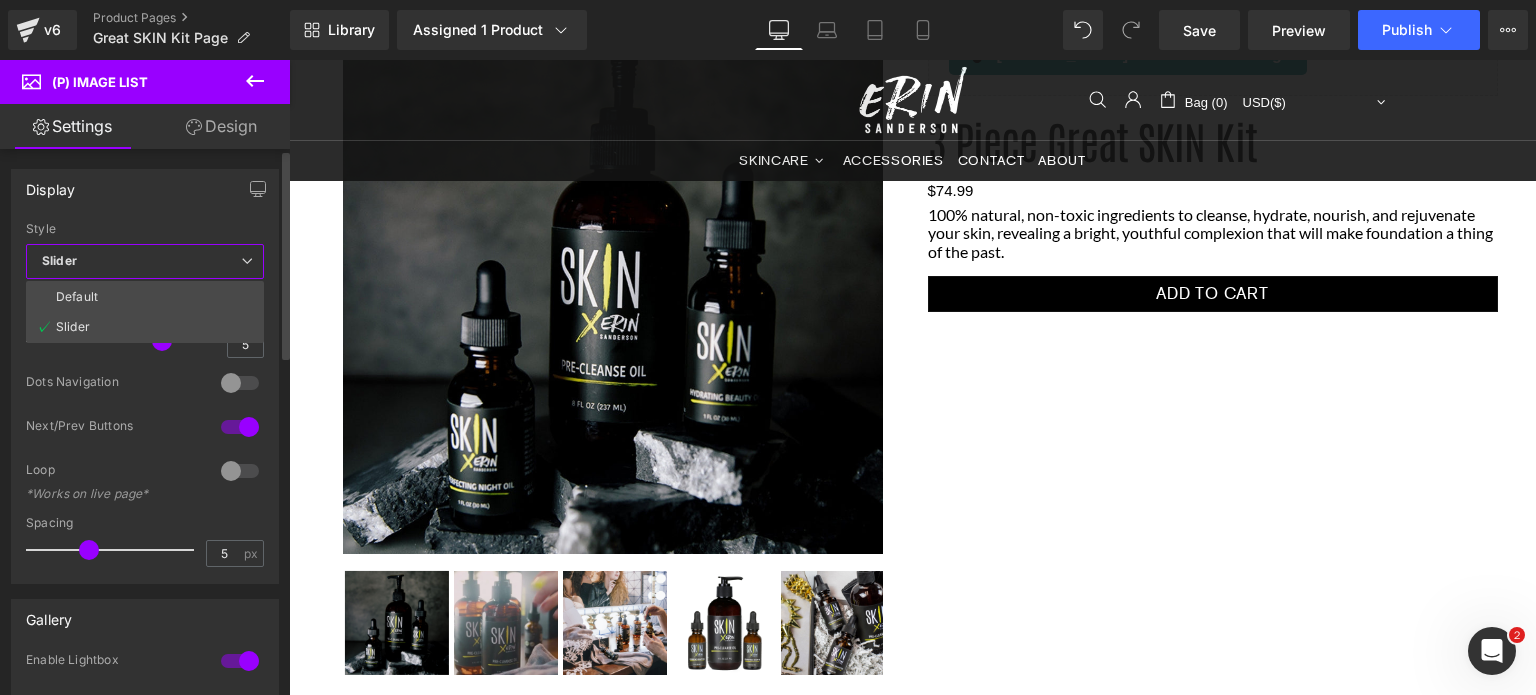 click on "Style" at bounding box center [145, 229] 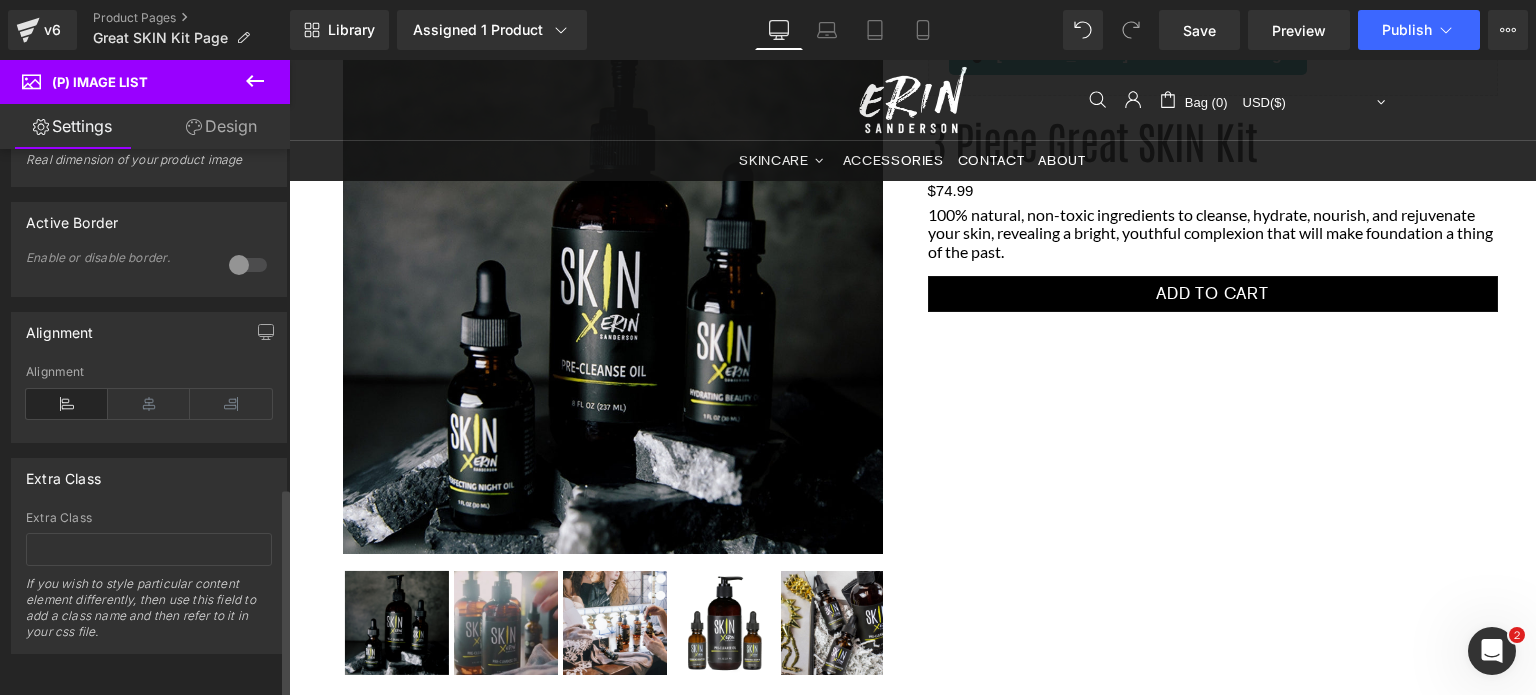scroll, scrollTop: 888, scrollLeft: 0, axis: vertical 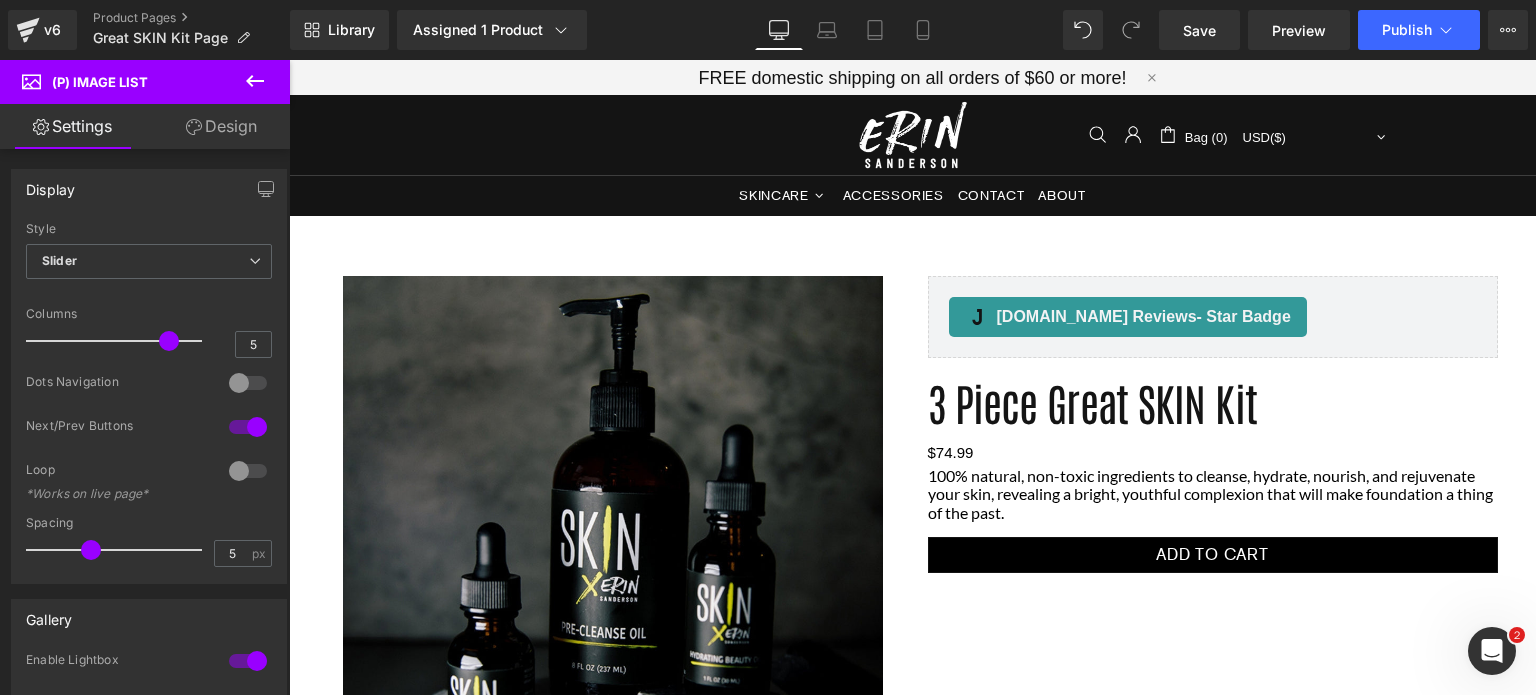 click 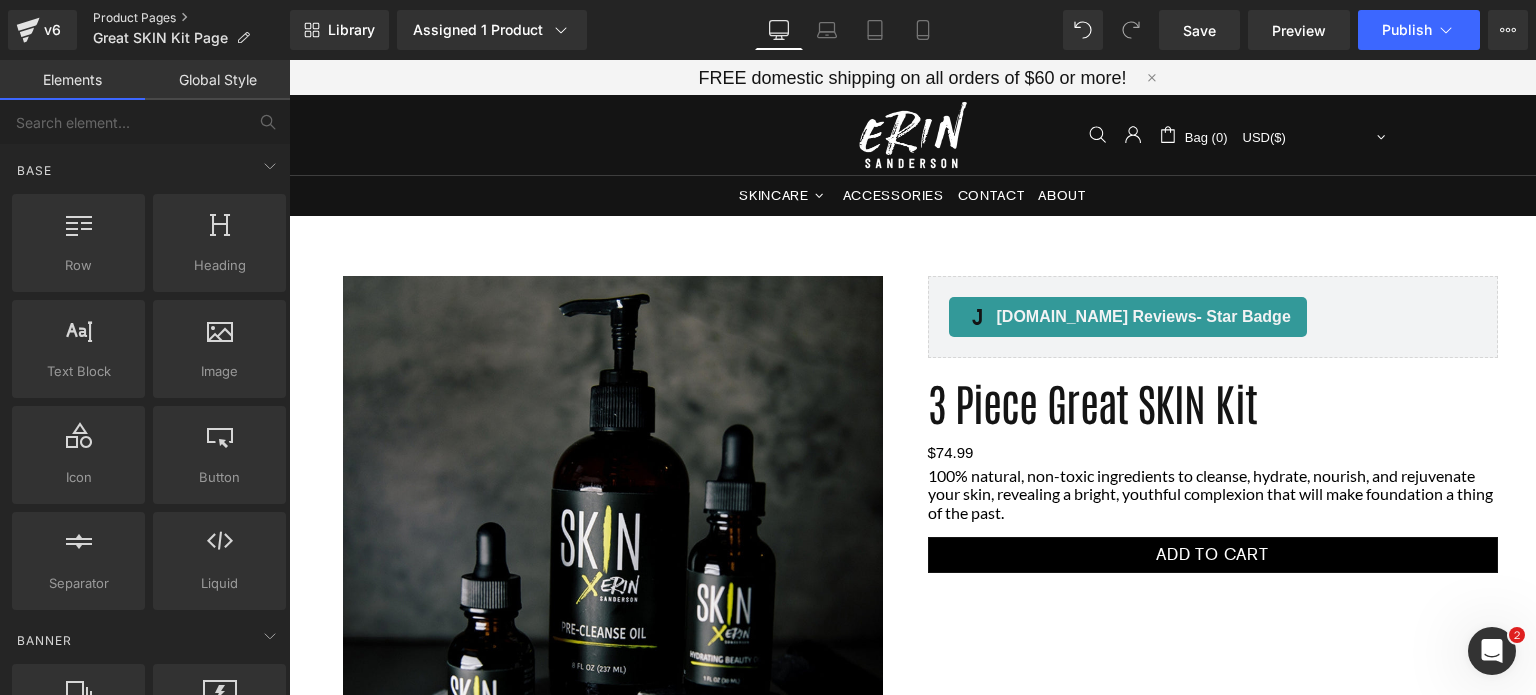 click on "Product Pages" at bounding box center [191, 18] 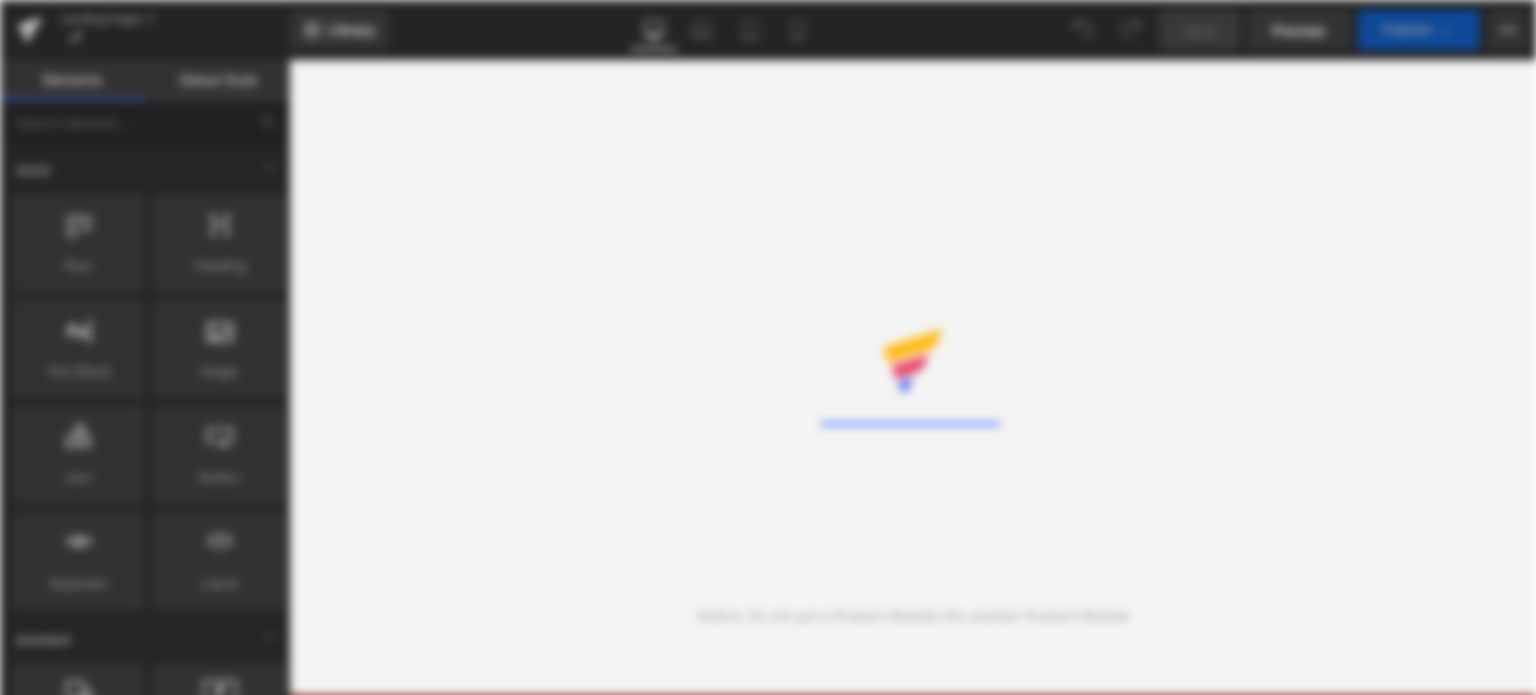 scroll, scrollTop: 0, scrollLeft: 0, axis: both 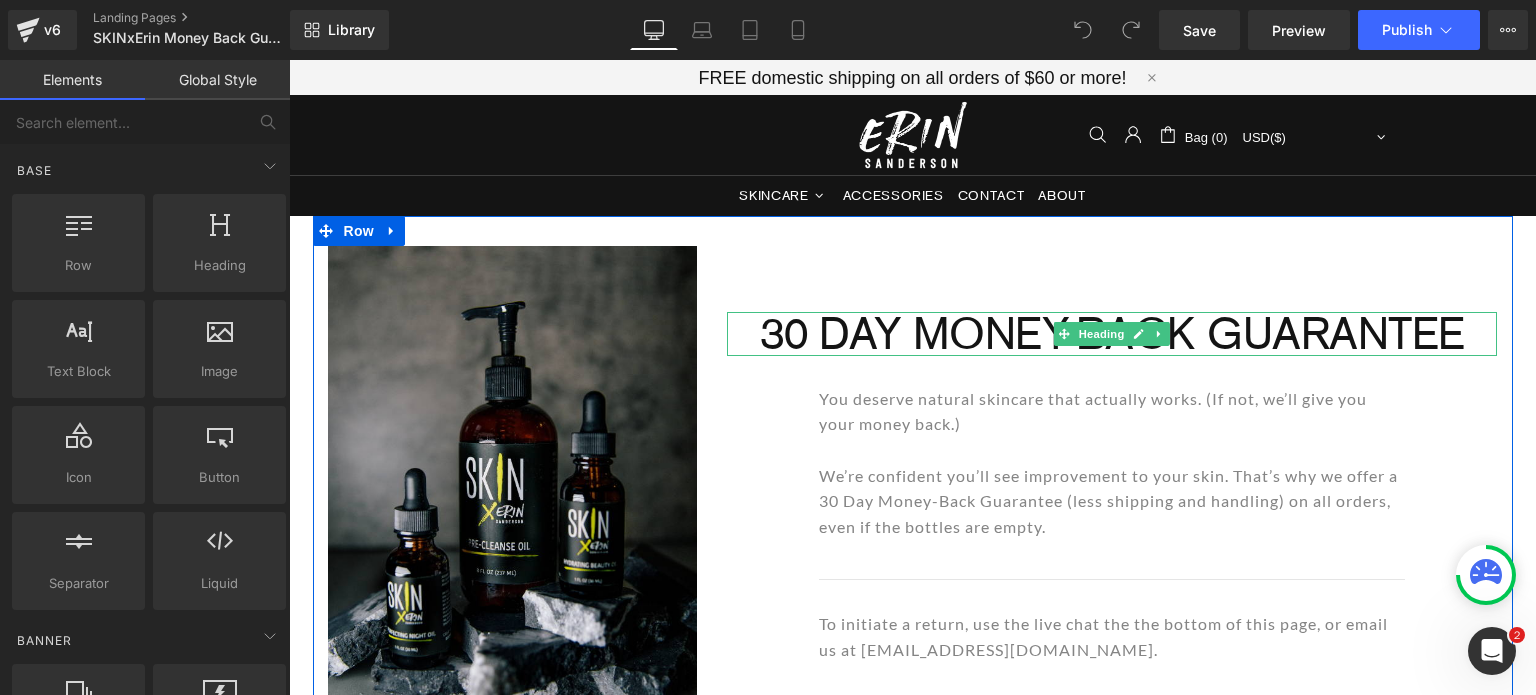 click on "30 DAY MONEY-BACK GUARANTEE" at bounding box center [1112, 334] 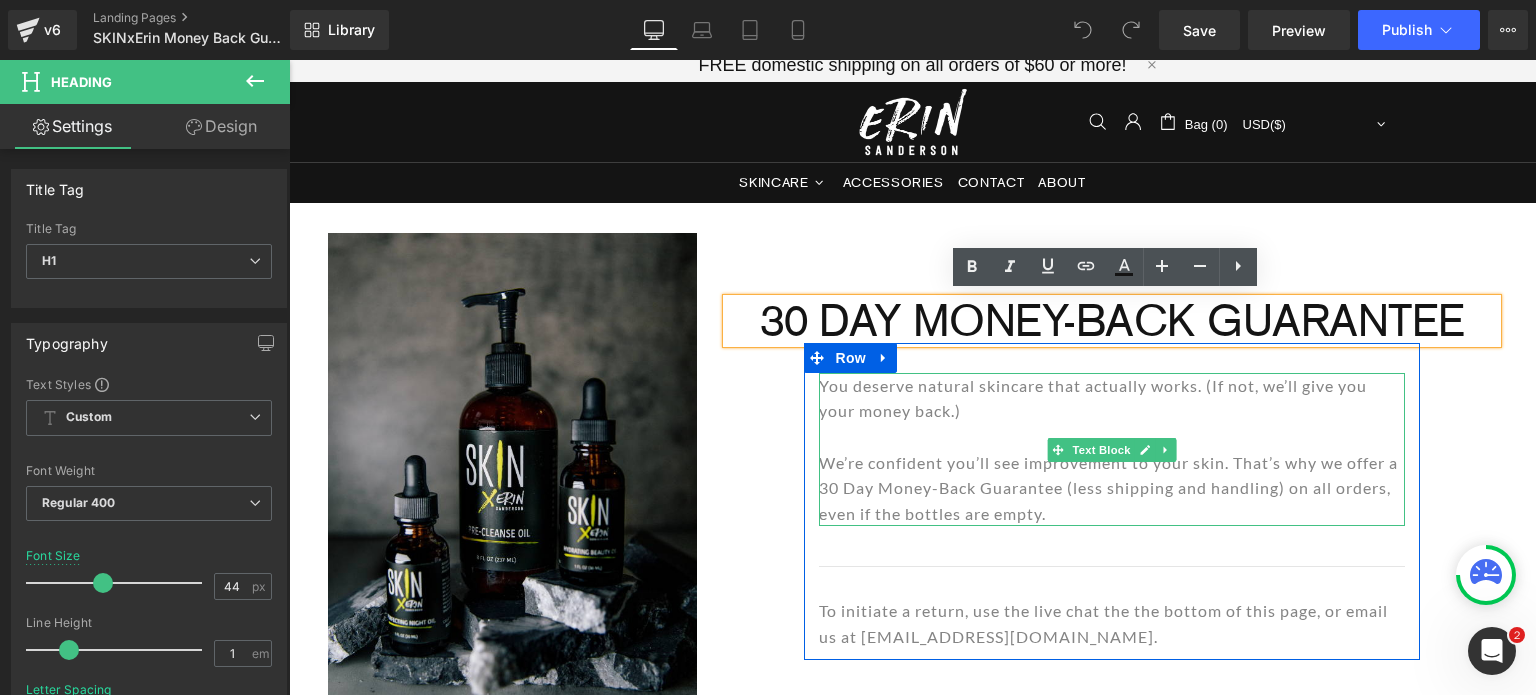 scroll, scrollTop: 17, scrollLeft: 0, axis: vertical 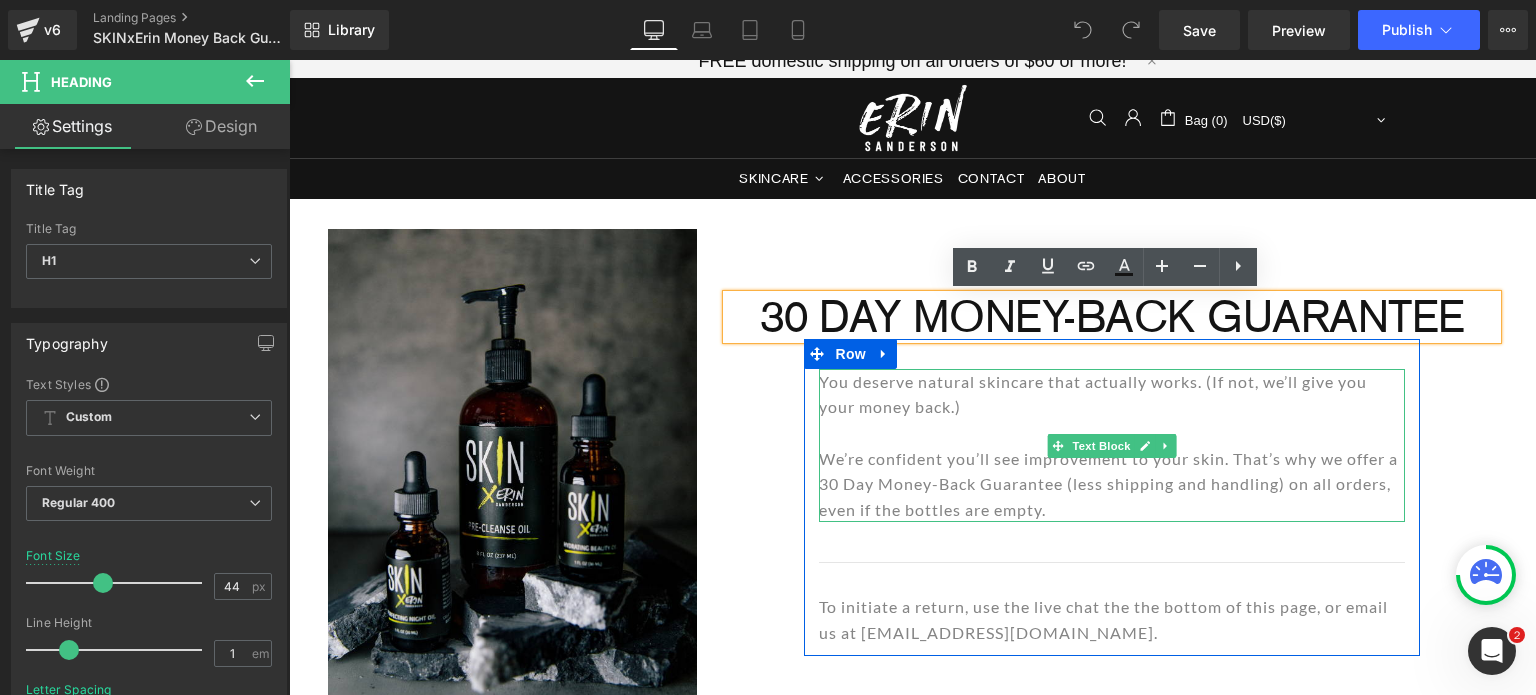click on "You deserve natural skincare that actually works. (If not, we’ll give you your money back.)" at bounding box center (1112, 394) 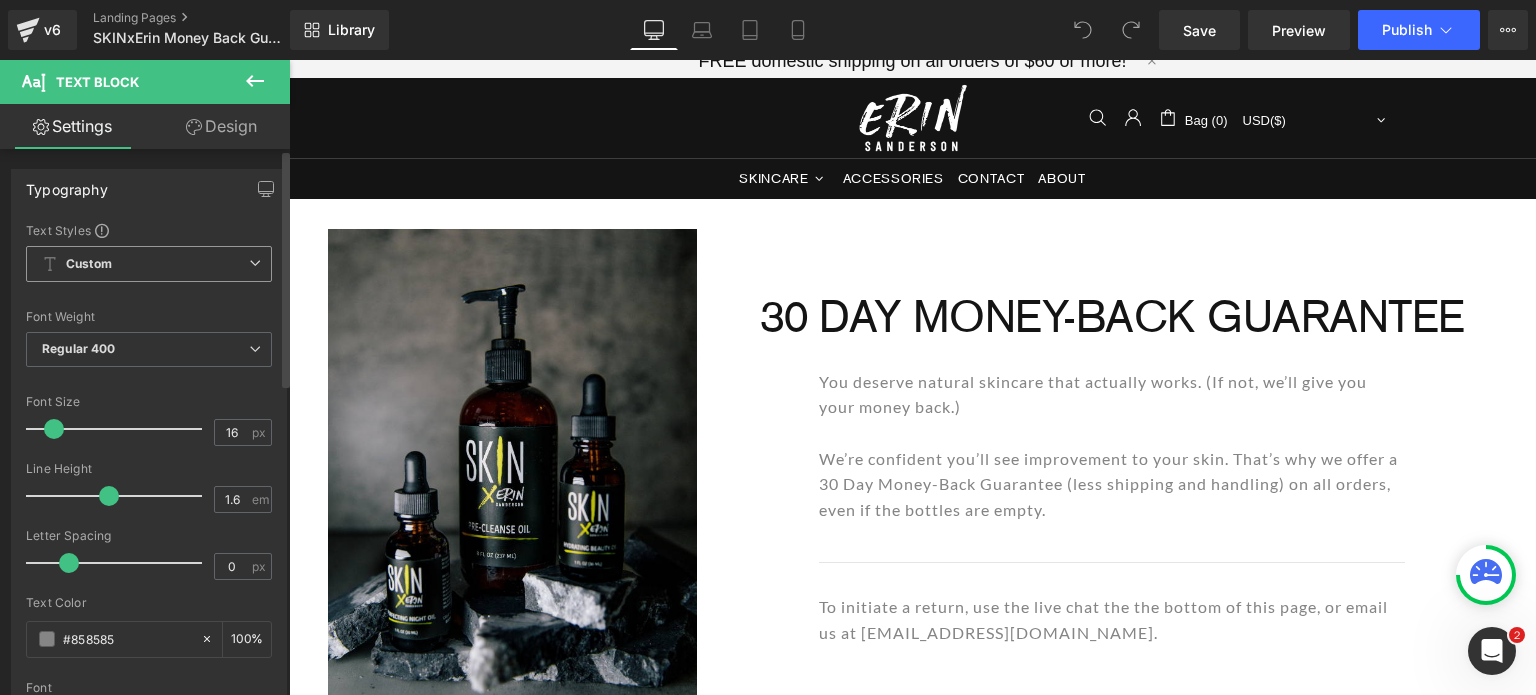 click on "Custom
Setup Global Style" at bounding box center (149, 264) 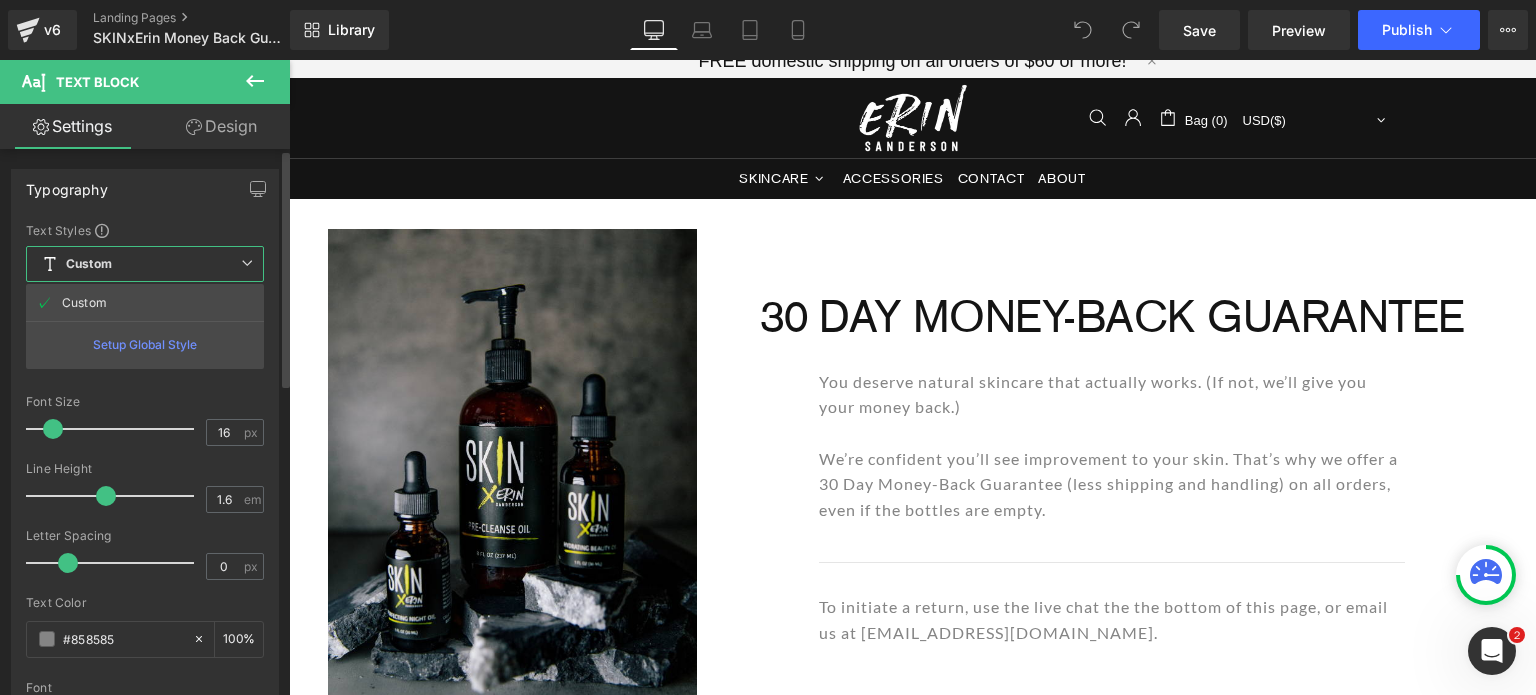 click on "Custom
Setup Global Style" at bounding box center [145, 264] 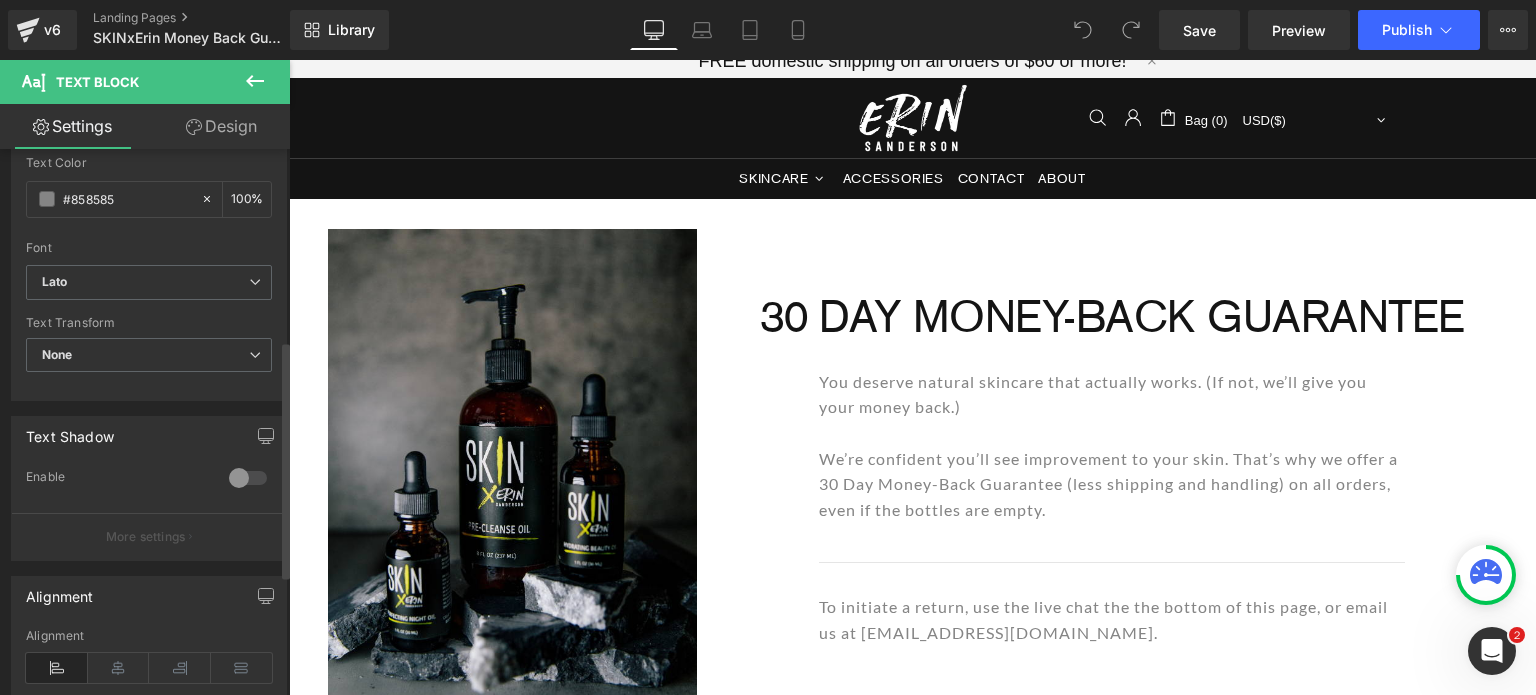 scroll, scrollTop: 436, scrollLeft: 0, axis: vertical 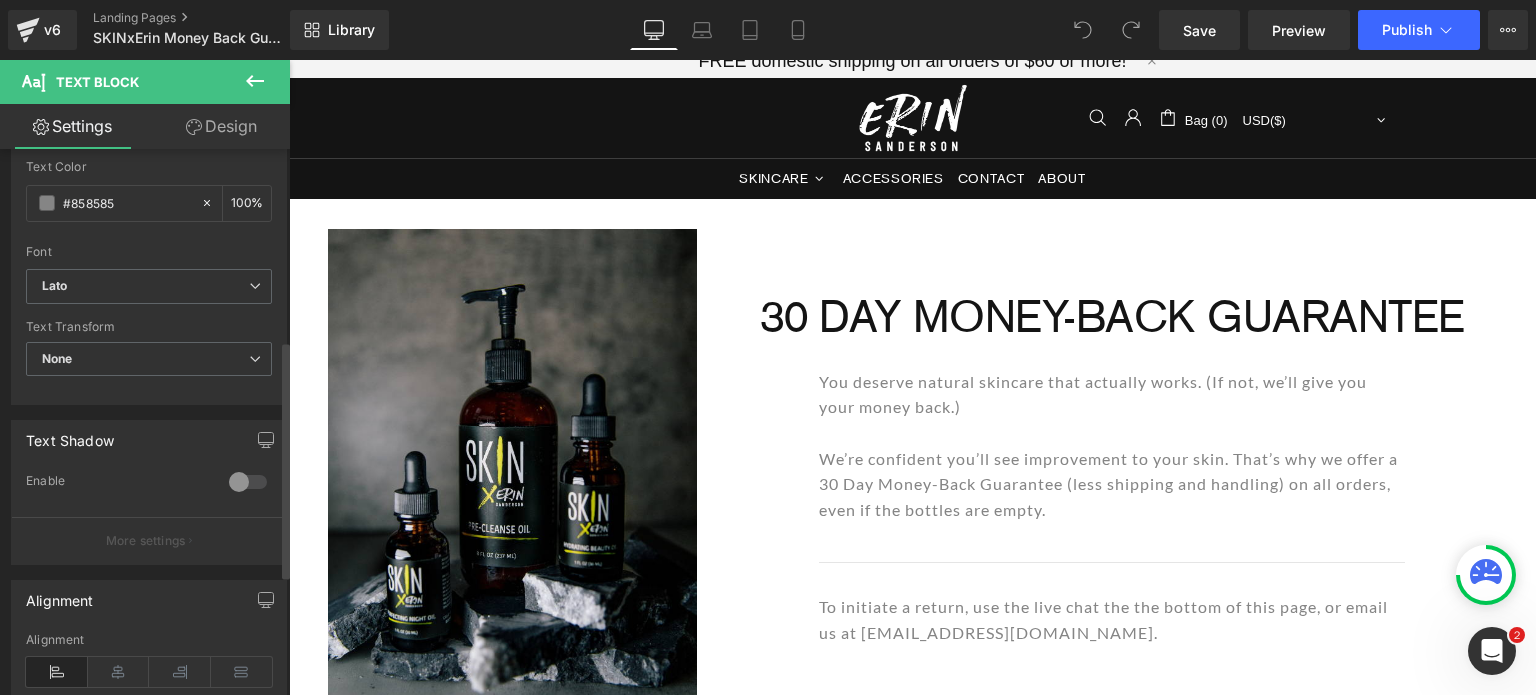 drag, startPoint x: 131, startPoint y: 331, endPoint x: 131, endPoint y: 314, distance: 17 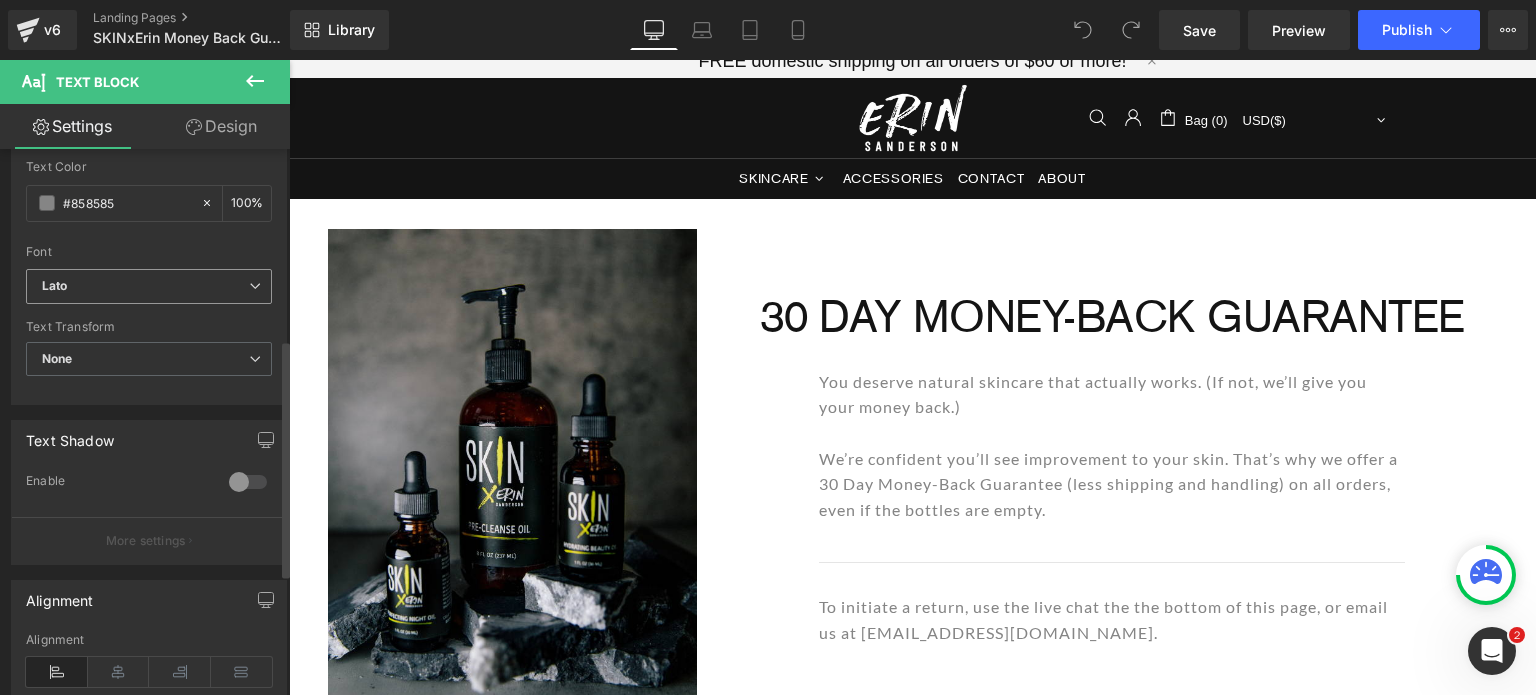 click on "Lato
Default
[PERSON_NAME]
Work Sans
[GEOGRAPHIC_DATA]
[PERSON_NAME]
Open Font Manager" at bounding box center [149, 292] 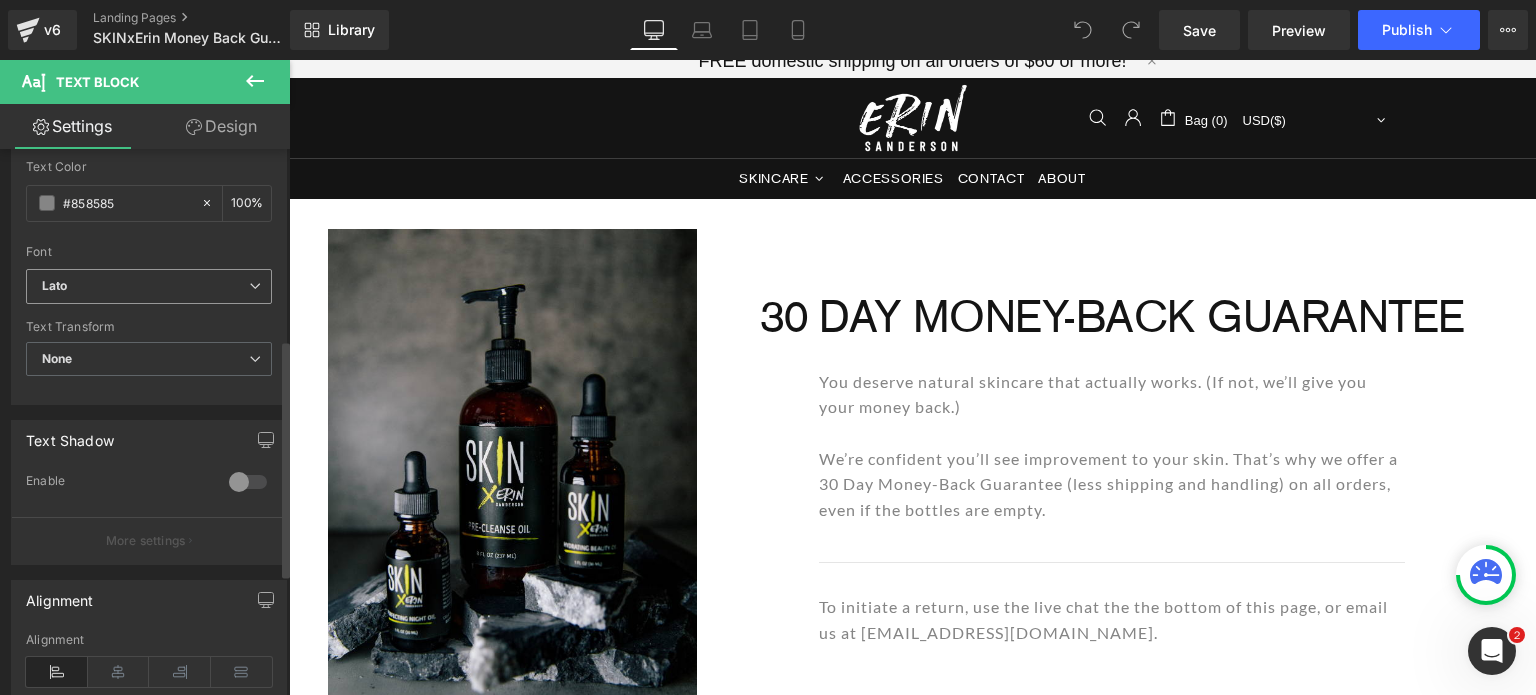 click on "Lato" at bounding box center (145, 286) 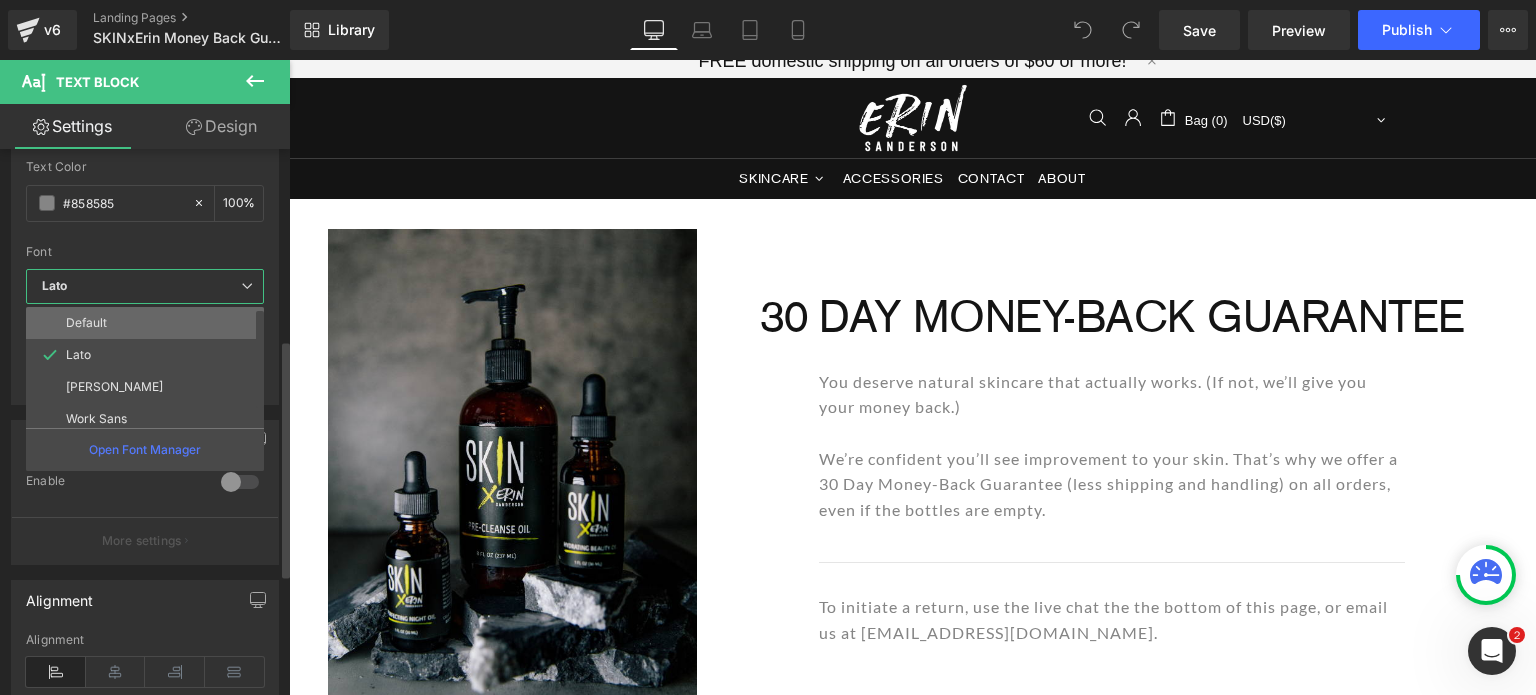 click on "Default" at bounding box center (149, 323) 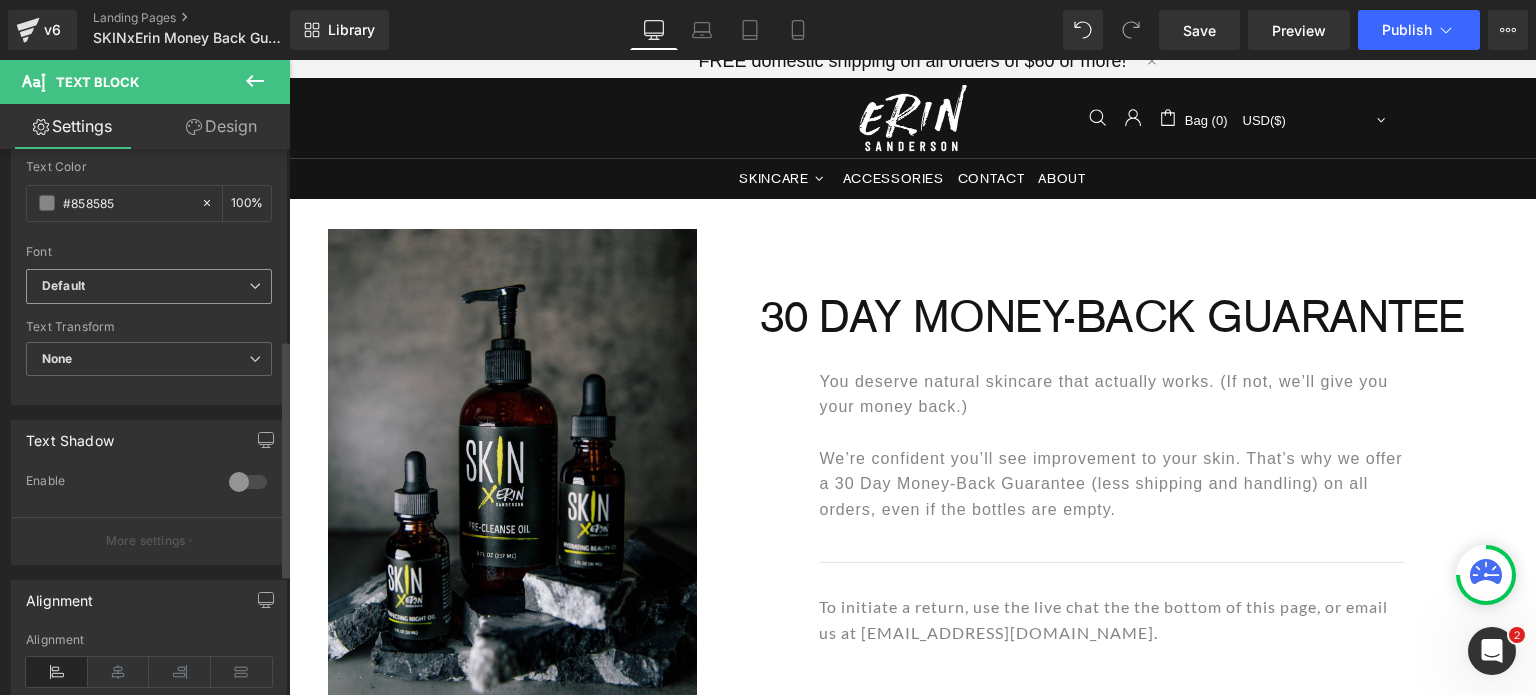 click on "Default" at bounding box center [145, 286] 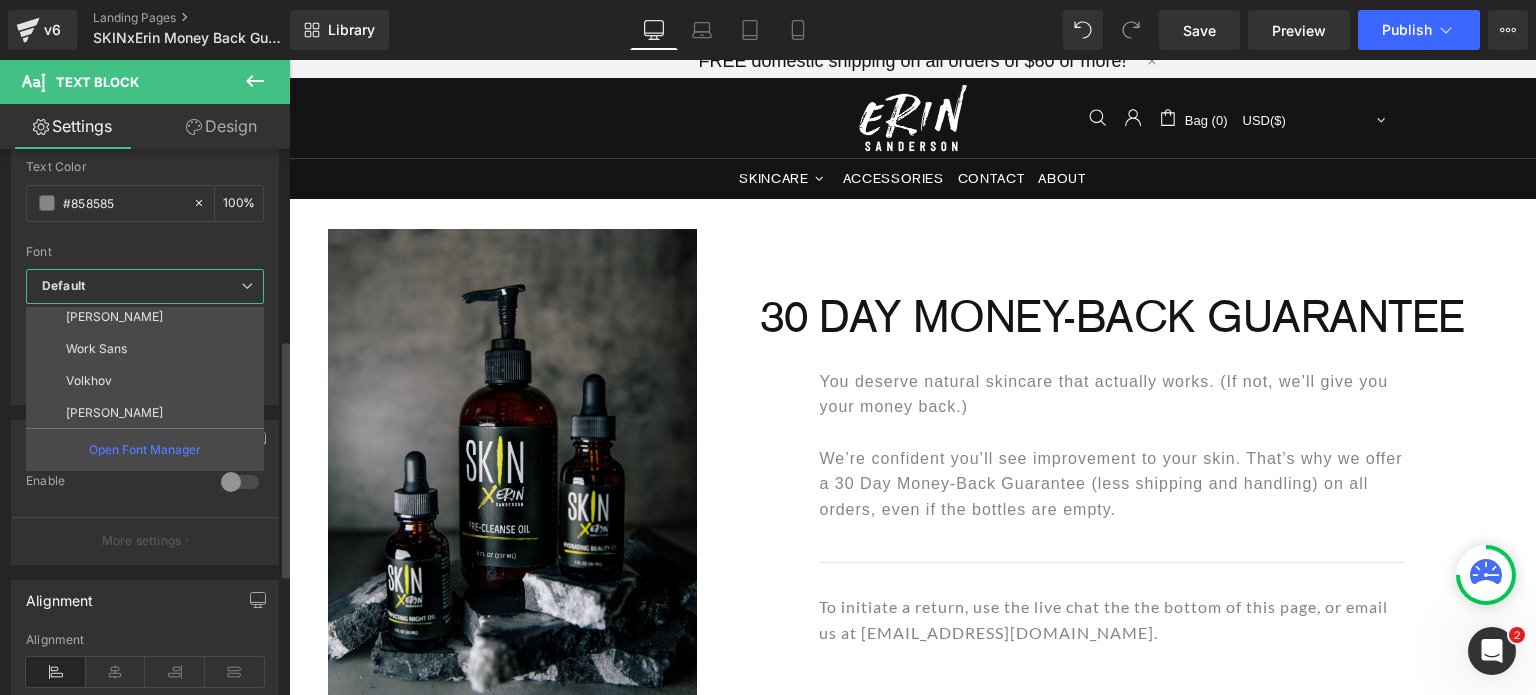 scroll, scrollTop: 72, scrollLeft: 0, axis: vertical 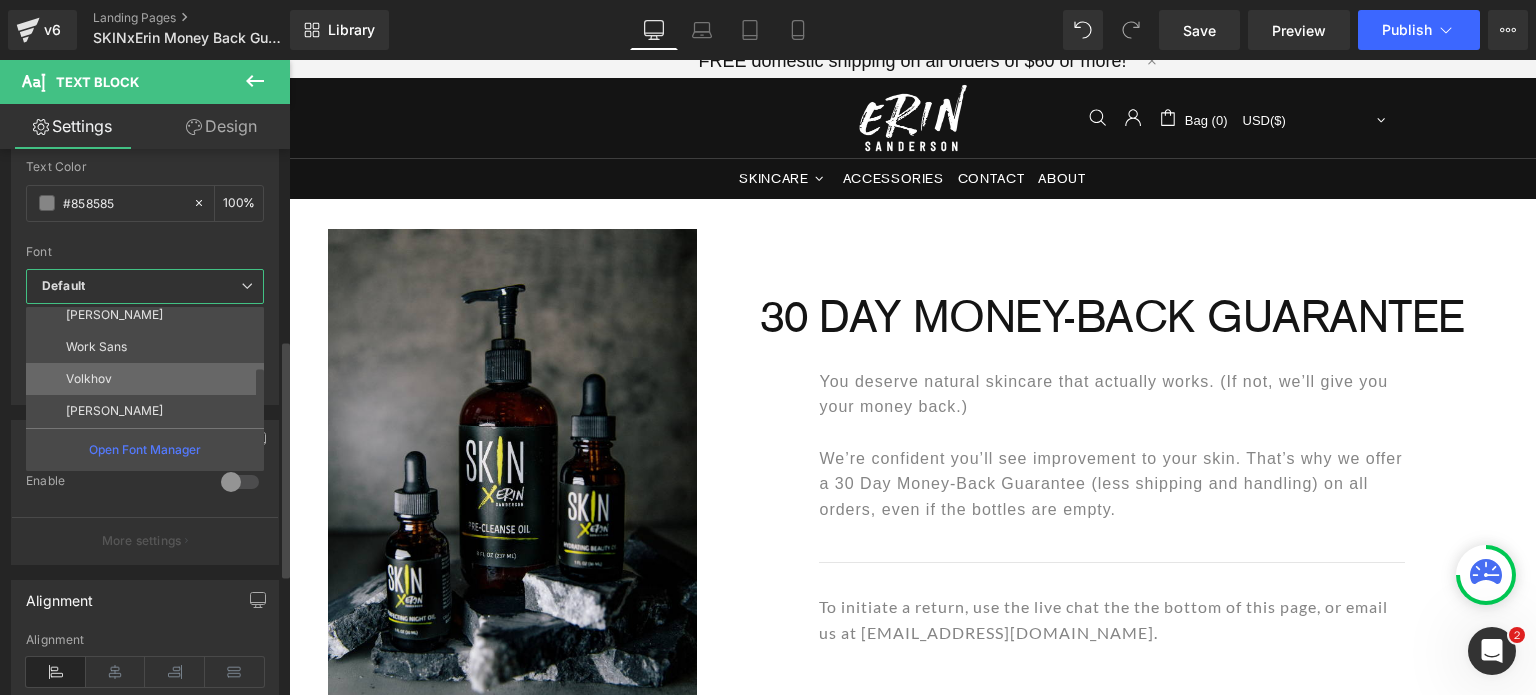 click on "Volkhov" at bounding box center (149, 379) 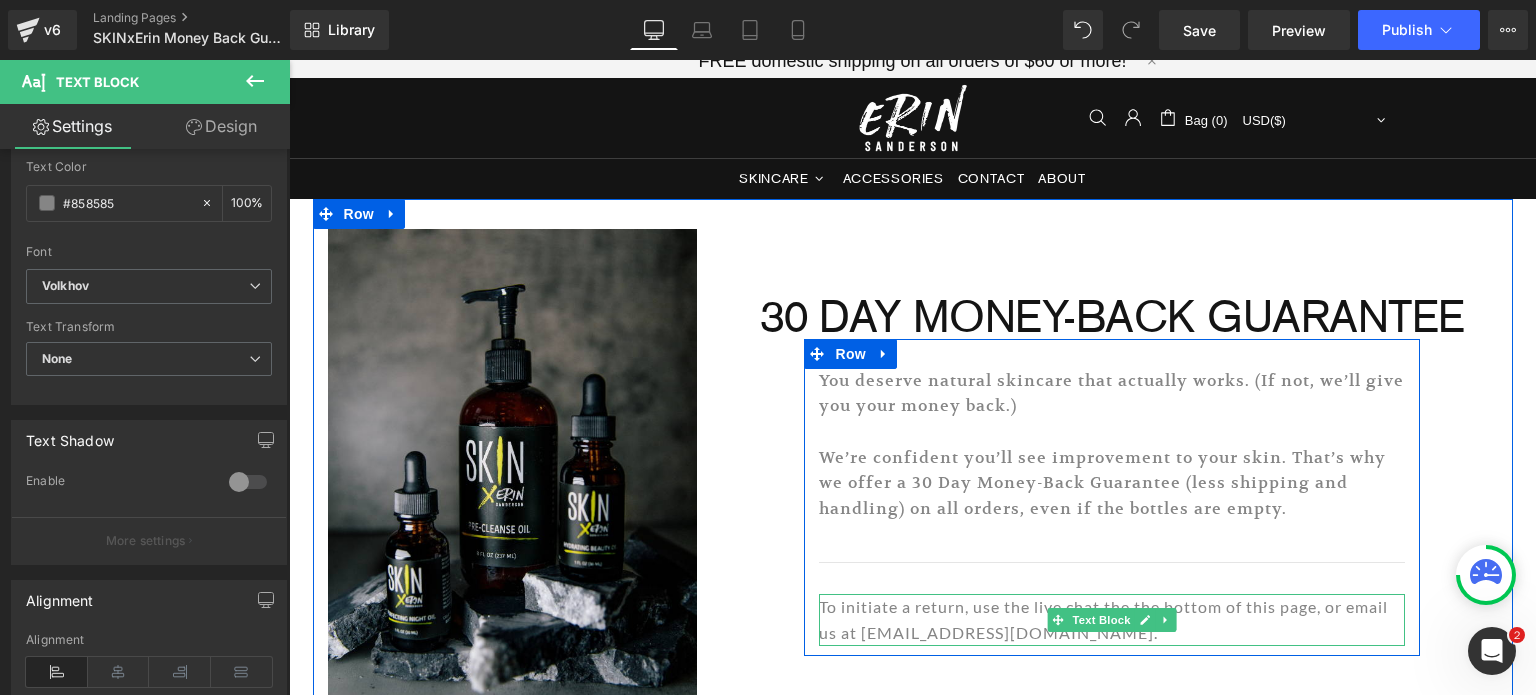 click on "To initiate a return, use the live chat the the bottom of this page, or email us at [EMAIL_ADDRESS][DOMAIN_NAME]." at bounding box center (1112, 619) 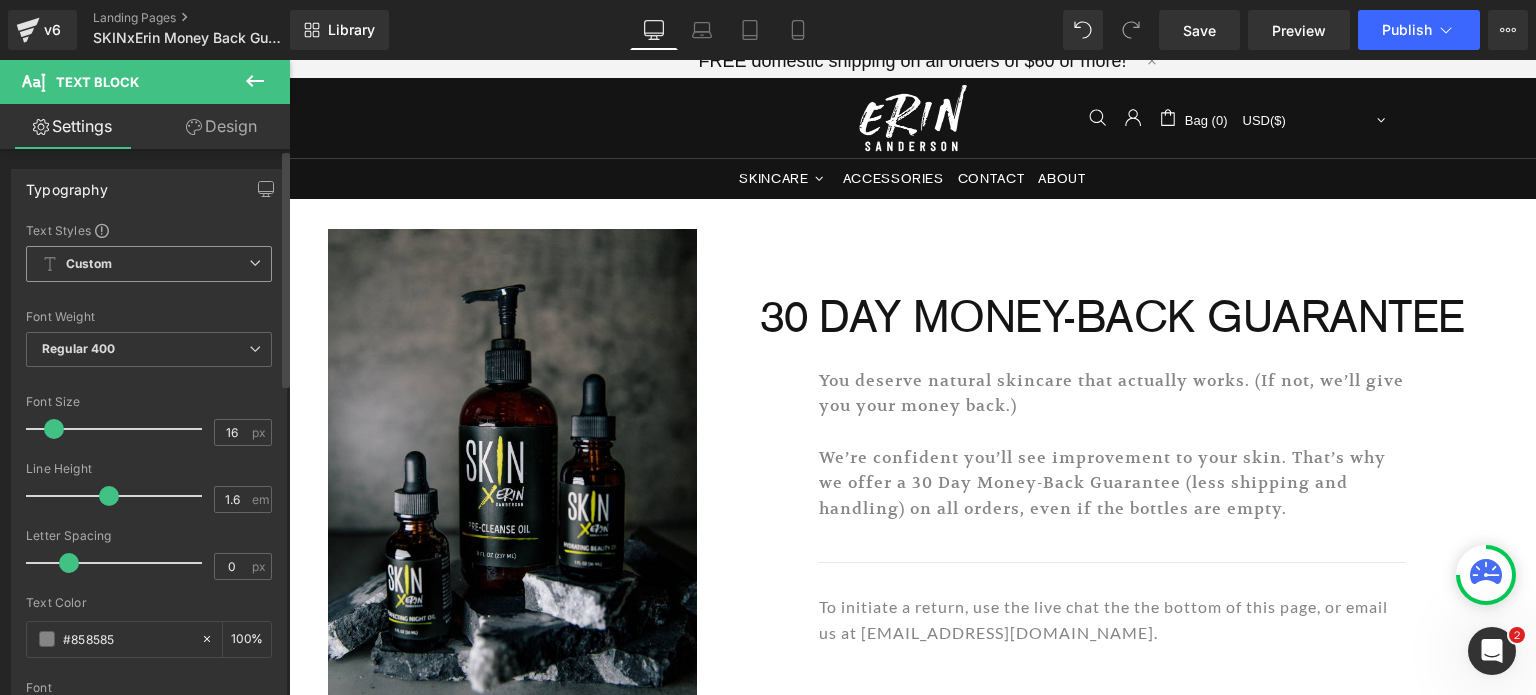 click on "Custom
Setup Global Style" at bounding box center (149, 264) 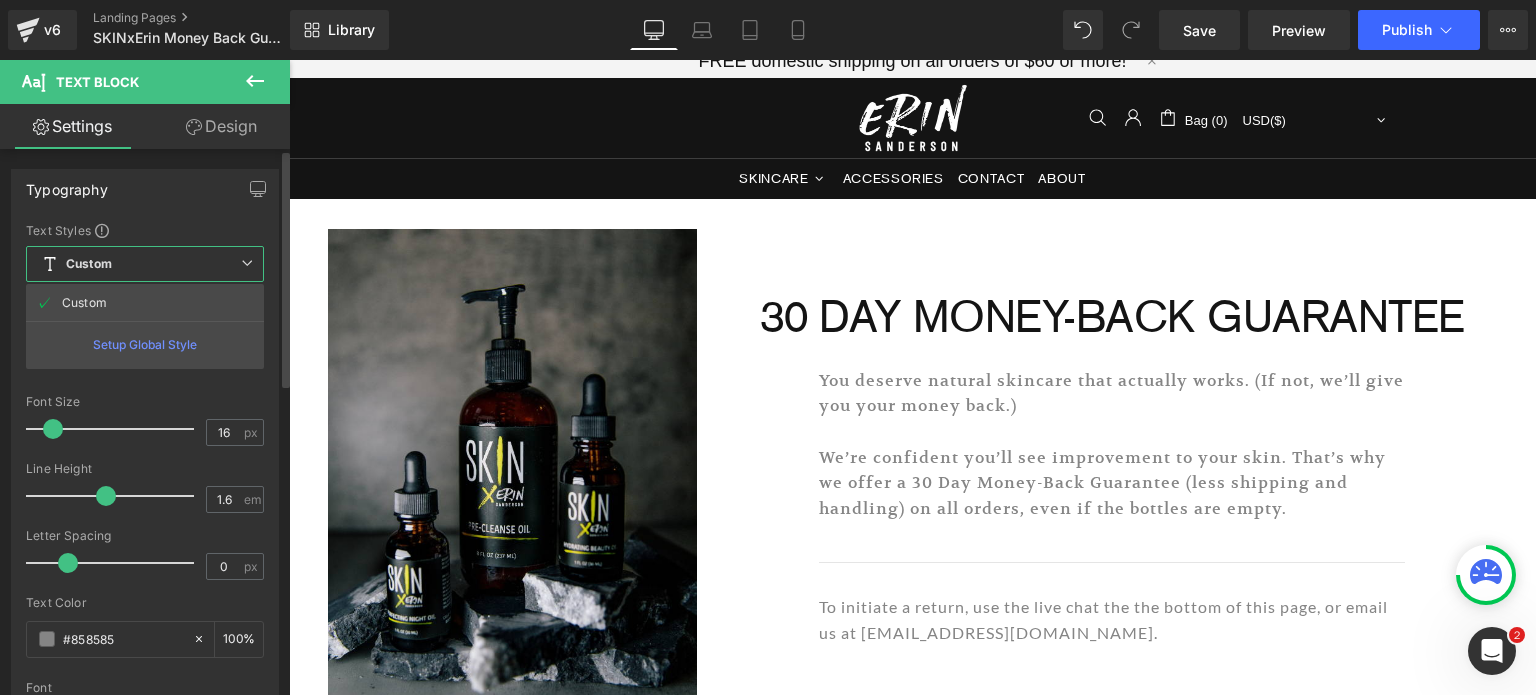 click on "Custom
Setup Global Style" at bounding box center (145, 264) 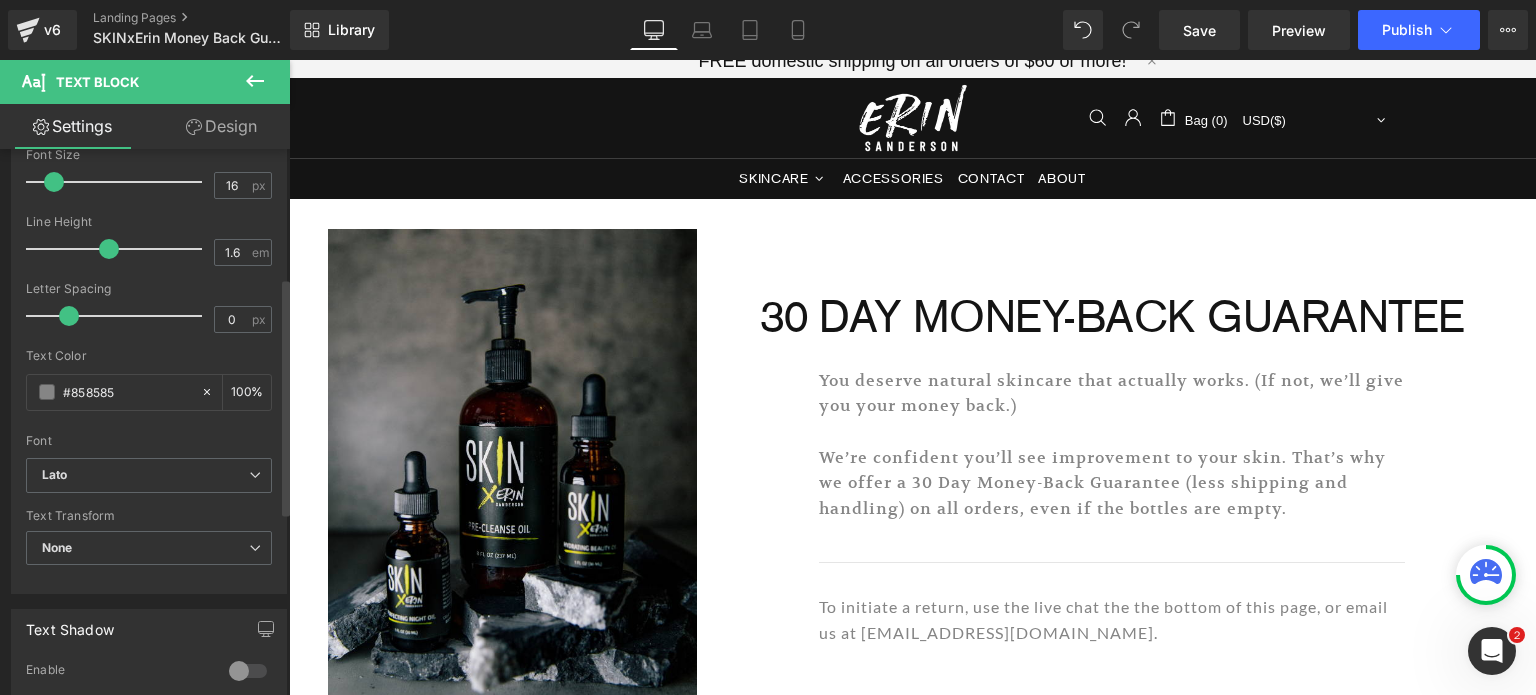 scroll, scrollTop: 298, scrollLeft: 0, axis: vertical 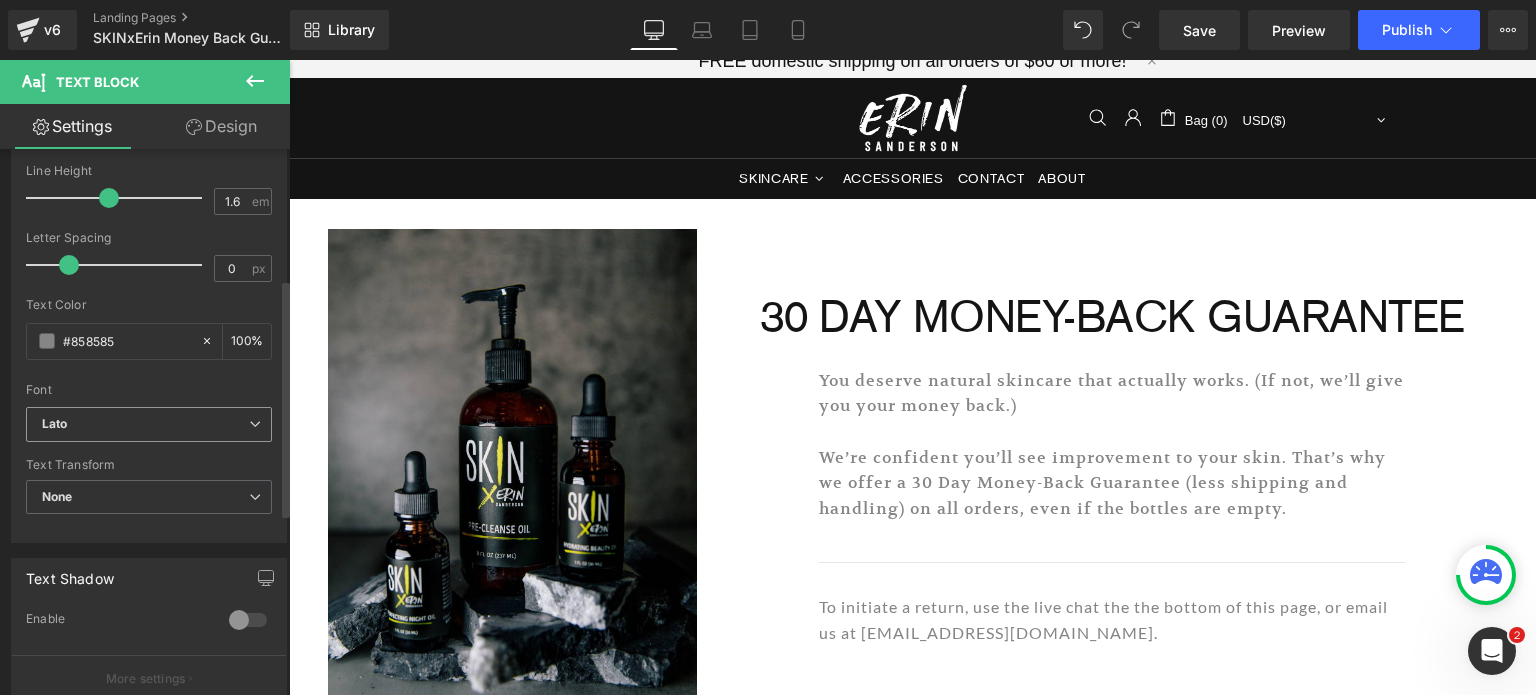 click on "Lato" at bounding box center [145, 424] 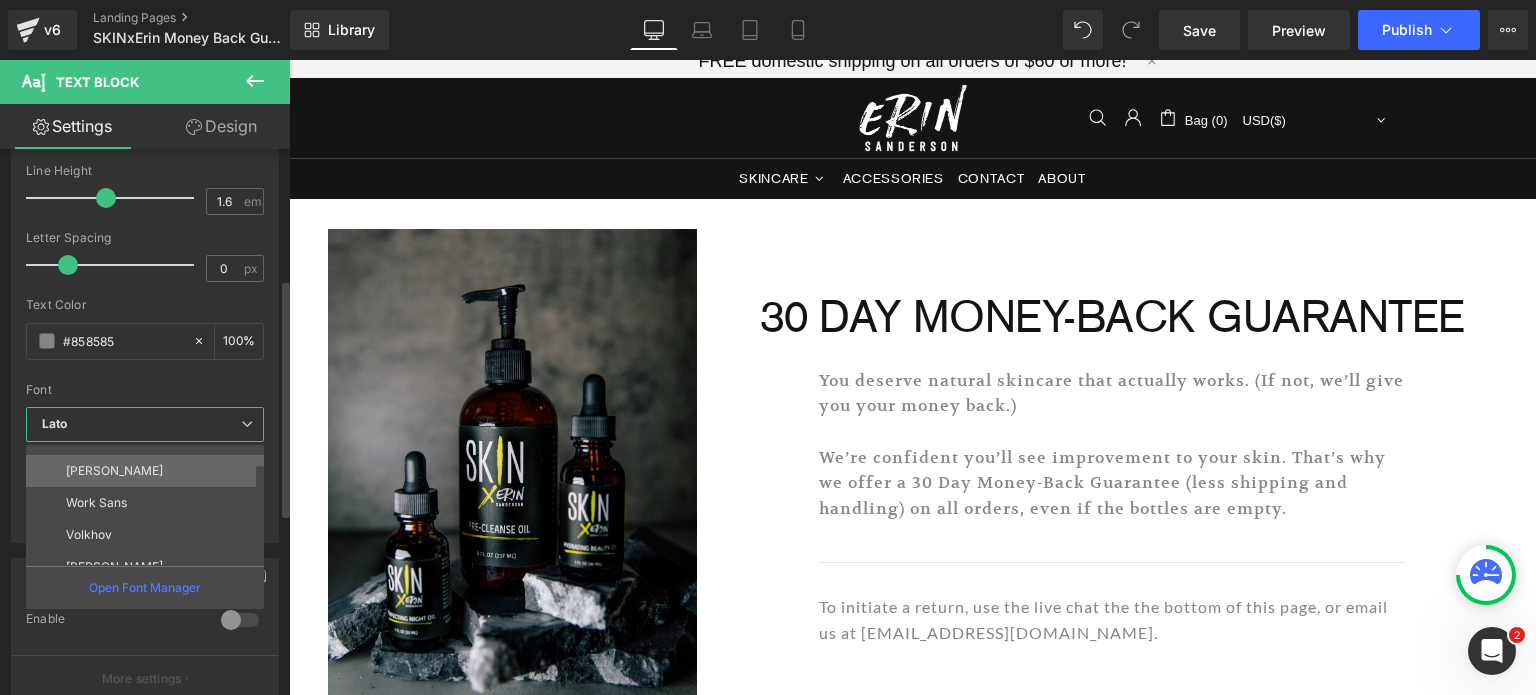 scroll, scrollTop: 72, scrollLeft: 0, axis: vertical 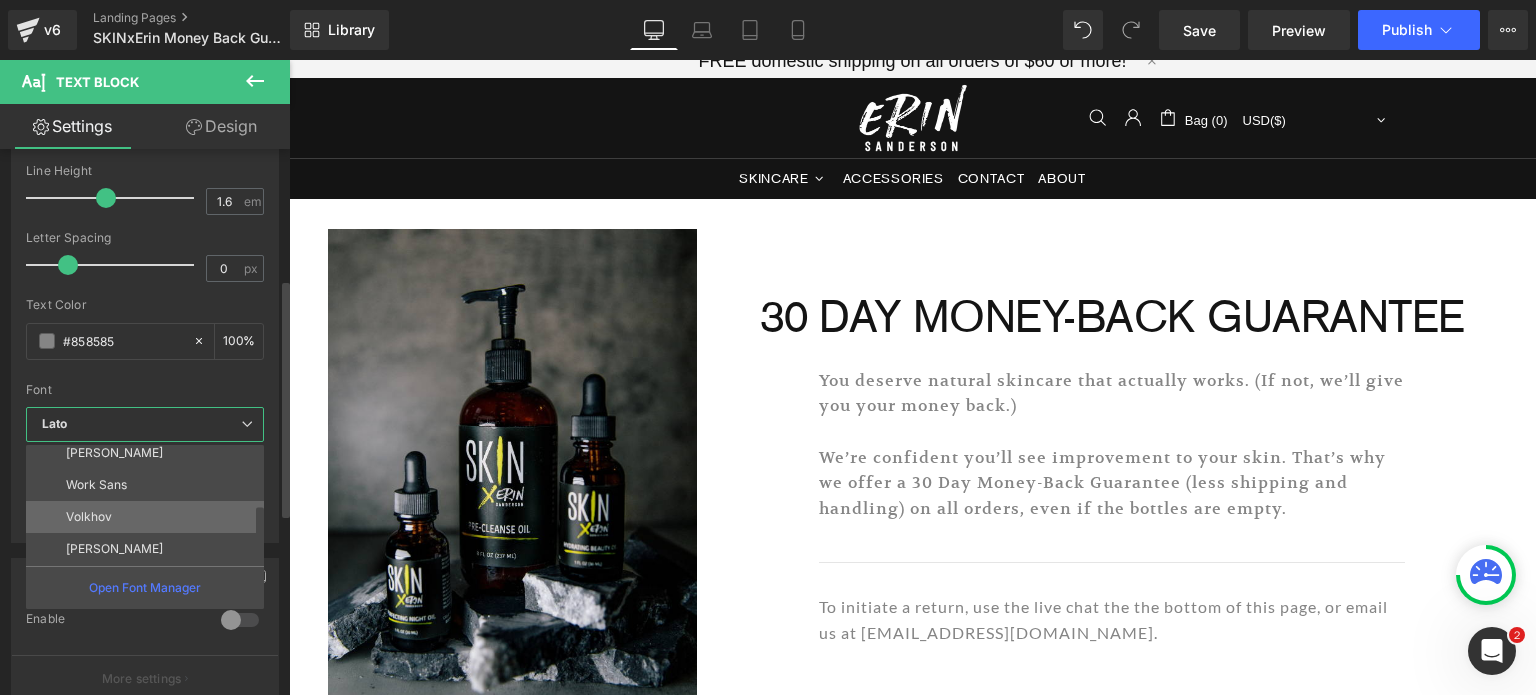 click on "Volkhov" at bounding box center [149, 517] 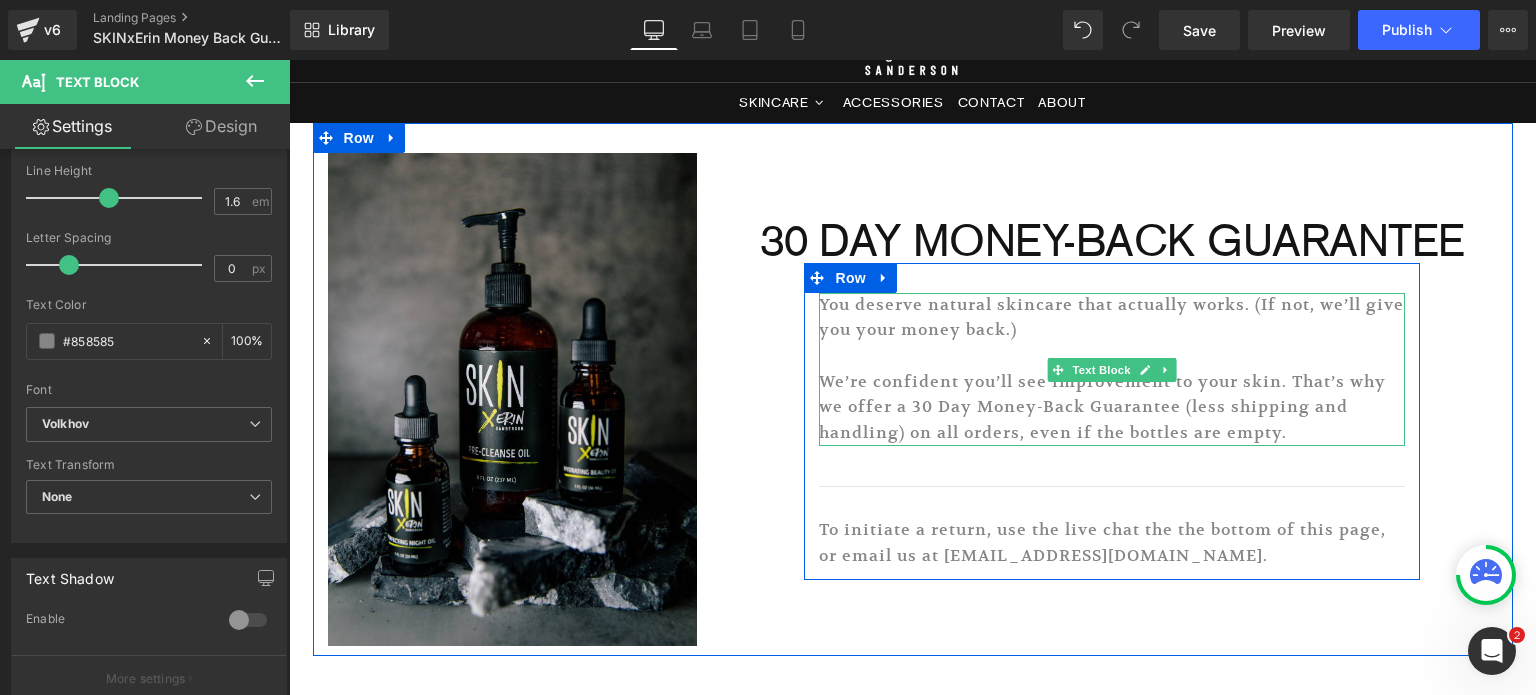 scroll, scrollTop: 94, scrollLeft: 0, axis: vertical 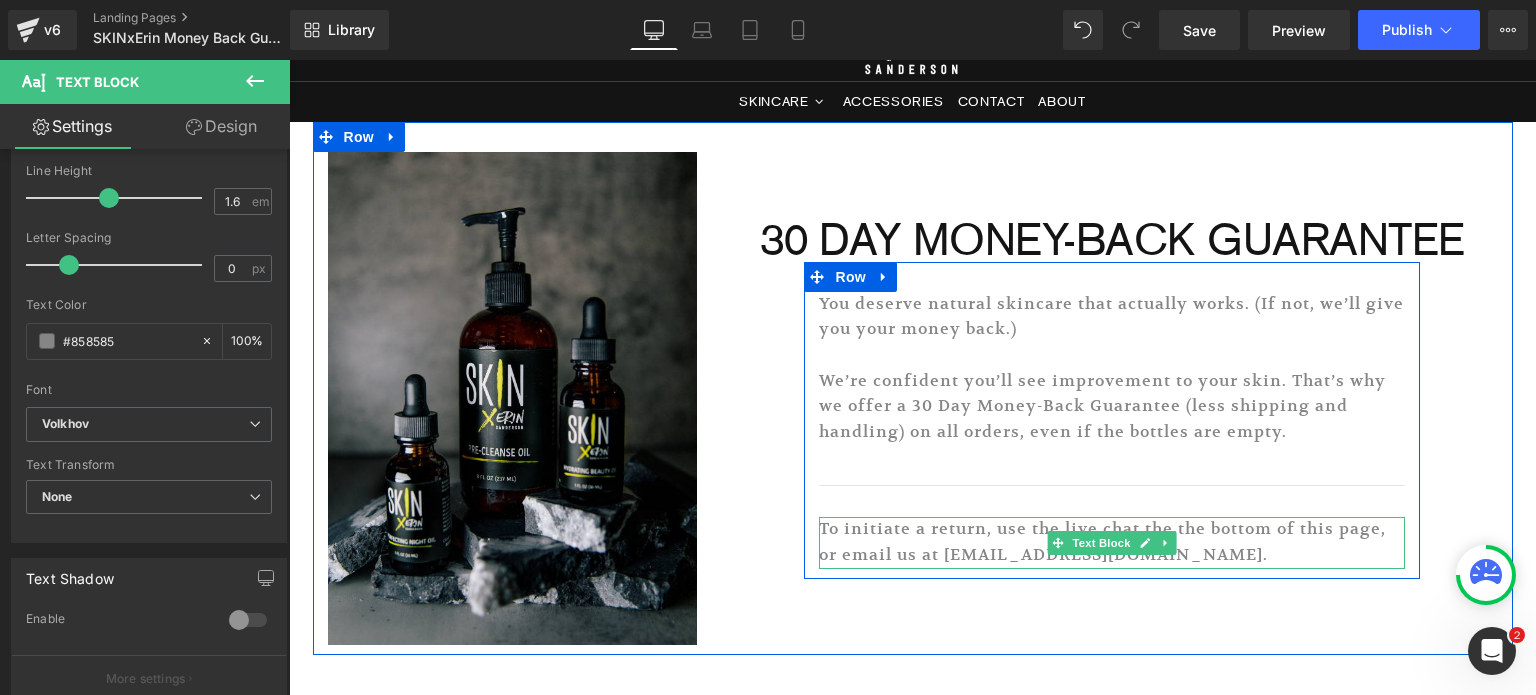 click on "To initiate a return, use the live chat the the bottom of this page, or email us at [EMAIL_ADDRESS][DOMAIN_NAME]." at bounding box center [1112, 542] 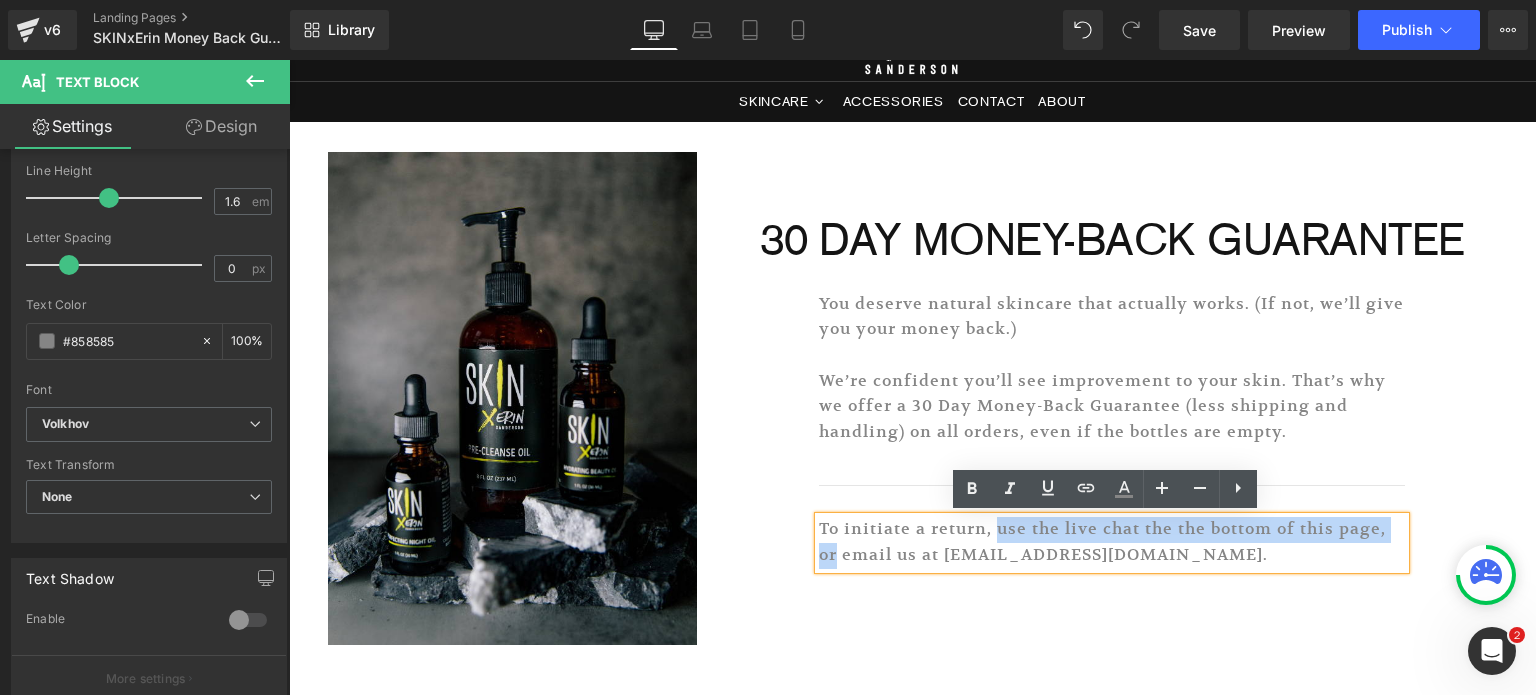 drag, startPoint x: 990, startPoint y: 530, endPoint x: 1393, endPoint y: 534, distance: 403.01984 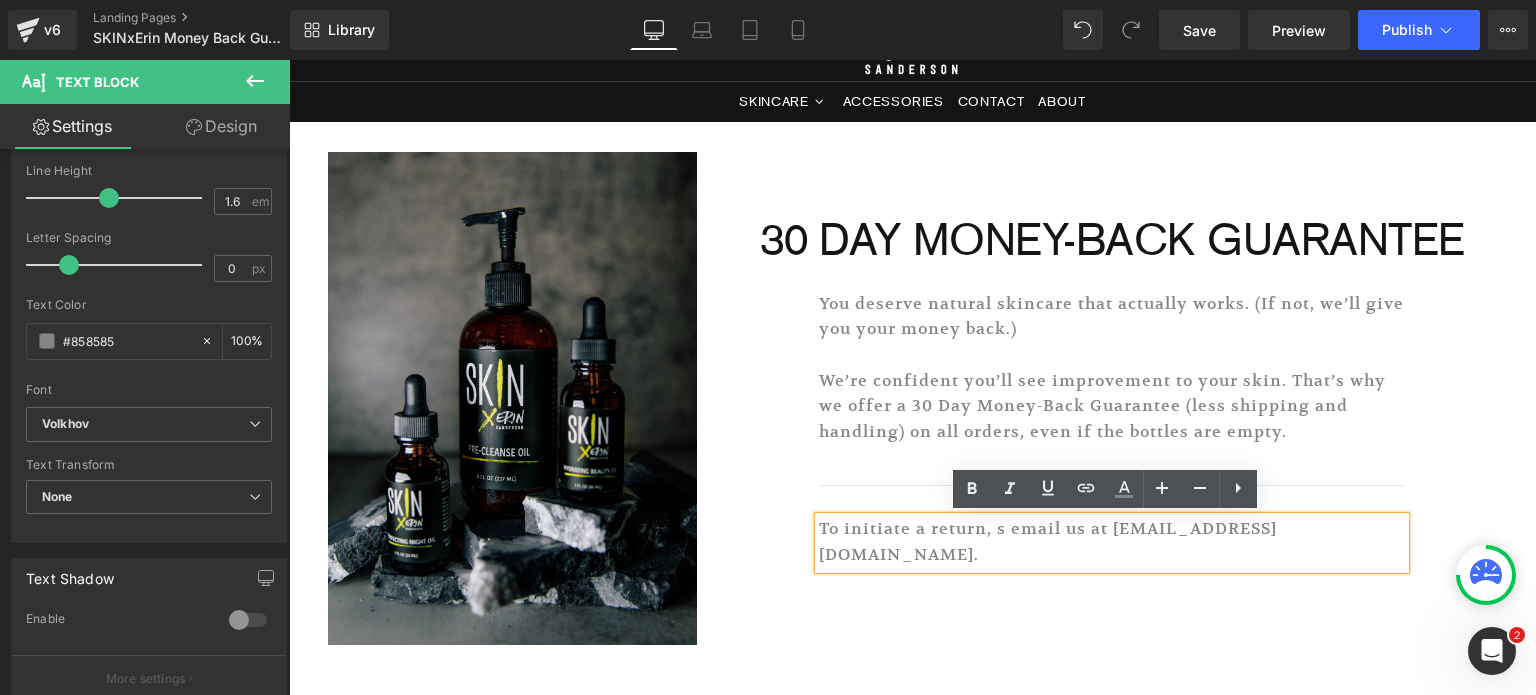 scroll, scrollTop: 108, scrollLeft: 0, axis: vertical 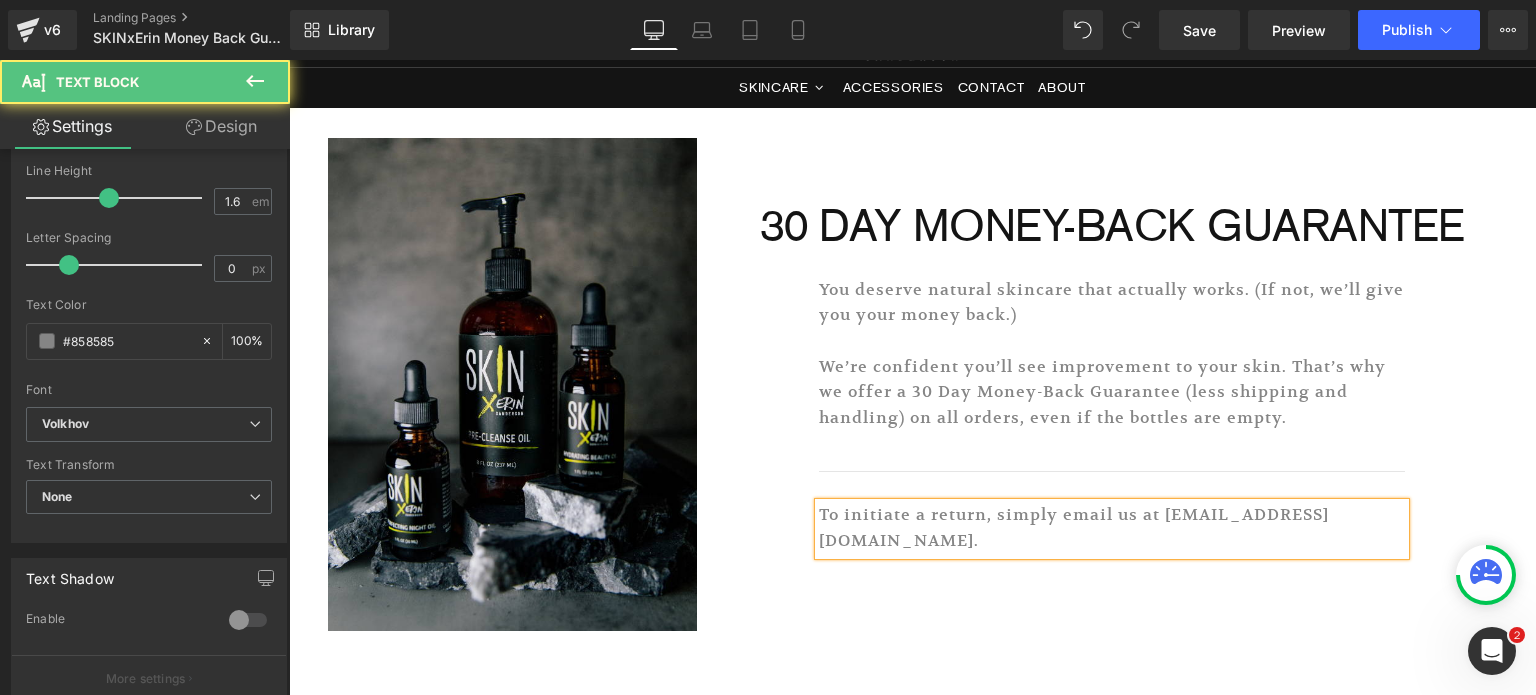 click on "To initiate a return, simply email us at [EMAIL_ADDRESS][DOMAIN_NAME]." at bounding box center (1112, 528) 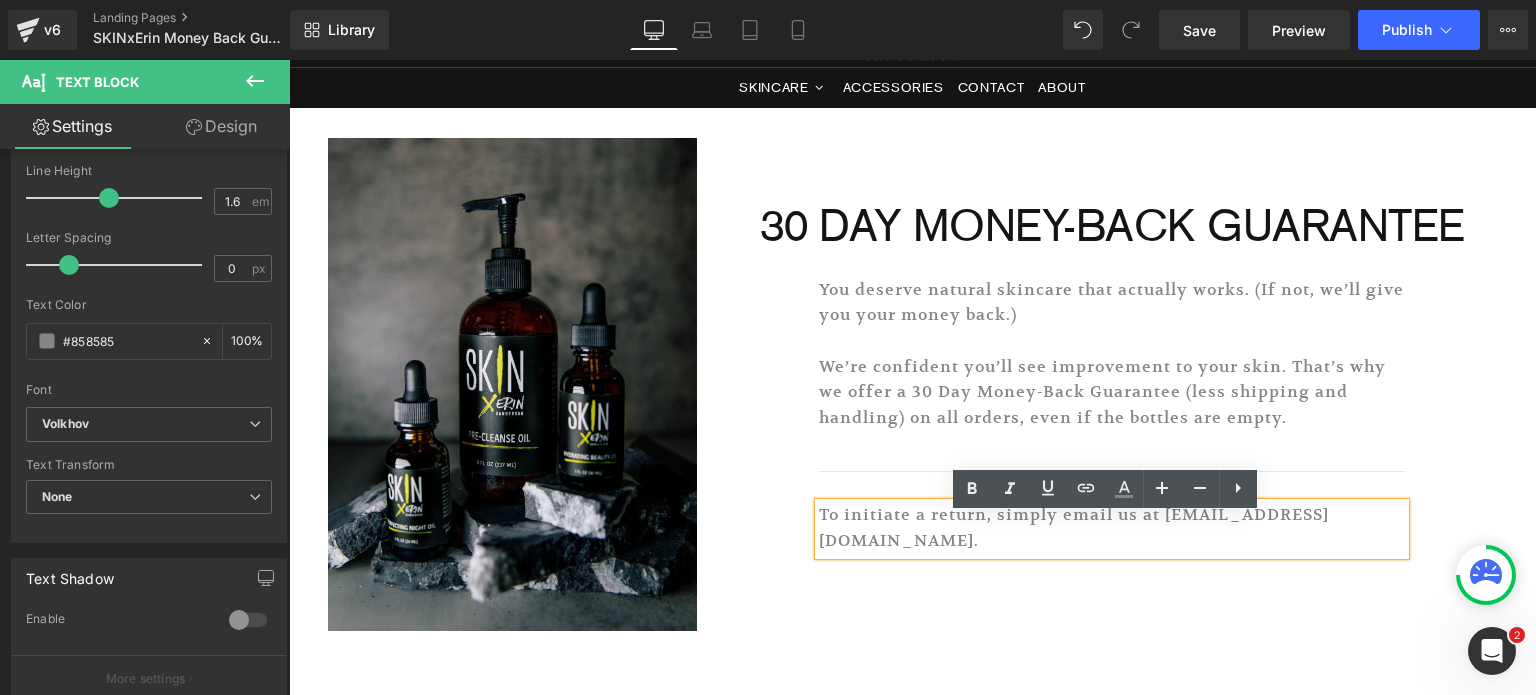 click on "To initiate a return, simply email us at [EMAIL_ADDRESS][DOMAIN_NAME]." at bounding box center (1112, 528) 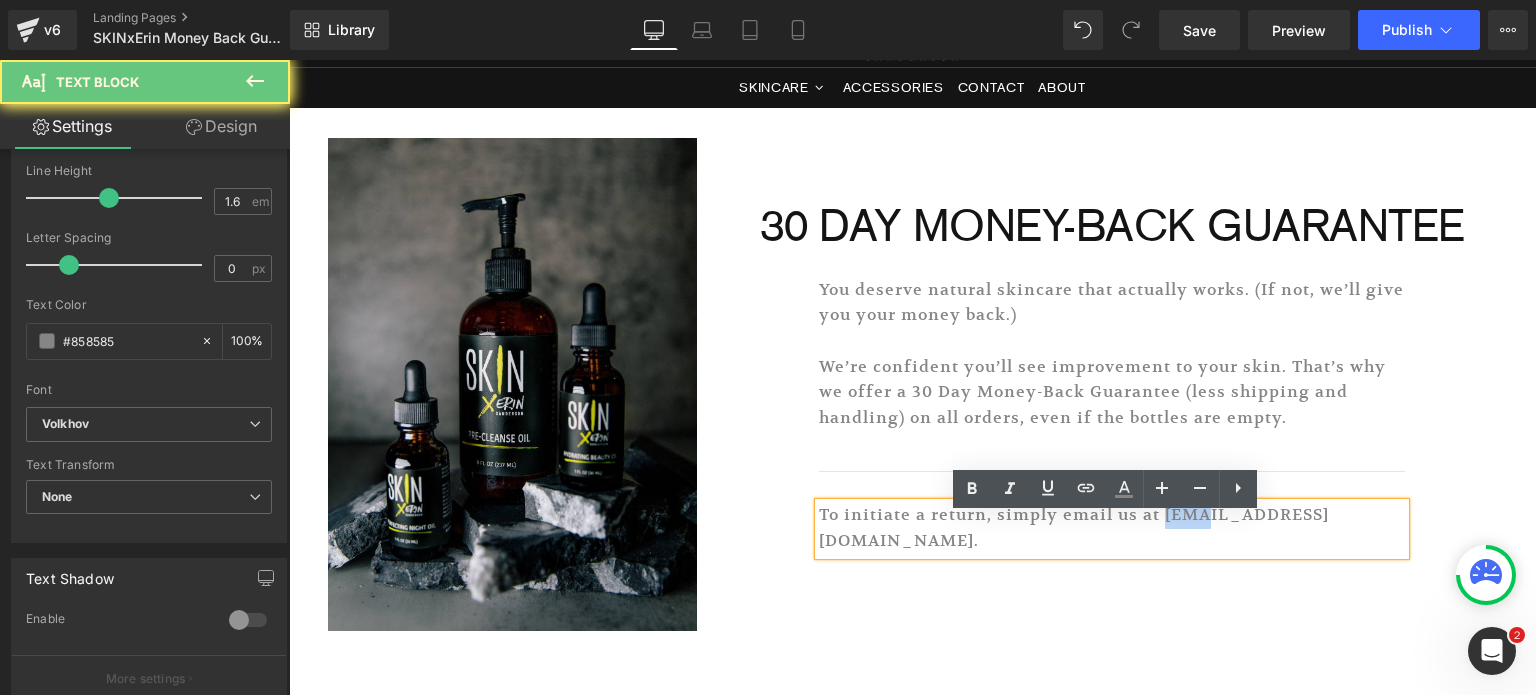 click on "To initiate a return, simply email us at [EMAIL_ADDRESS][DOMAIN_NAME]." at bounding box center (1112, 528) 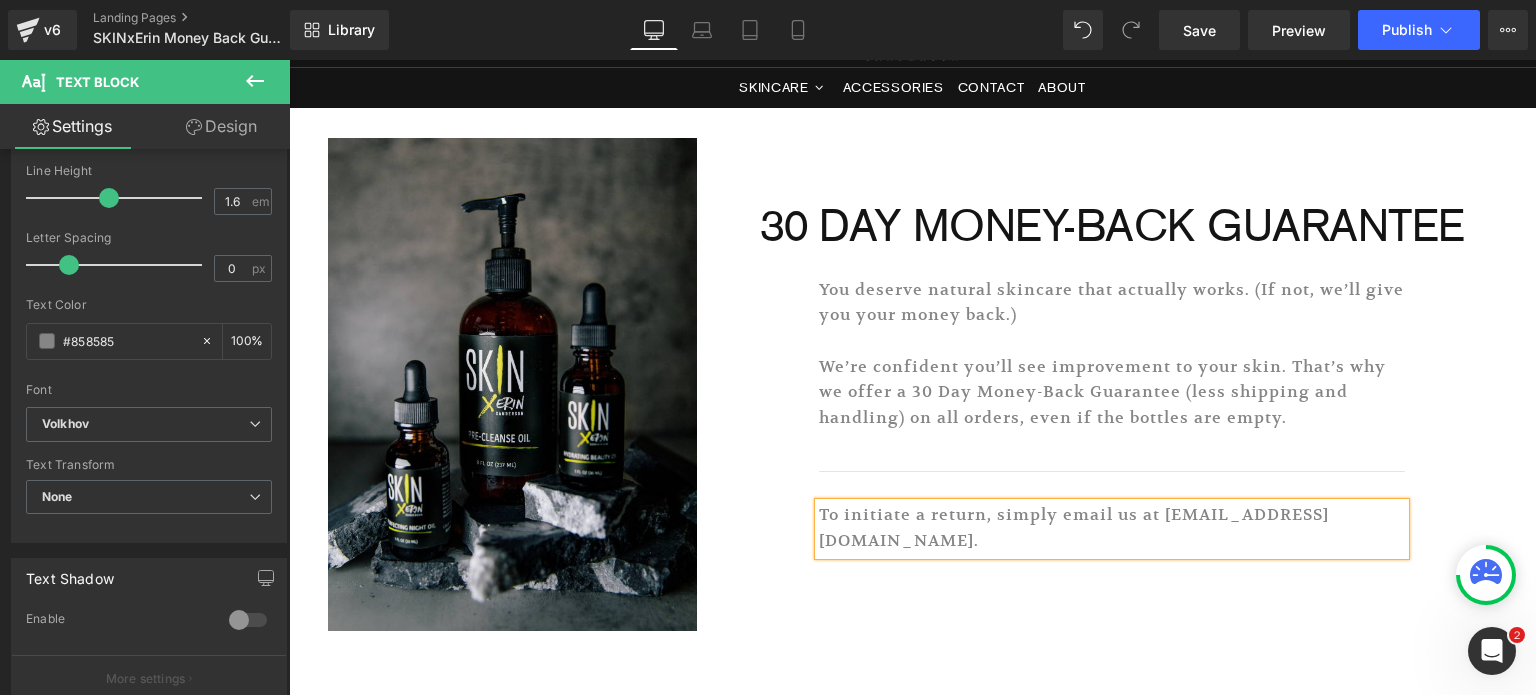 click on "To initiate a return, simply email us at [EMAIL_ADDRESS][DOMAIN_NAME]." at bounding box center (1112, 528) 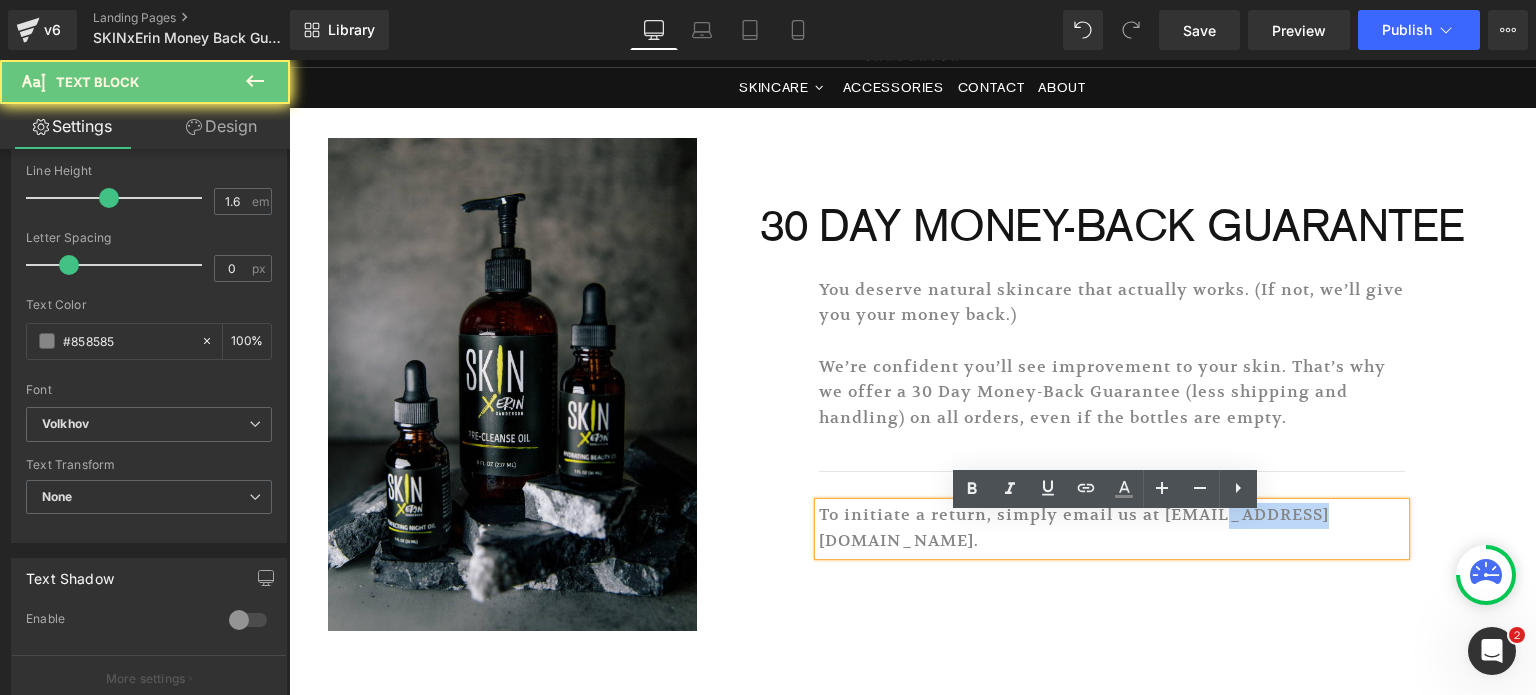 click on "To initiate a return, simply email us at [EMAIL_ADDRESS][DOMAIN_NAME]." at bounding box center (1112, 528) 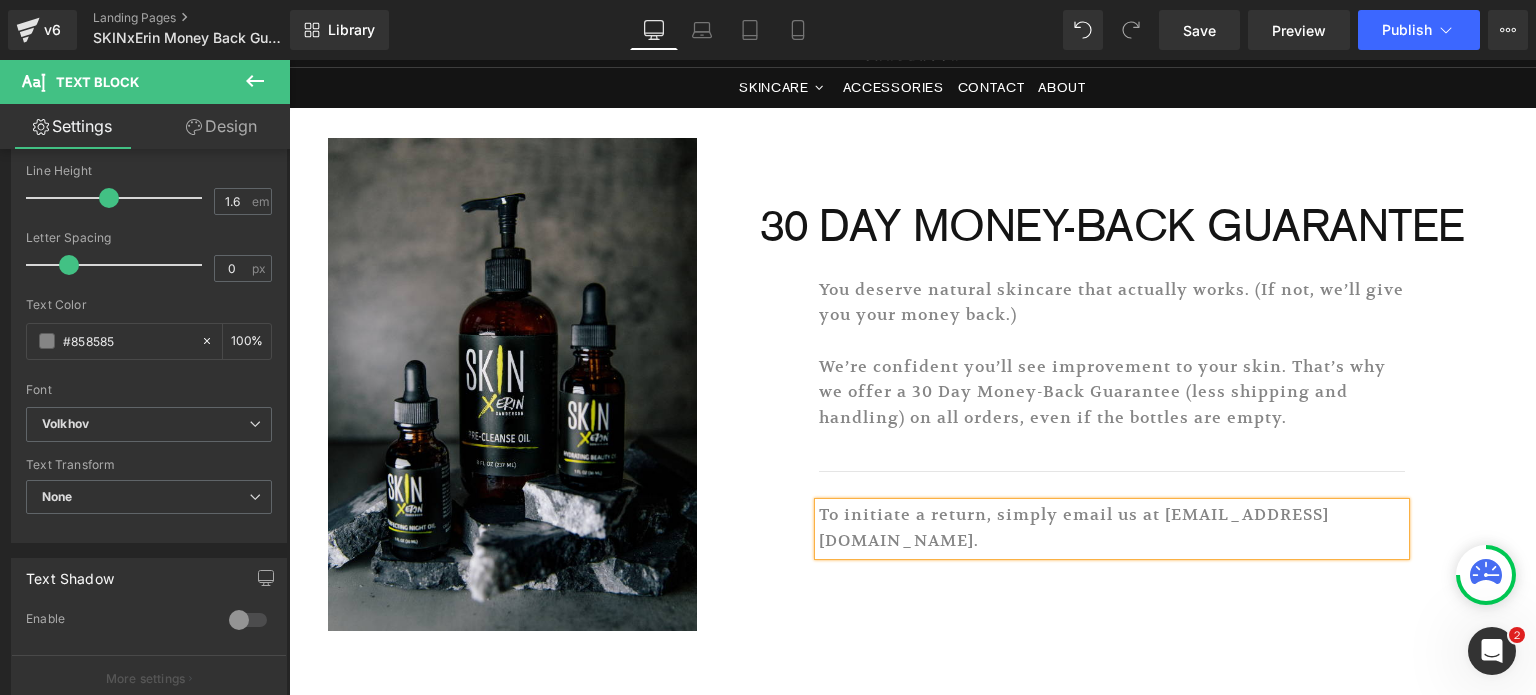 click on "30 DAY MONEY-BACK GUARANTEE Heading         You deserve natural skincare that actually works. (If not, we’ll give you your money back.) We’re confident you’ll see improvement to your skin. That’s why we offer a 30 Day Money-Back Guarantee (less shipping and handling) on all orders, even if the bottles are empty. Text Block         Separator         To initiate a return, simply email us at [EMAIL_ADDRESS][DOMAIN_NAME]. Text Block         Row" at bounding box center [1112, 384] 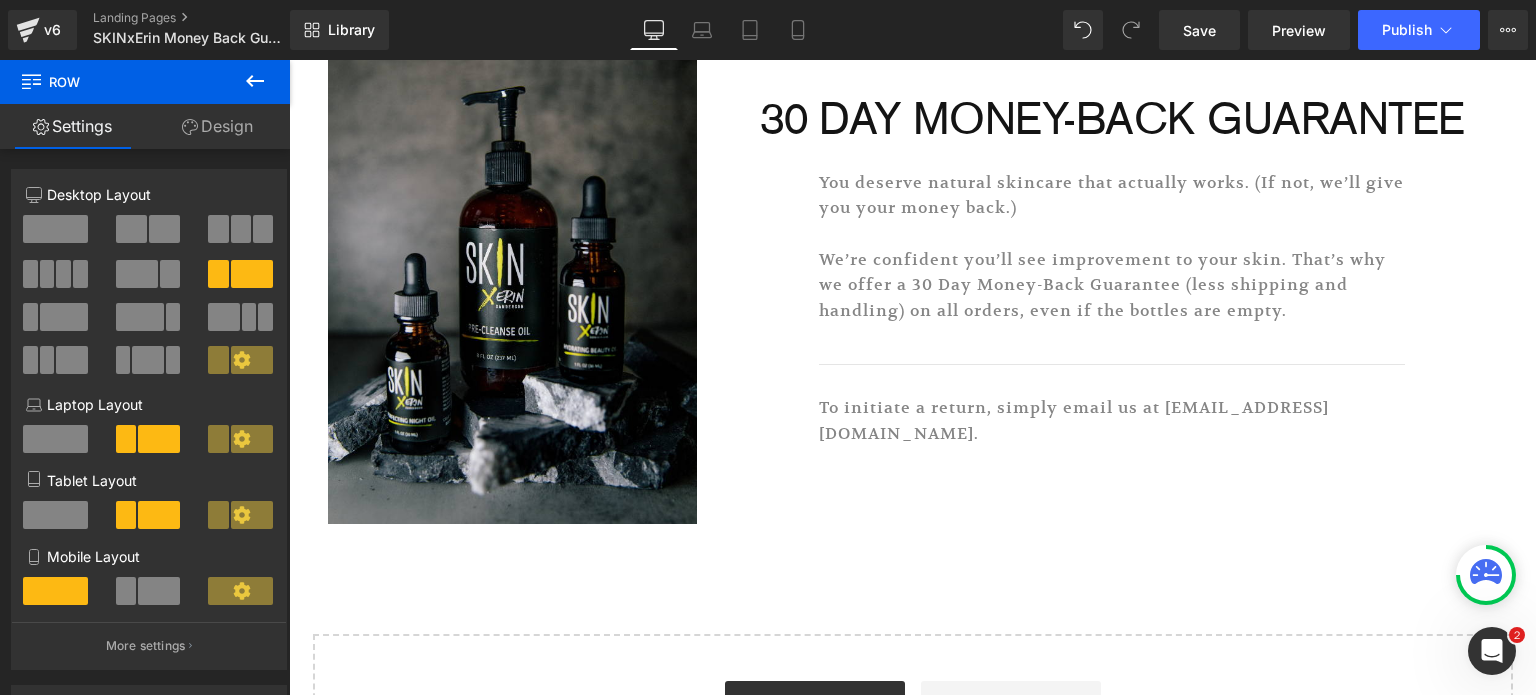scroll, scrollTop: 0, scrollLeft: 0, axis: both 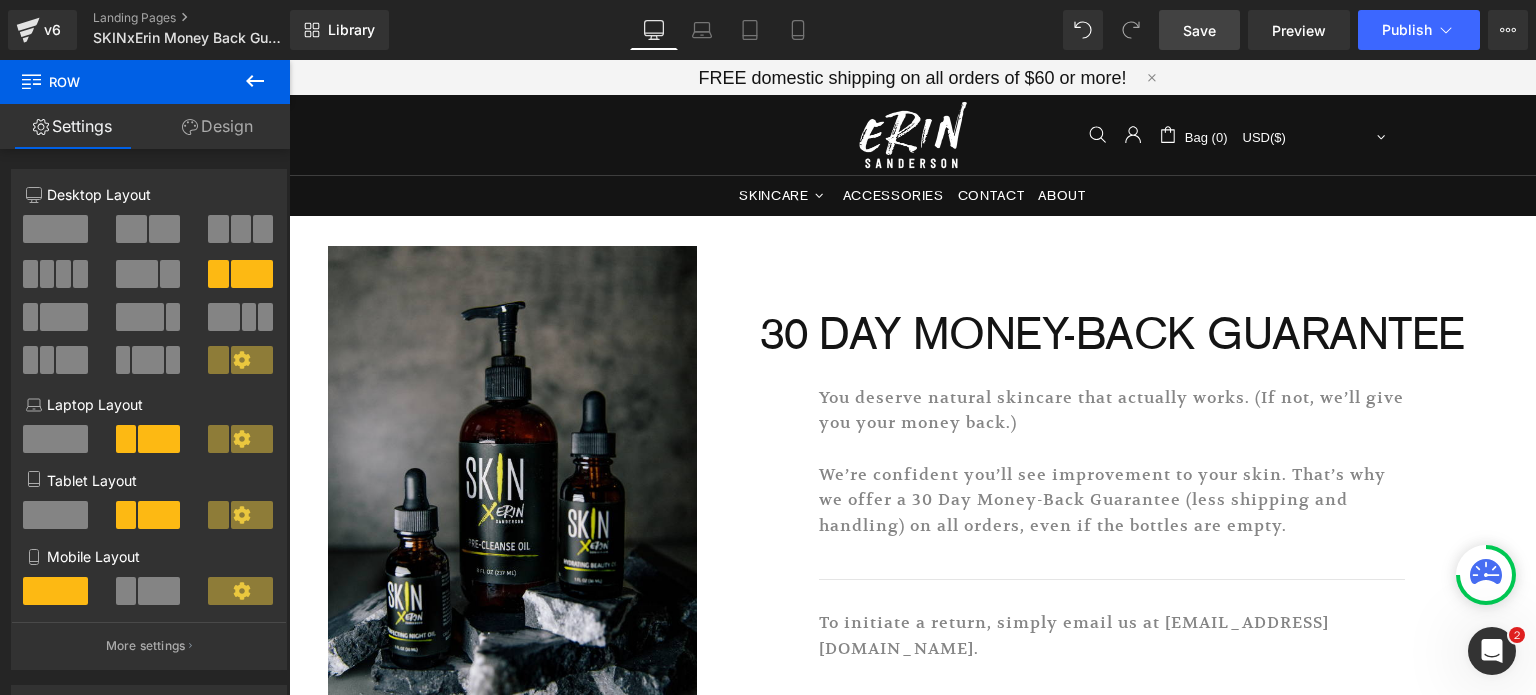 click on "Save" at bounding box center (1199, 30) 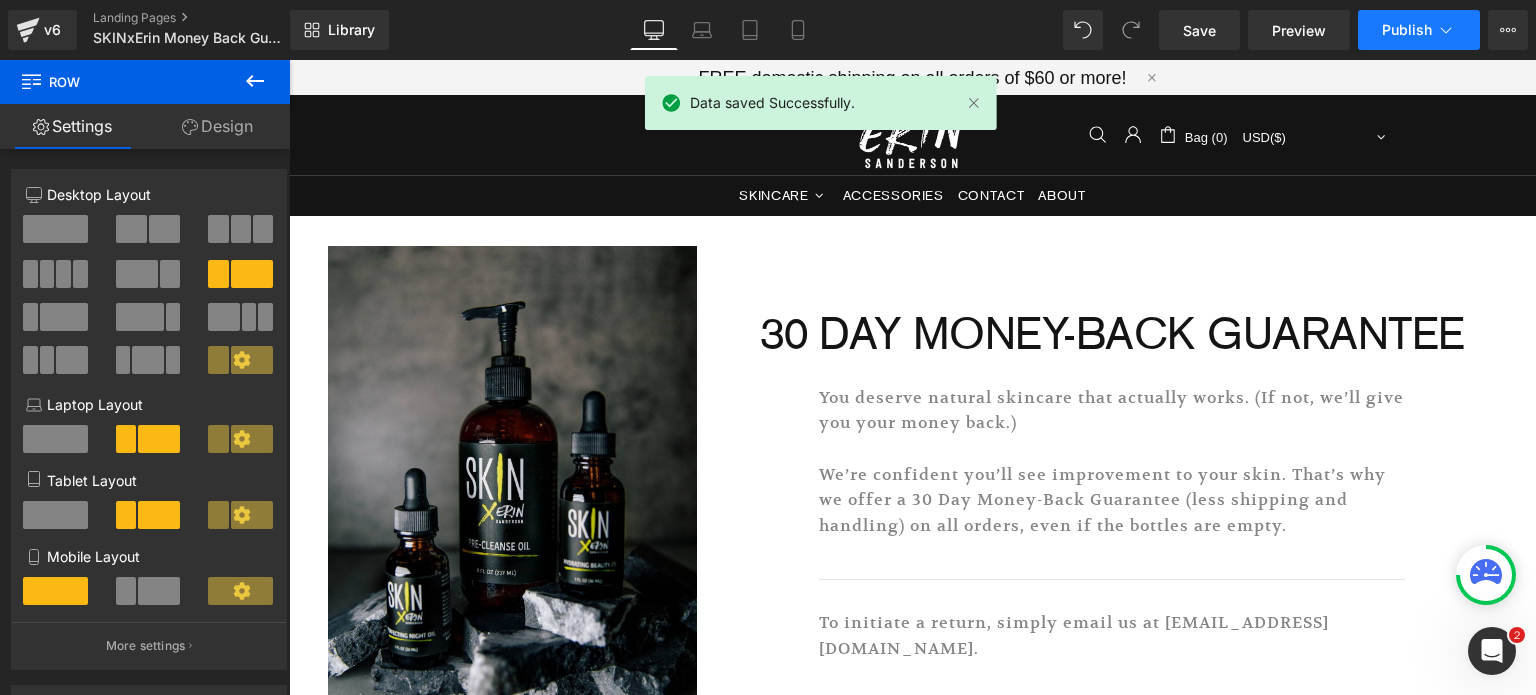 click on "Publish" at bounding box center (1407, 30) 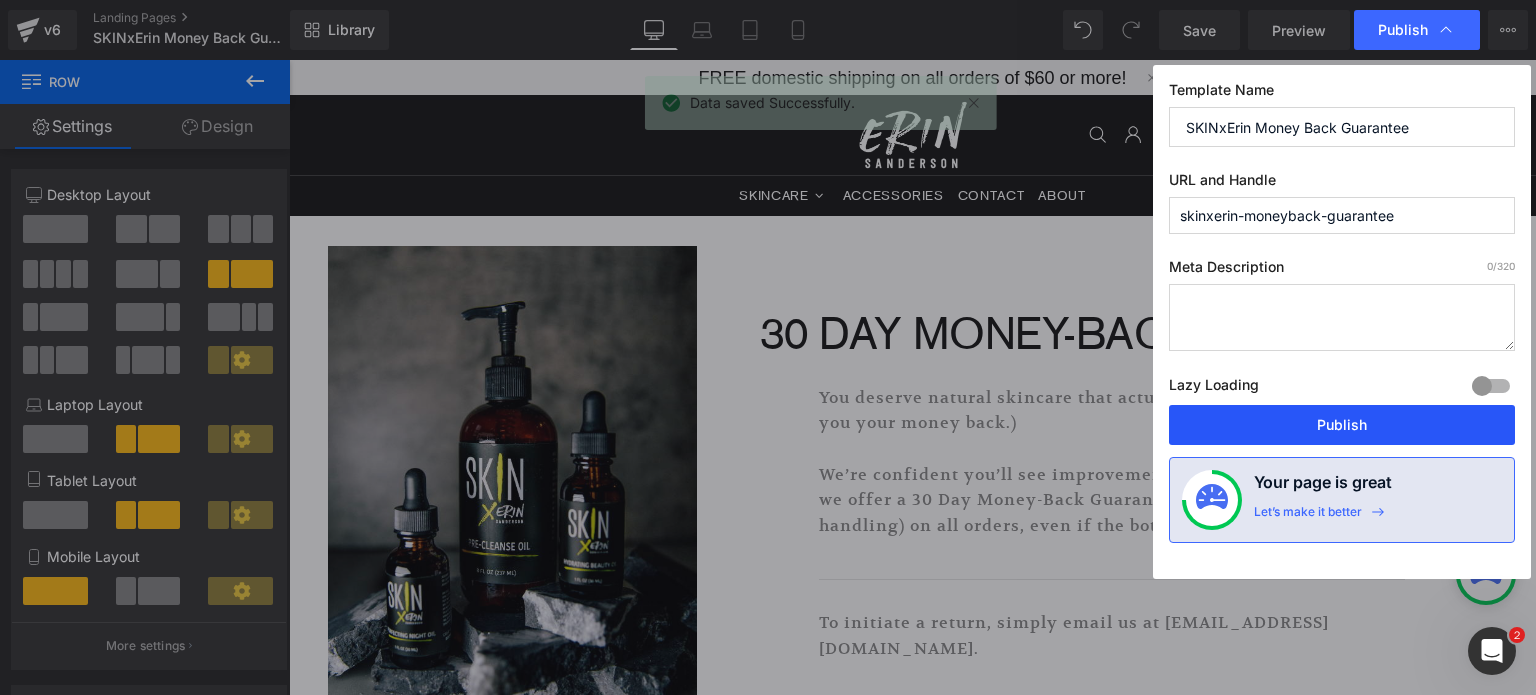 click on "Publish" at bounding box center [1342, 425] 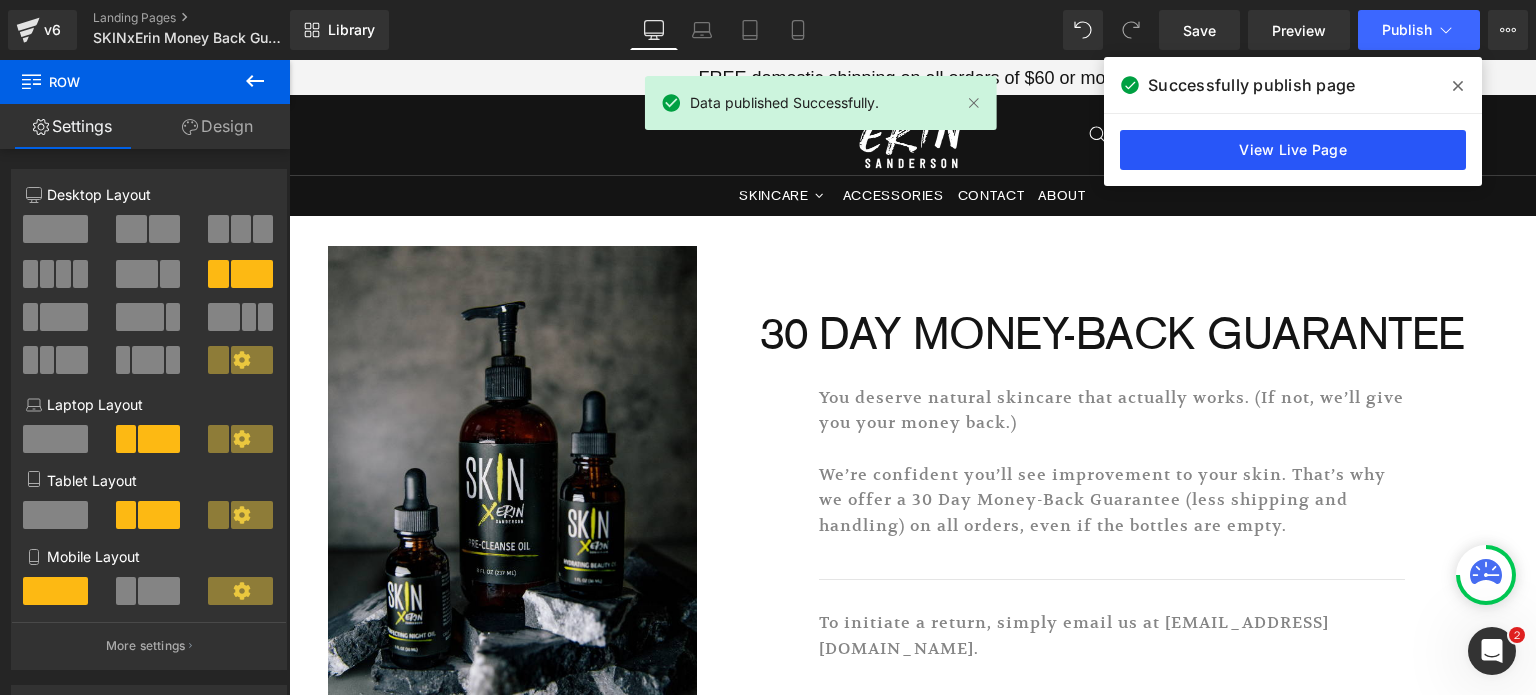 click on "View Live Page" at bounding box center (1293, 150) 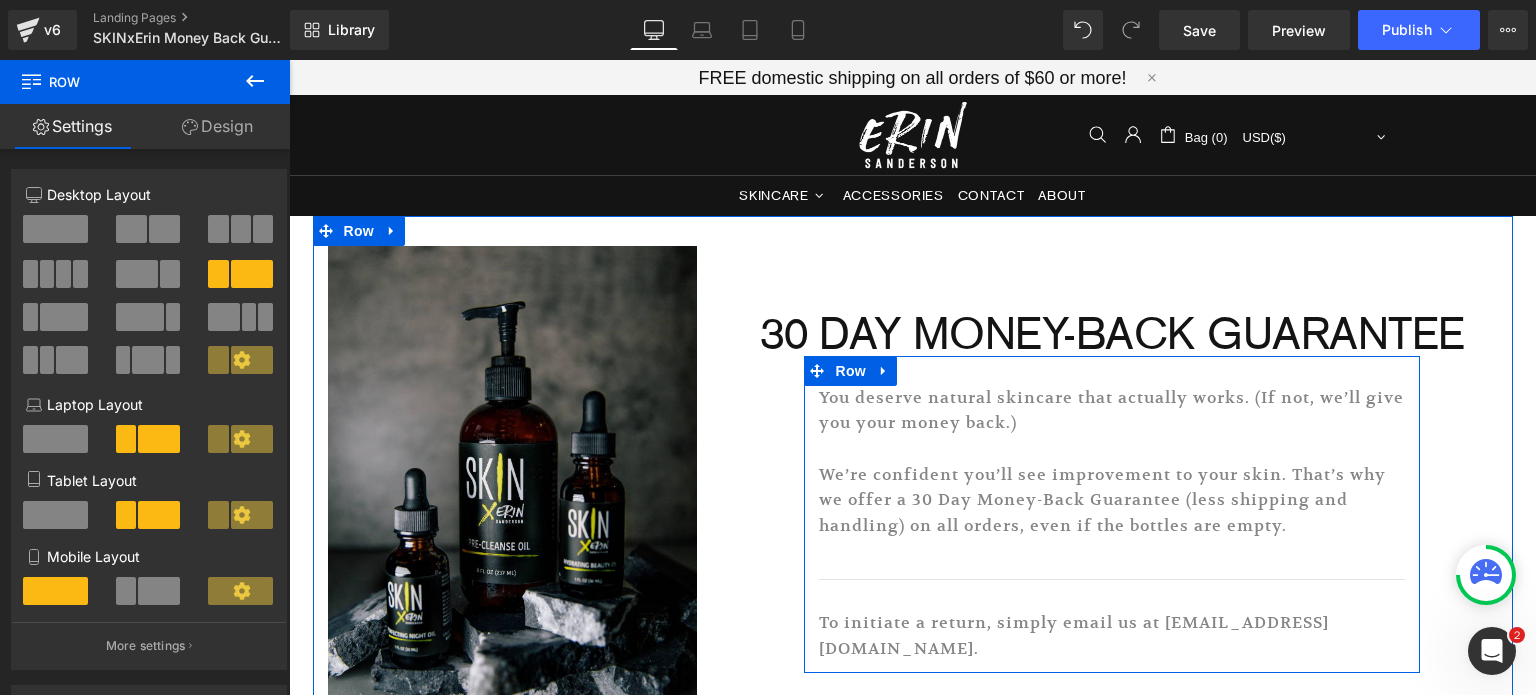 click on "You deserve natural skincare that actually works. (If not, we’ll give you your money back.) We’re confident you’ll see improvement to your skin. That’s why we offer a 30 Day Money-Back Guarantee (less shipping and handling) on all orders, even if the bottles are empty. Text Block         Separator         To initiate a return, simply email us at [EMAIL_ADDRESS][DOMAIN_NAME]. Text Block         Row" at bounding box center [1112, 514] 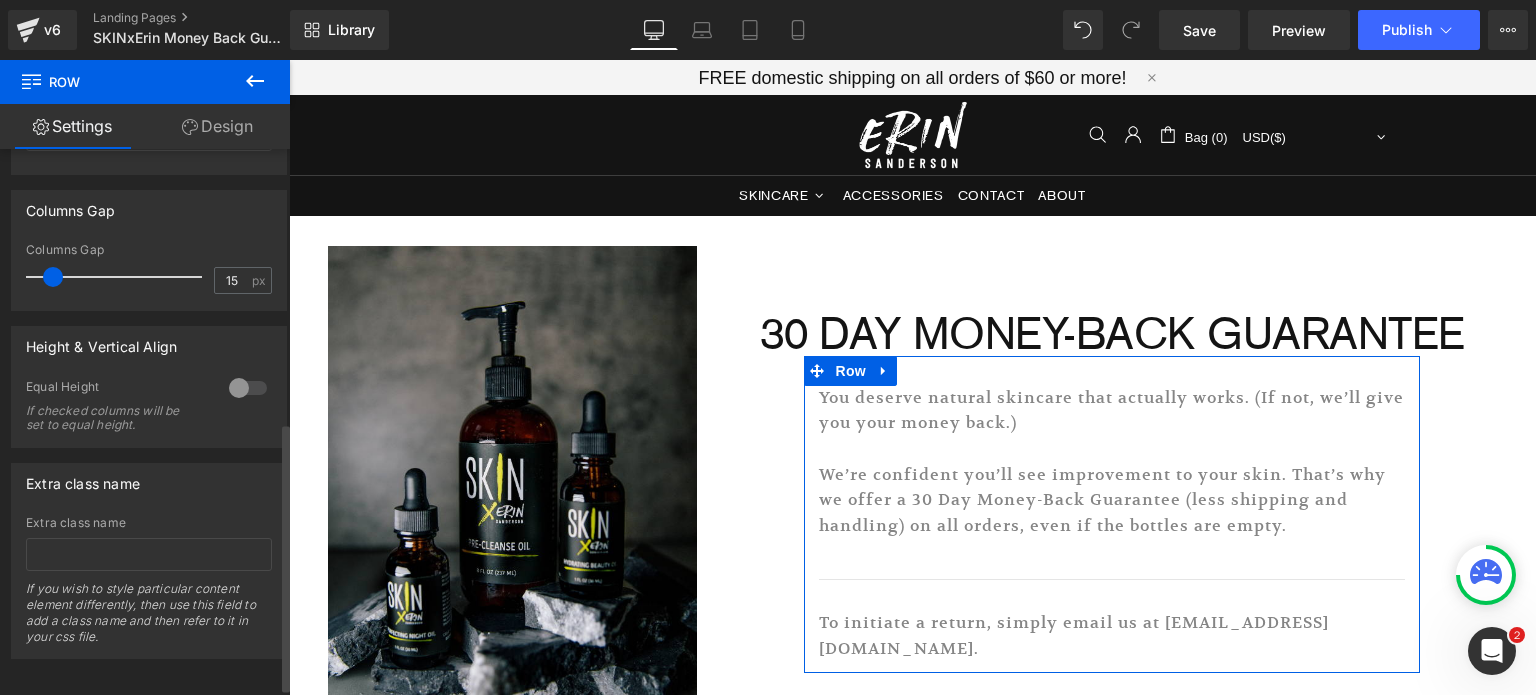 scroll, scrollTop: 524, scrollLeft: 0, axis: vertical 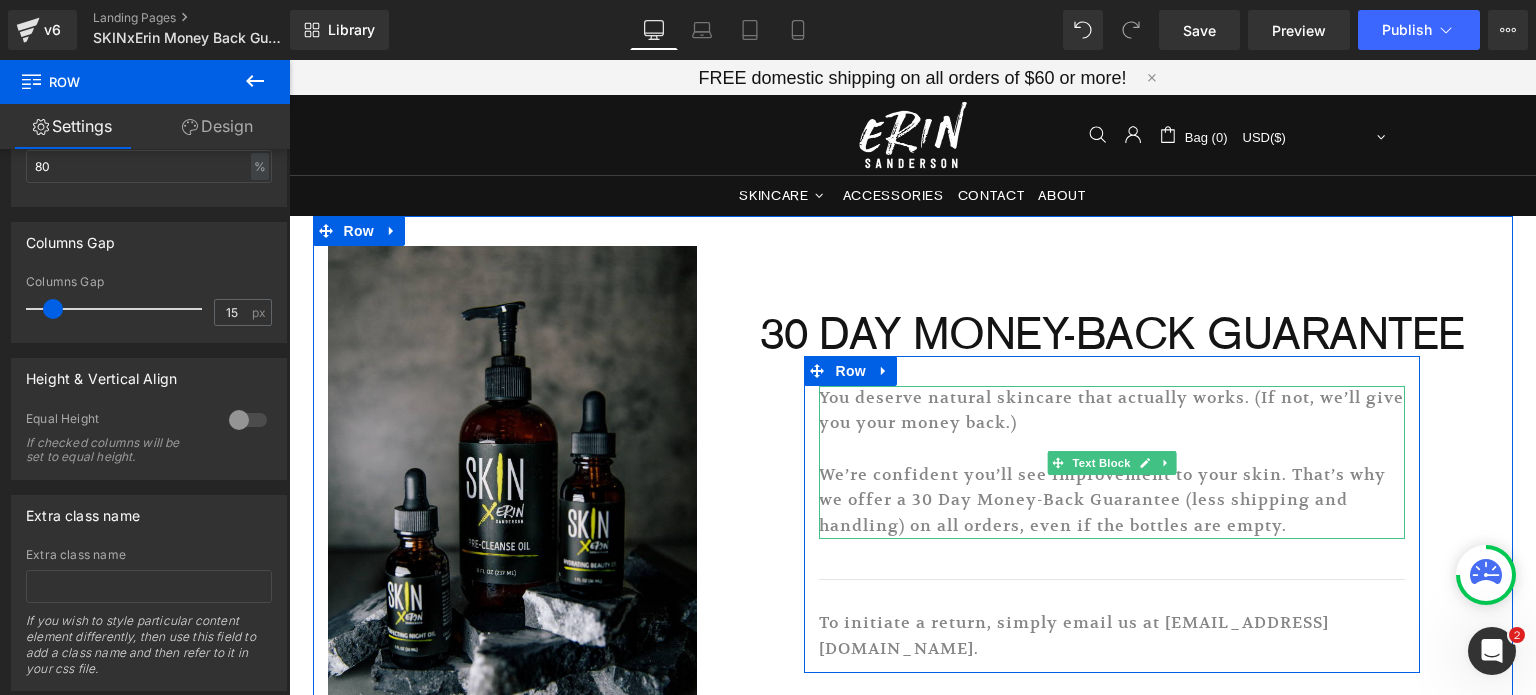click at bounding box center [1112, 450] 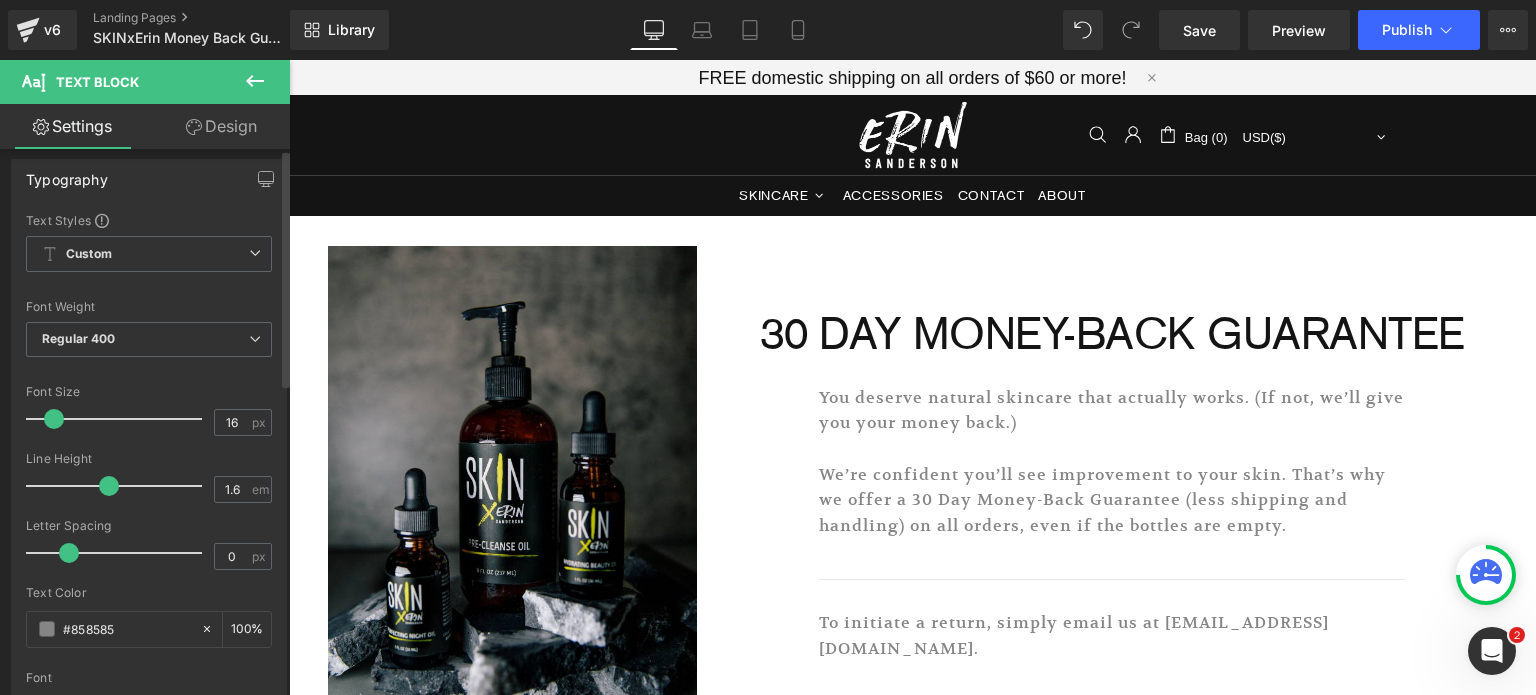 scroll, scrollTop: 0, scrollLeft: 0, axis: both 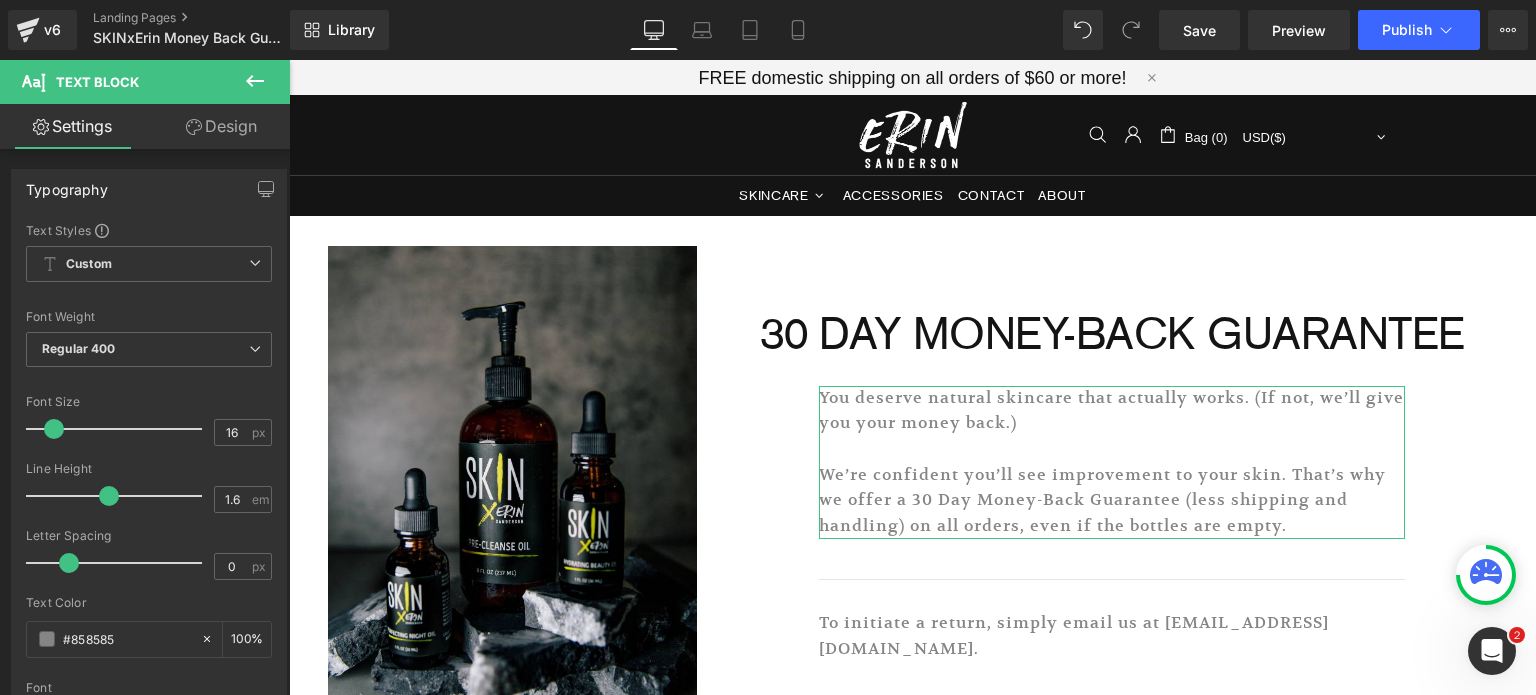 click on "Design" at bounding box center (221, 126) 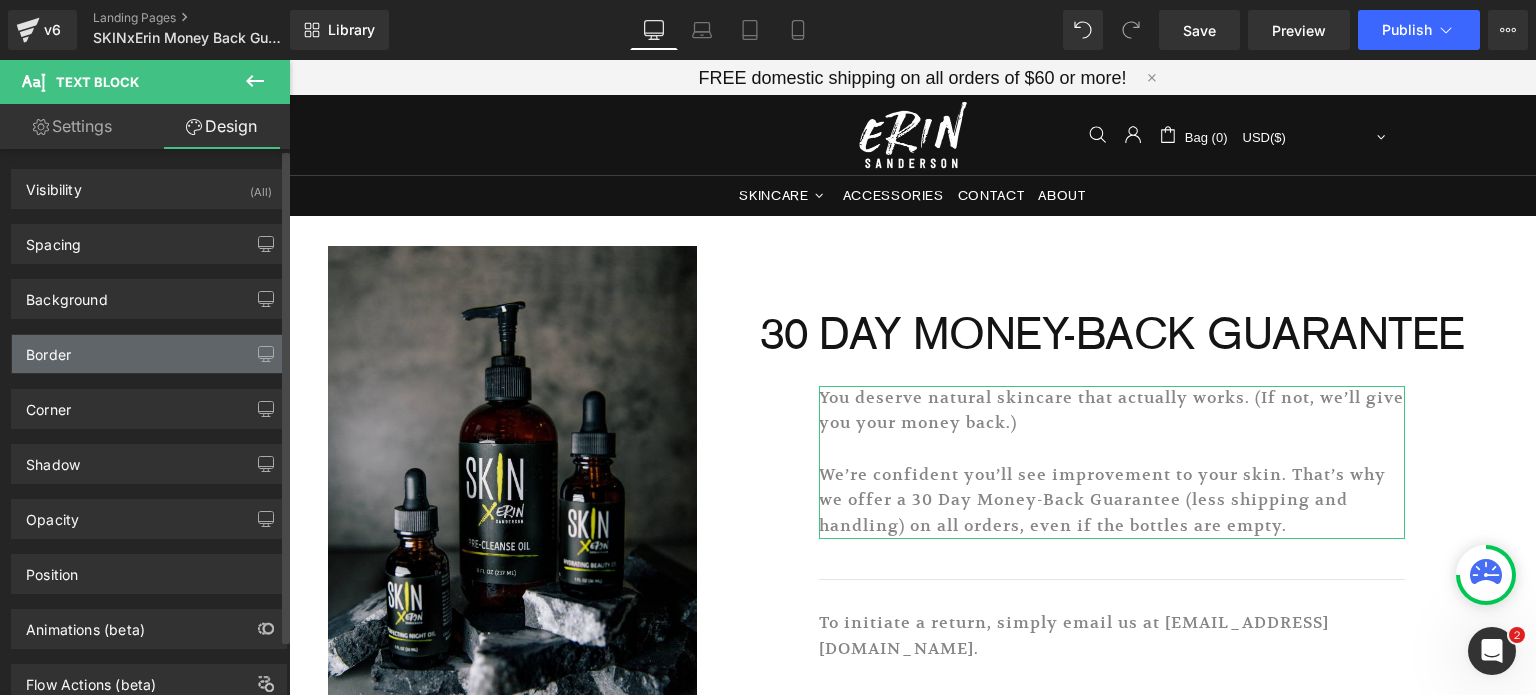 scroll, scrollTop: 0, scrollLeft: 0, axis: both 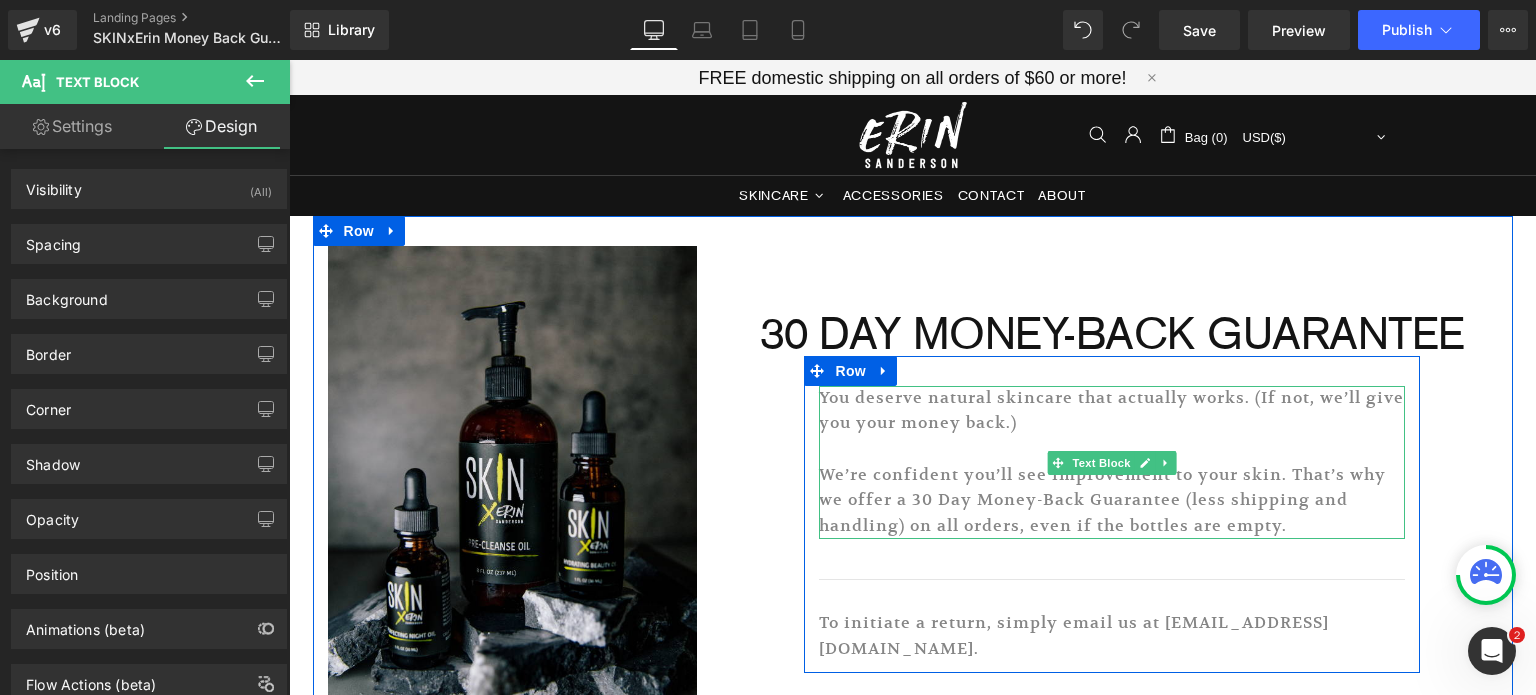 click on "You deserve natural skincare that actually works. (If not, we’ll give you your money back.)" at bounding box center [1112, 411] 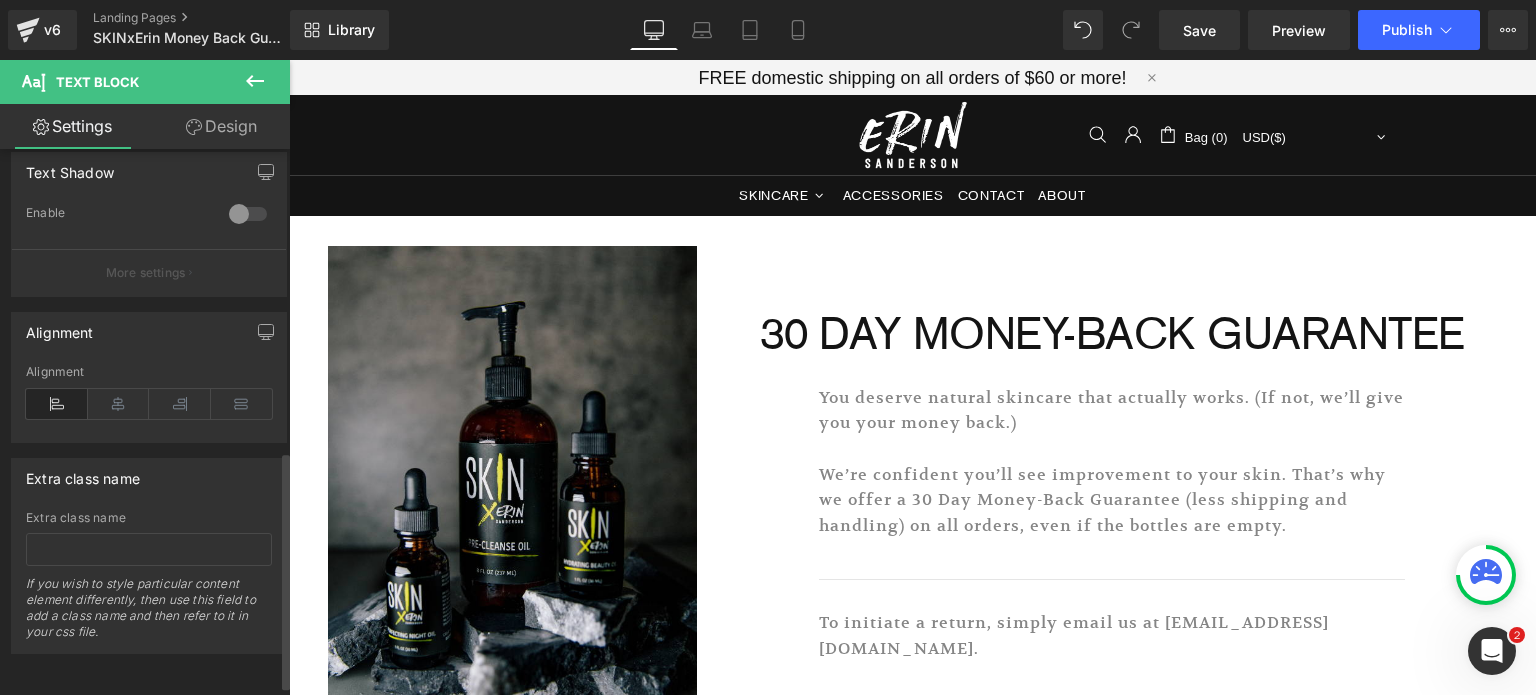 scroll, scrollTop: 714, scrollLeft: 0, axis: vertical 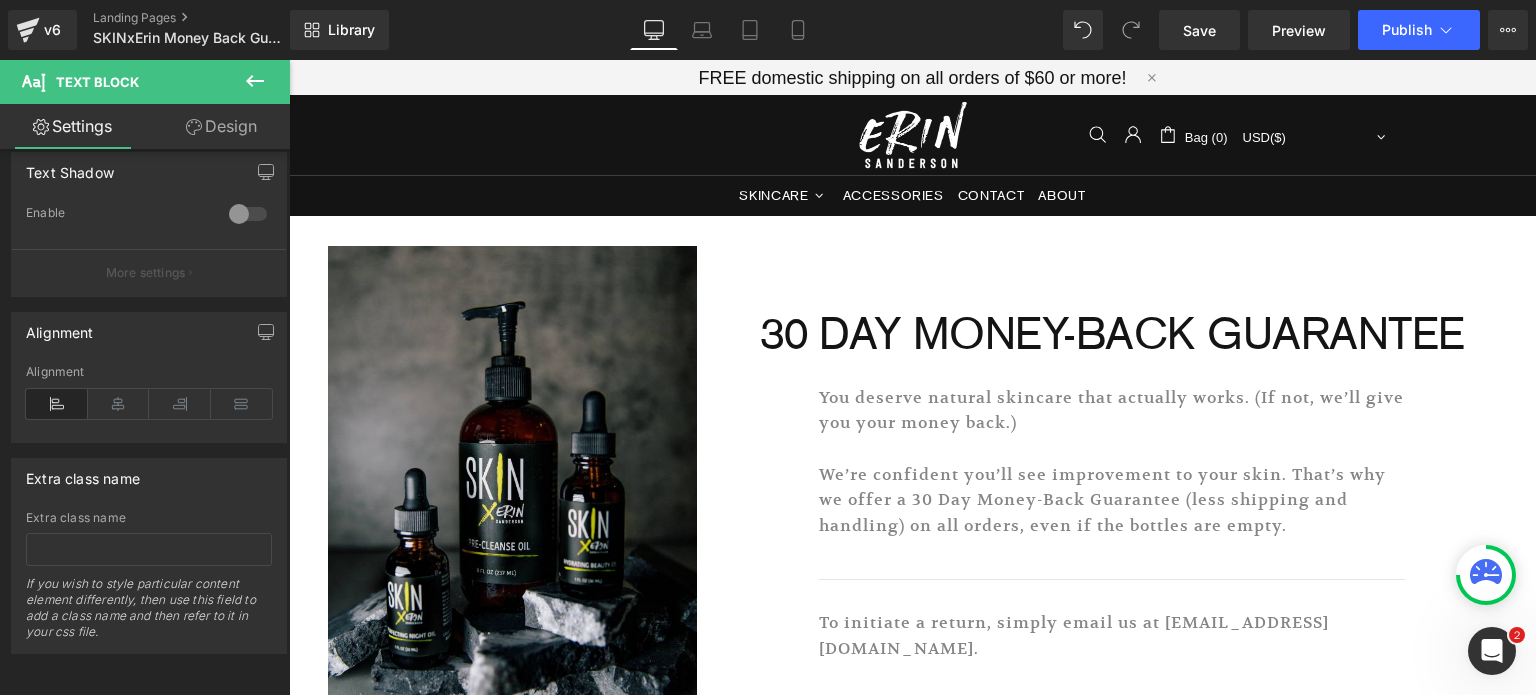 click on "Design" at bounding box center (221, 126) 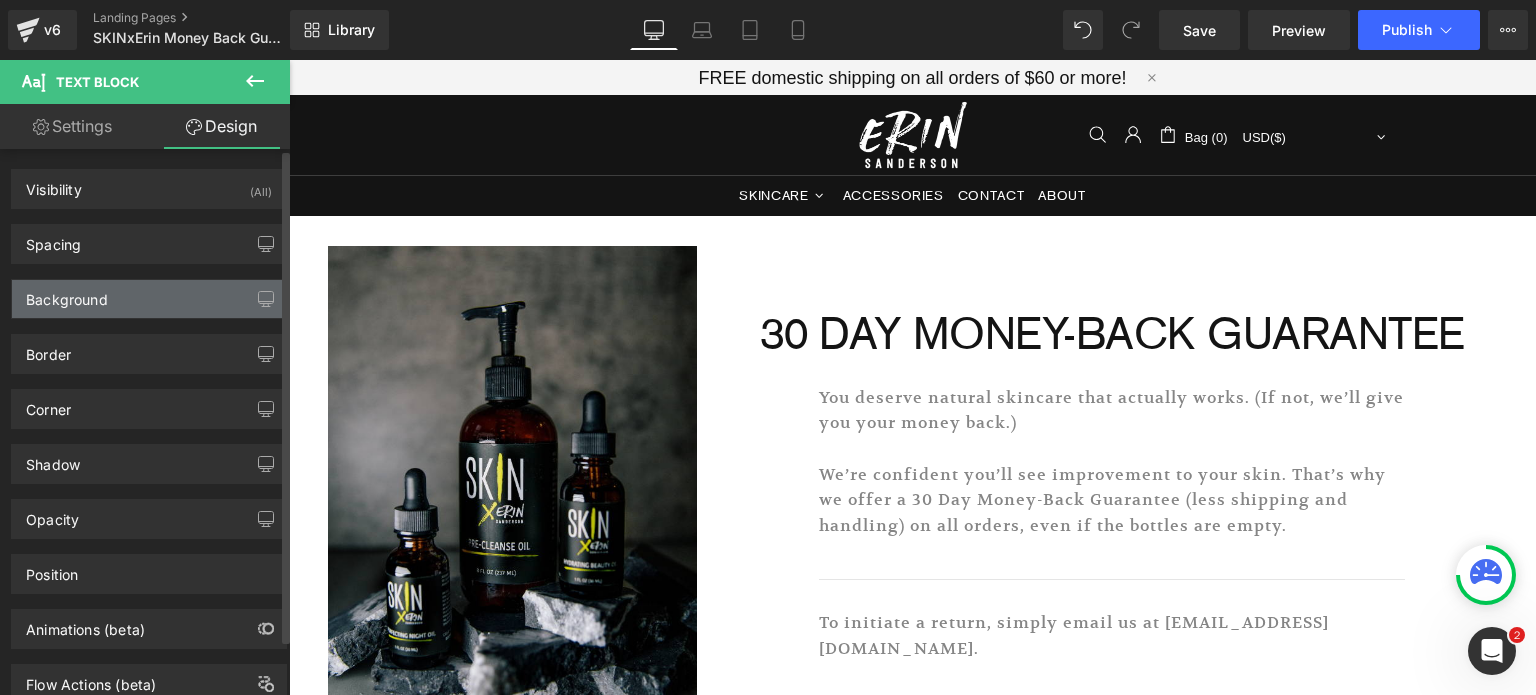 click on "Background" at bounding box center (149, 299) 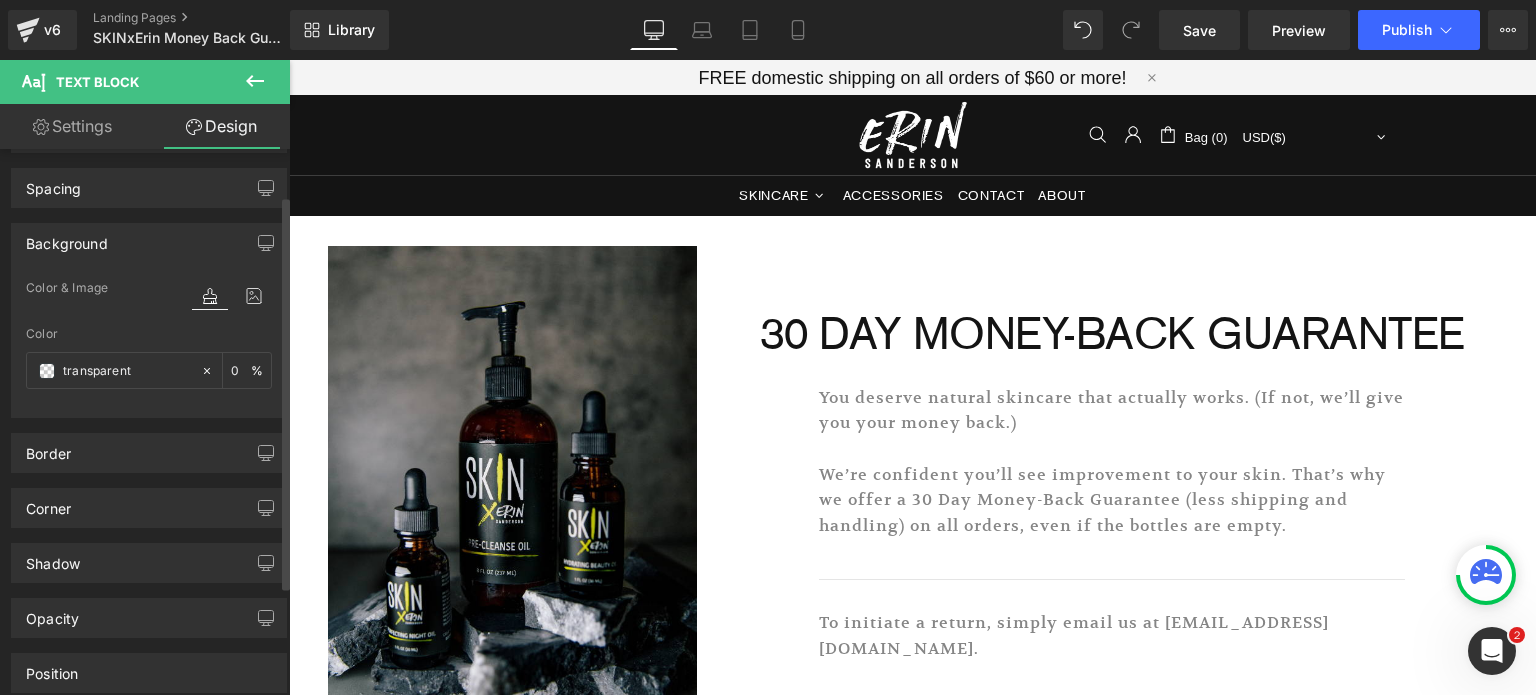 scroll, scrollTop: 110, scrollLeft: 0, axis: vertical 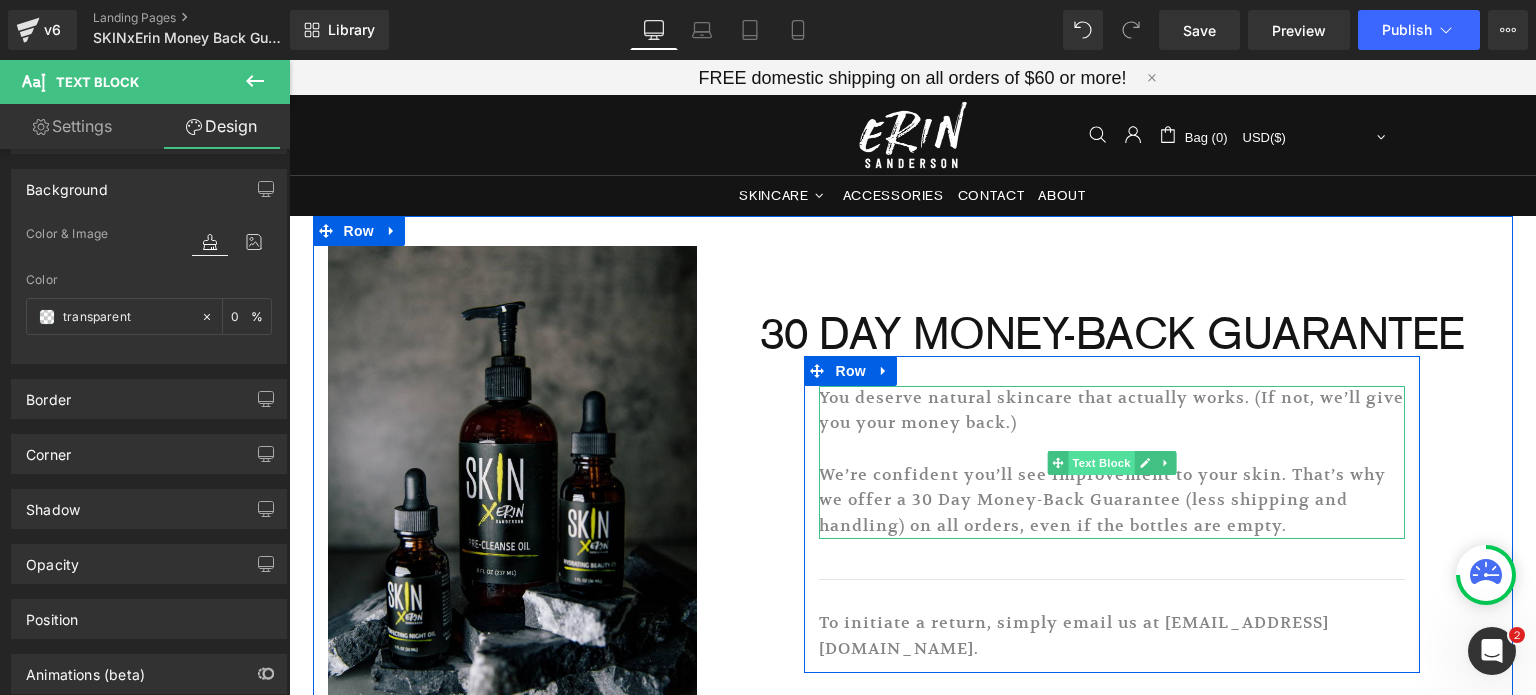 click on "Text Block" at bounding box center [1102, 463] 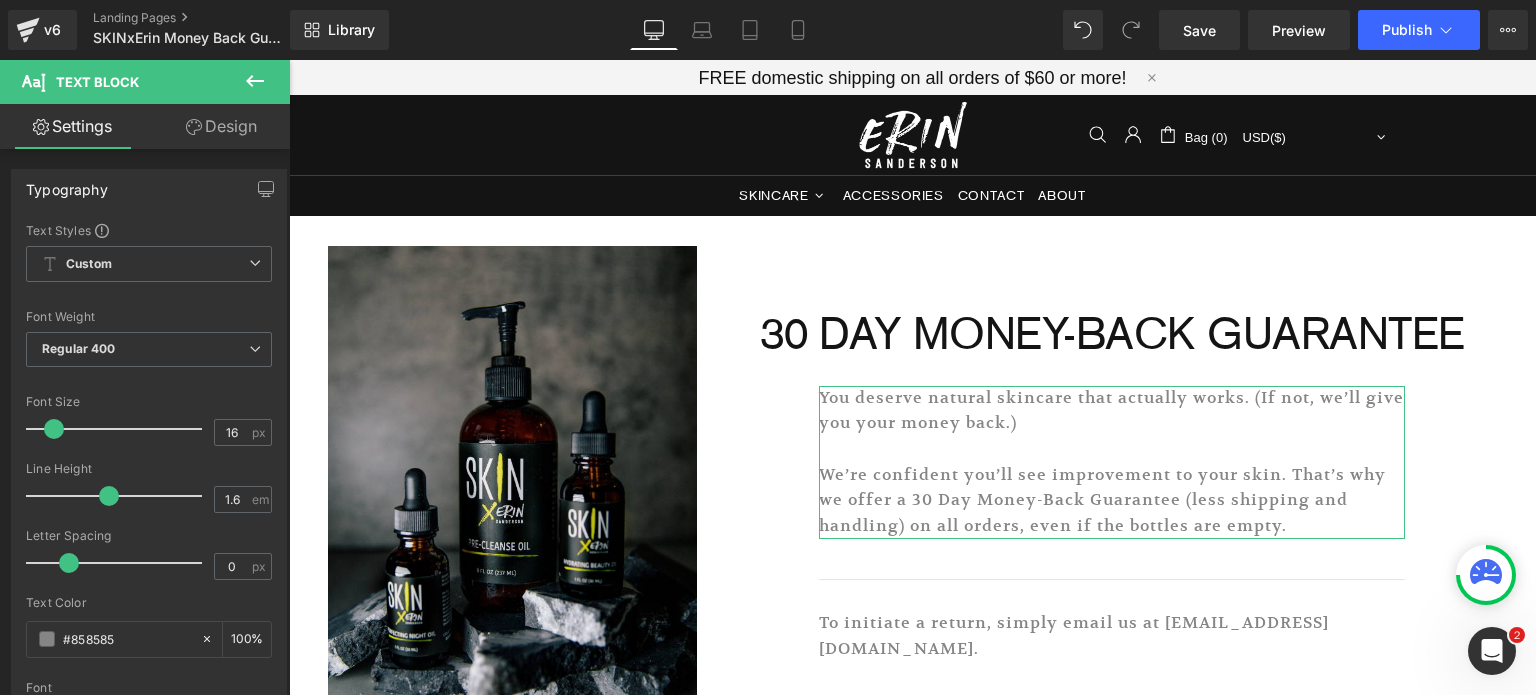 click on "Design" at bounding box center (221, 126) 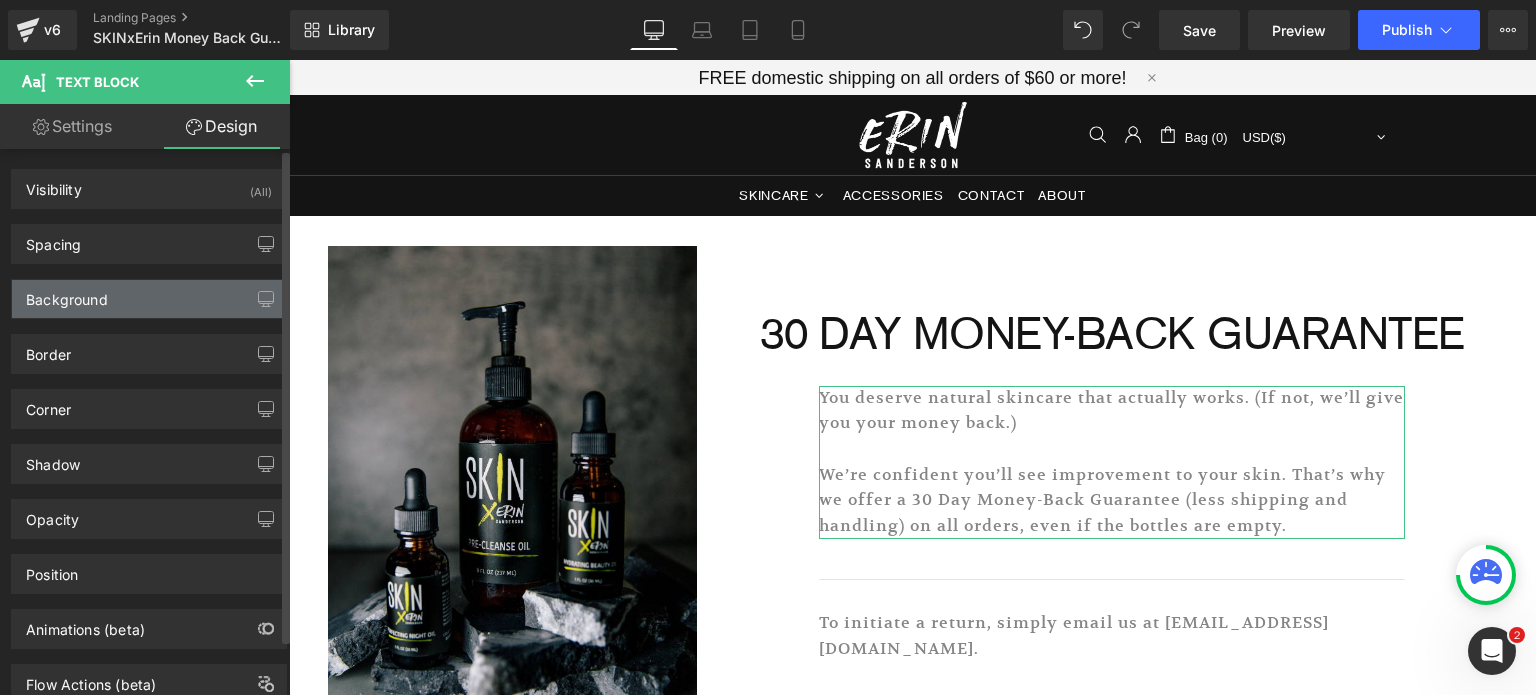 click on "Background" at bounding box center [149, 299] 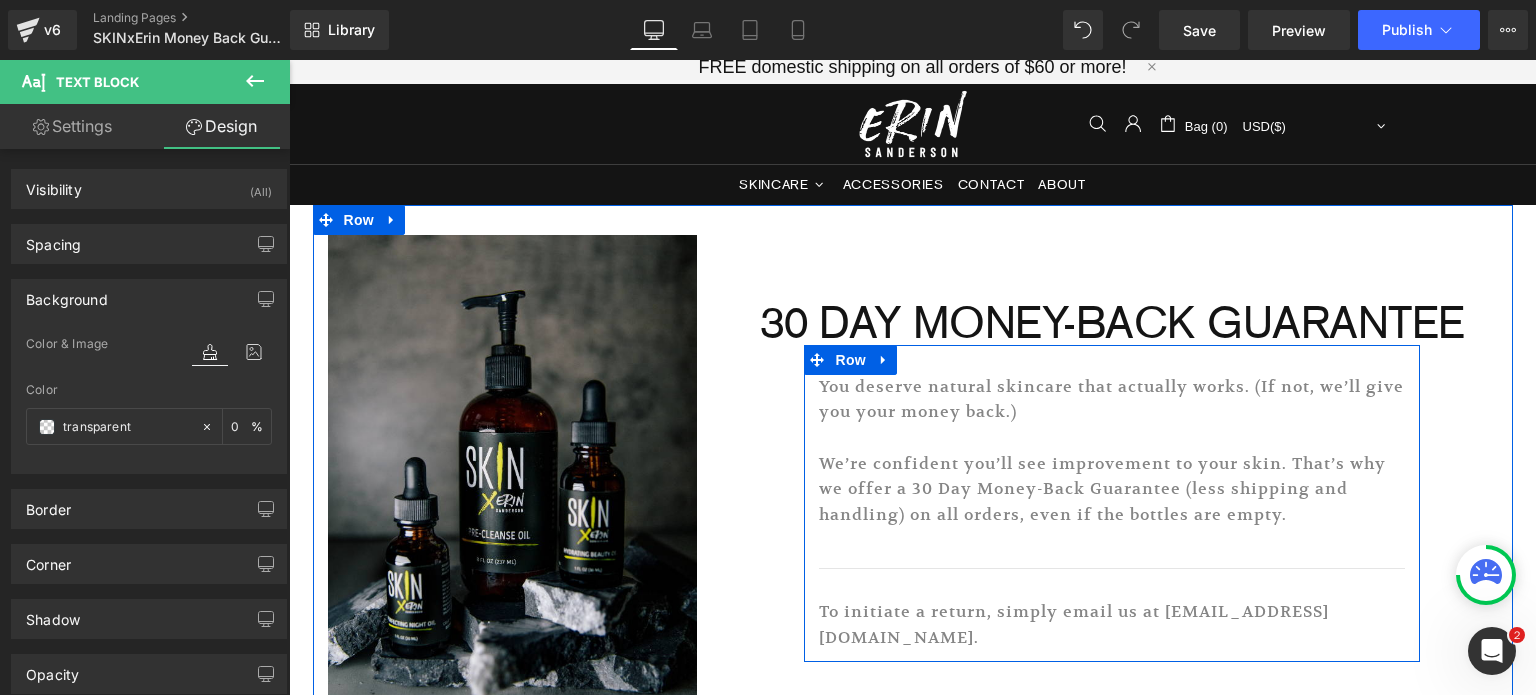 scroll, scrollTop: 34, scrollLeft: 0, axis: vertical 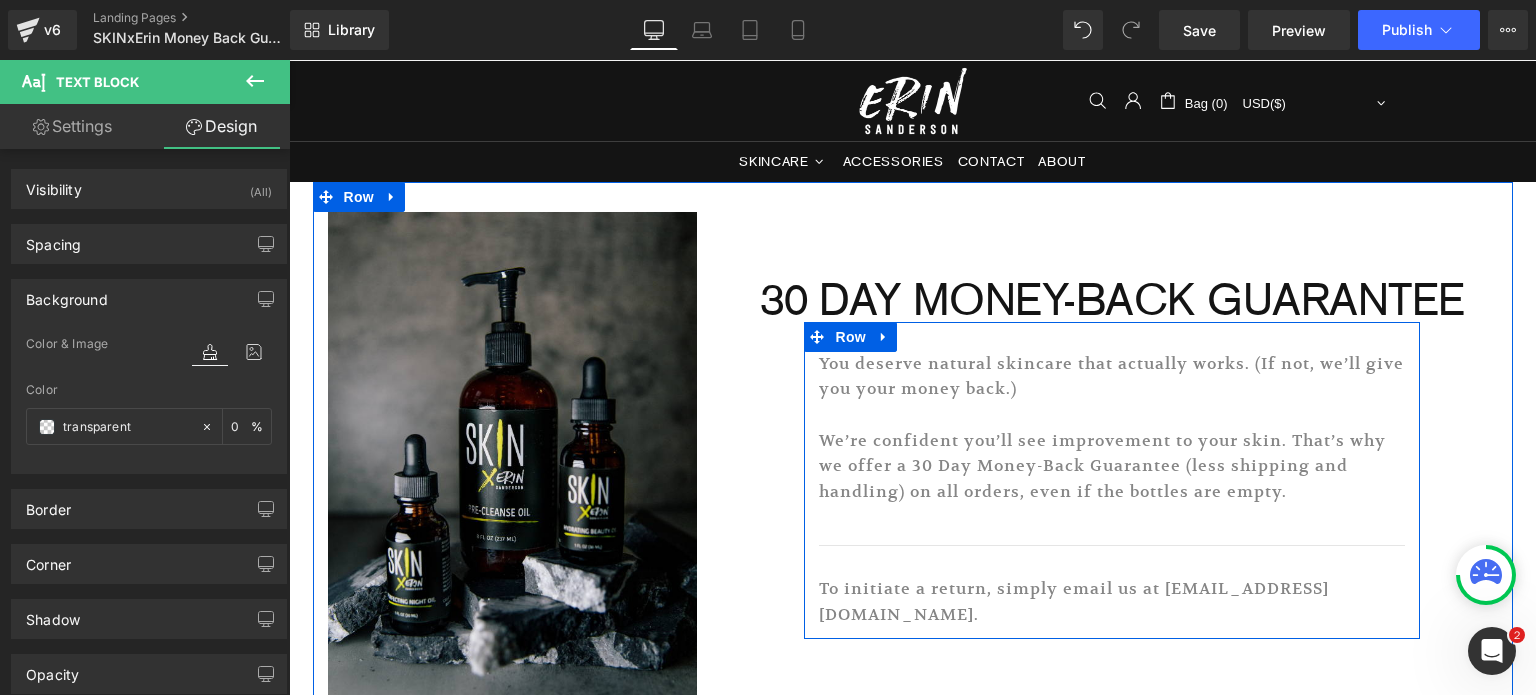 click on "You deserve natural skincare that actually works. (If not, we’ll give you your money back.) We’re confident you’ll see improvement to your skin. That’s why we offer a 30 Day Money-Back Guarantee (less shipping and handling) on all orders, even if the bottles are empty. Text Block         Separator         To initiate a return, simply email us at [EMAIL_ADDRESS][DOMAIN_NAME]. Text Block         Row" at bounding box center [1112, 480] 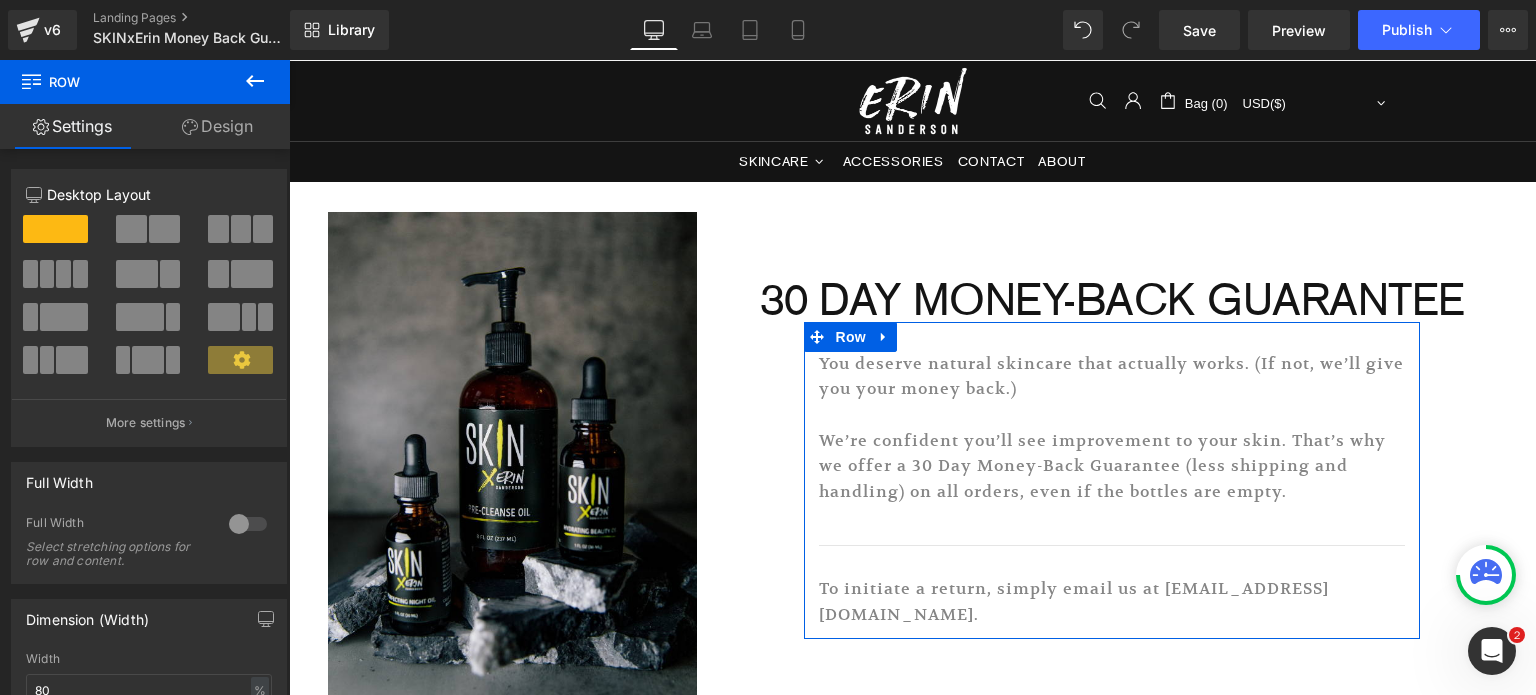 click on "Design" at bounding box center [217, 126] 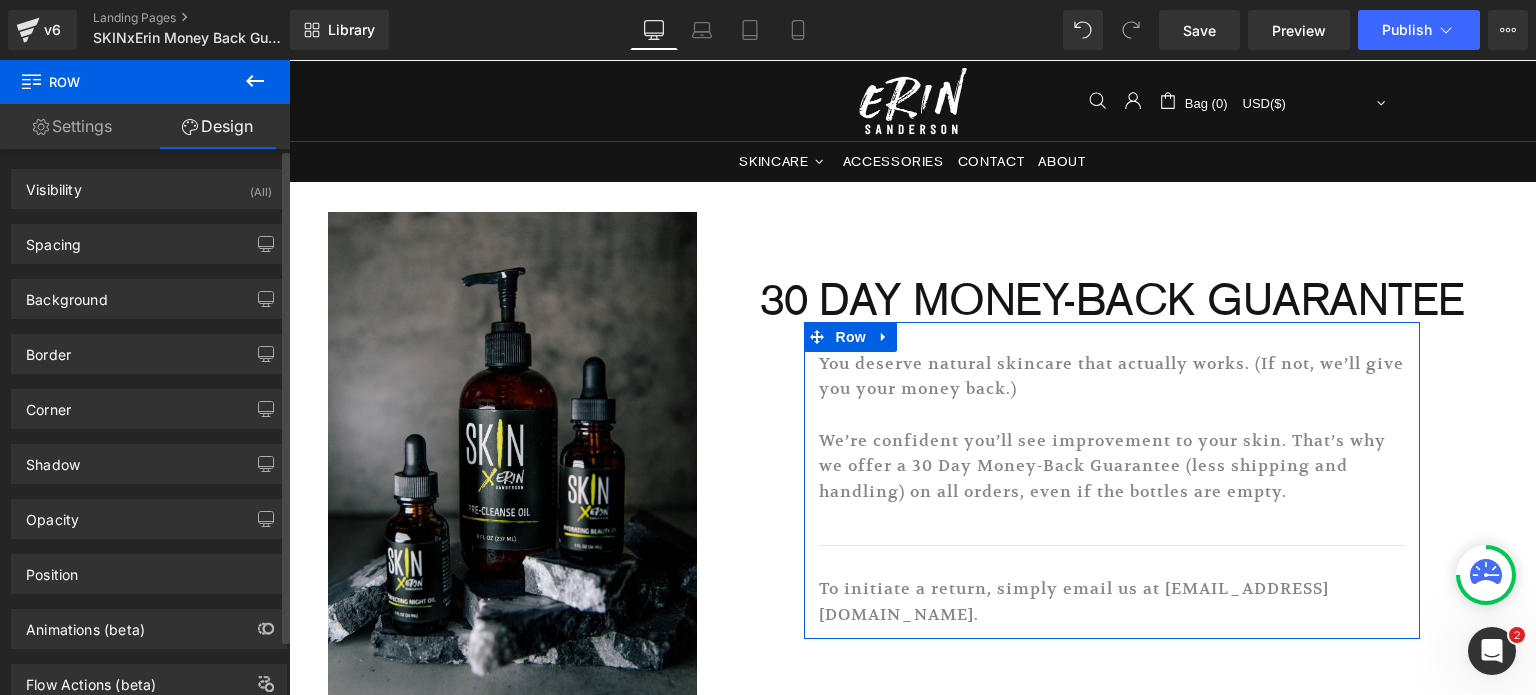 click on "Border
Border Style Custom
Custom
Setup Global Style
Custom
Setup Global Style
none Border Design
#858585 Border Color #858585 100 %
0px Border Thickness 0 px
More settings" at bounding box center (149, 346) 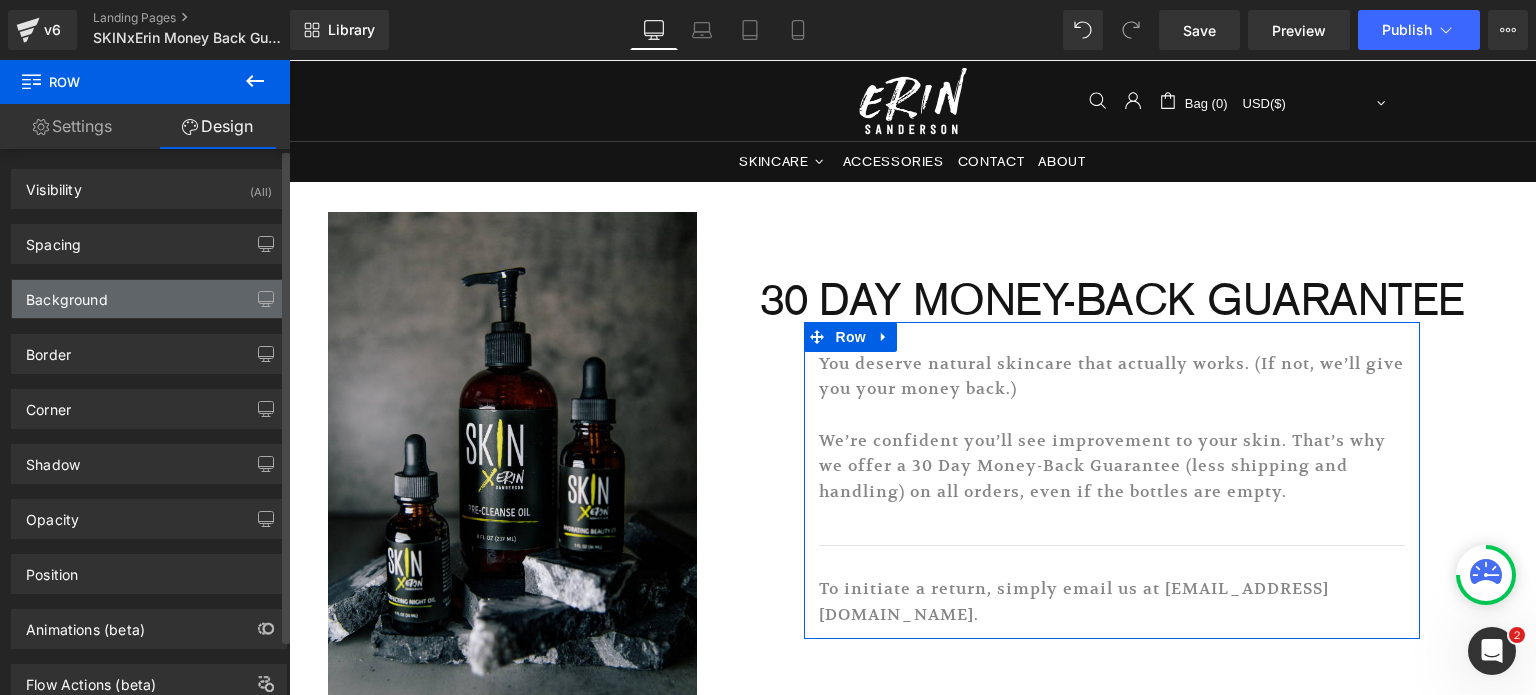 click on "Background" at bounding box center (67, 294) 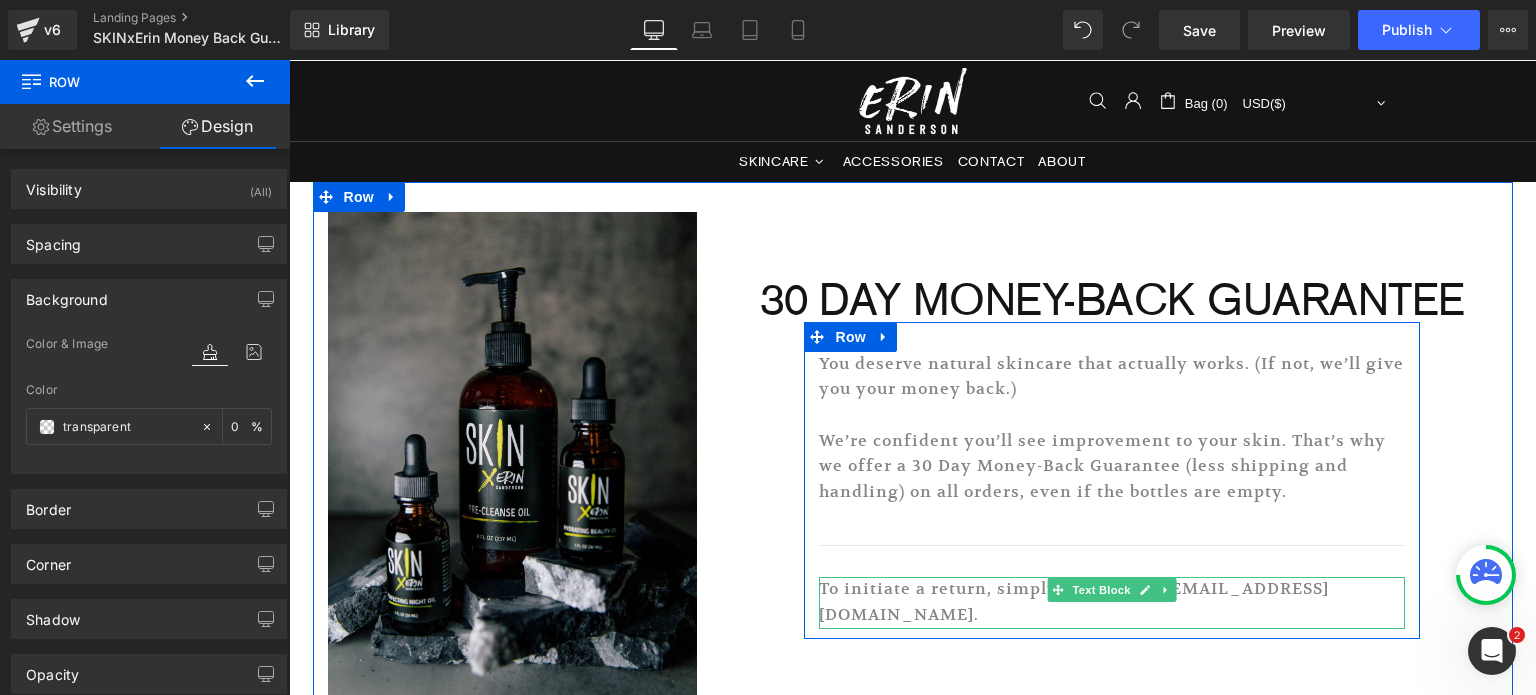 click on "To initiate a return, simply email us at [EMAIL_ADDRESS][DOMAIN_NAME]." at bounding box center (1112, 602) 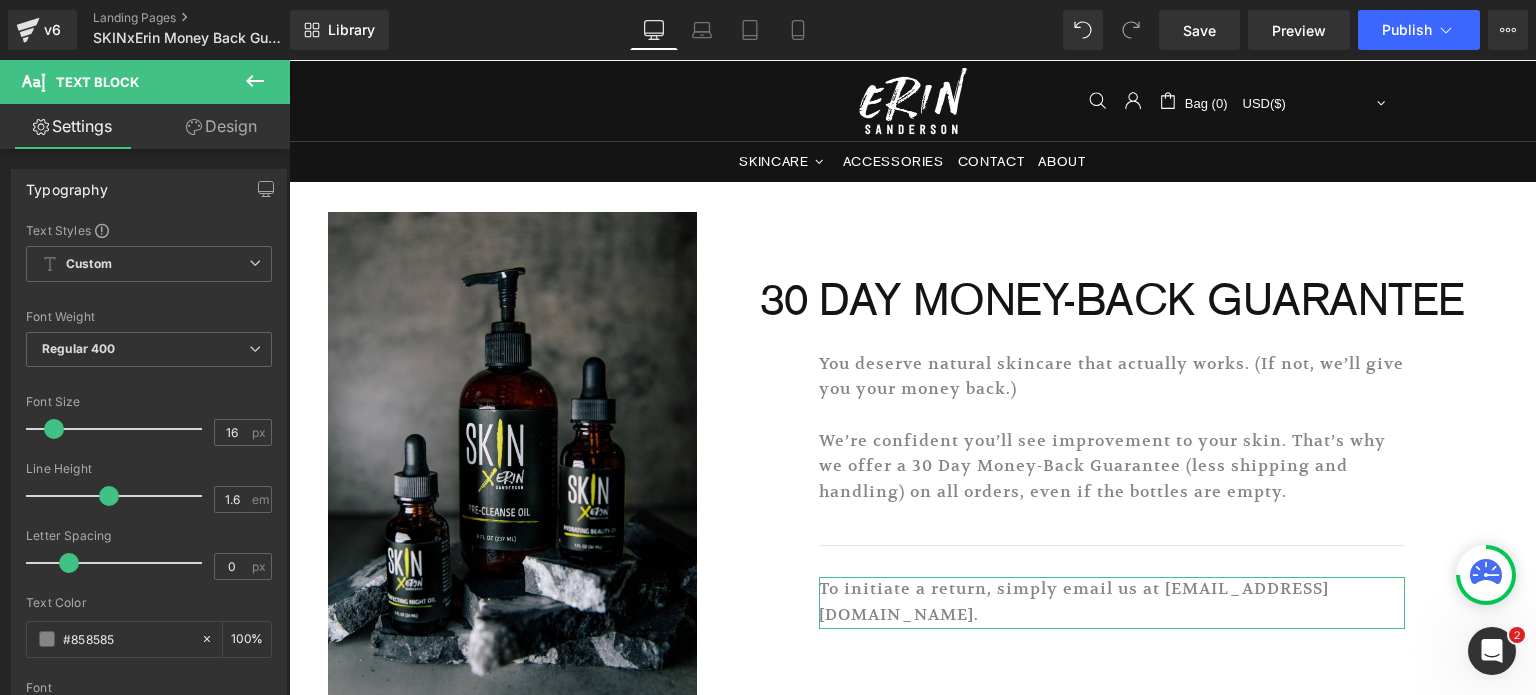 click on "Design" at bounding box center [221, 126] 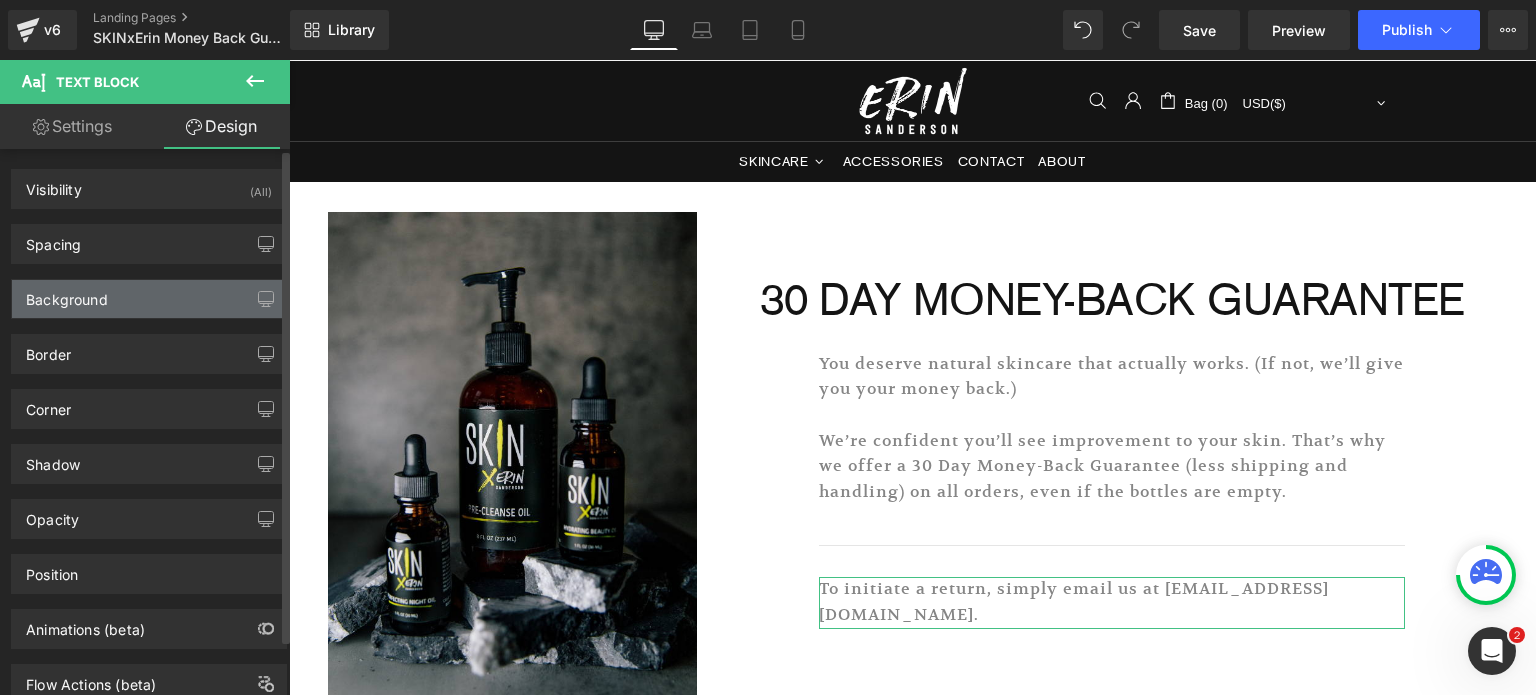 click on "Background" at bounding box center [149, 299] 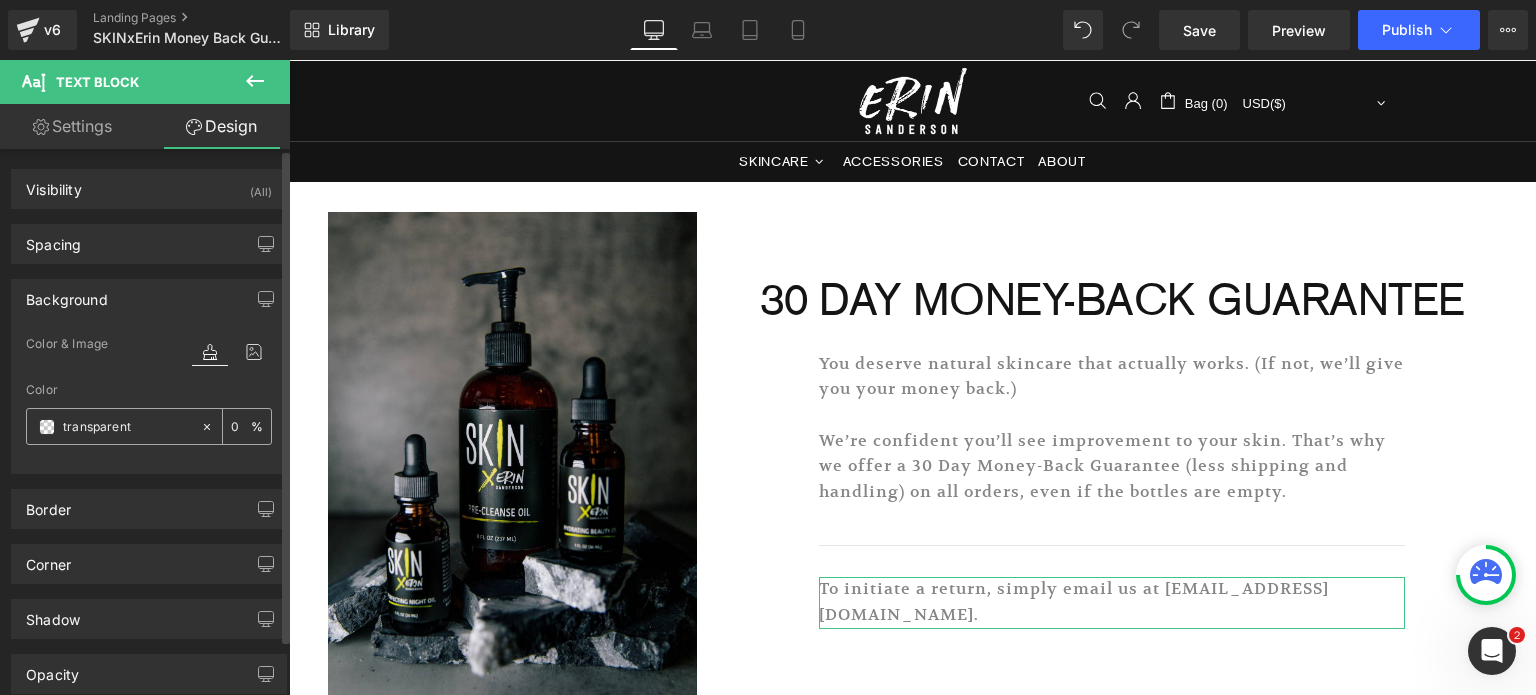 click on "transparent" at bounding box center (127, 427) 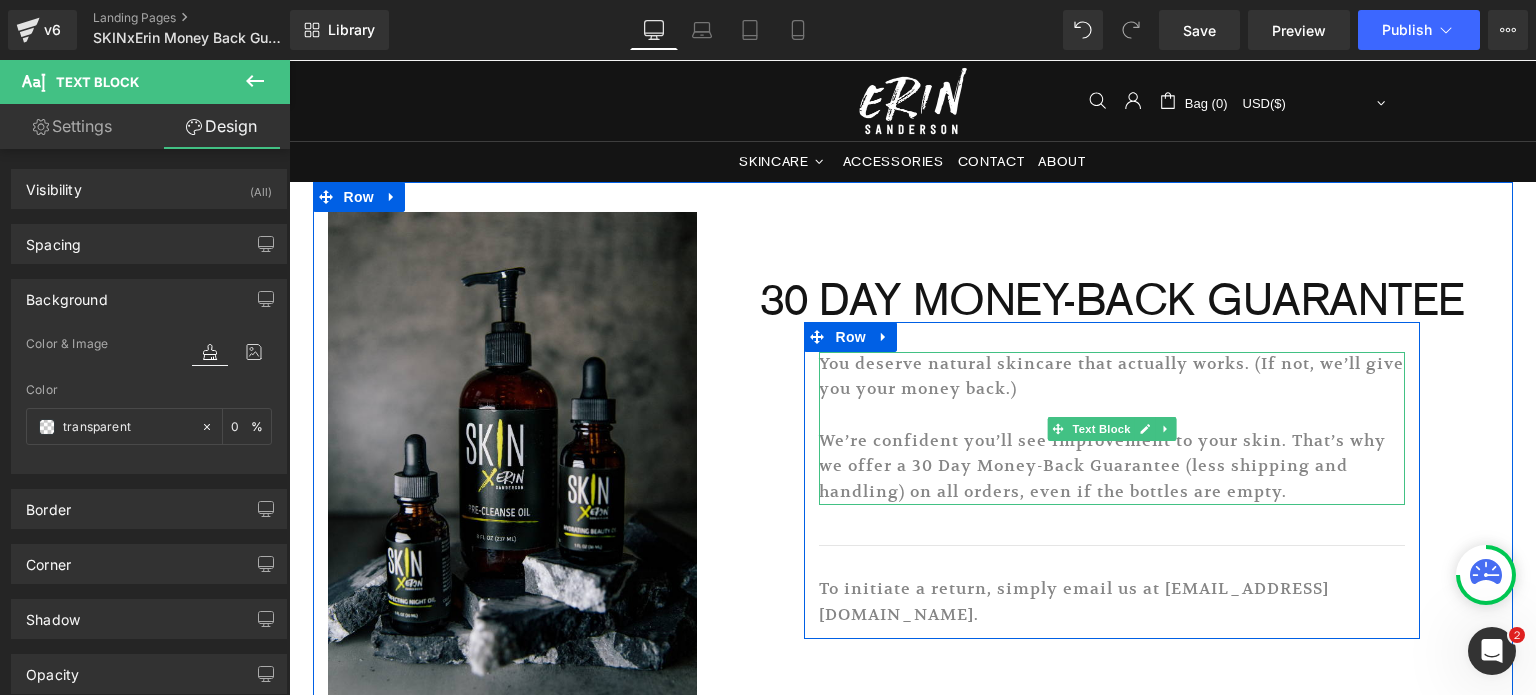 click at bounding box center (1112, 416) 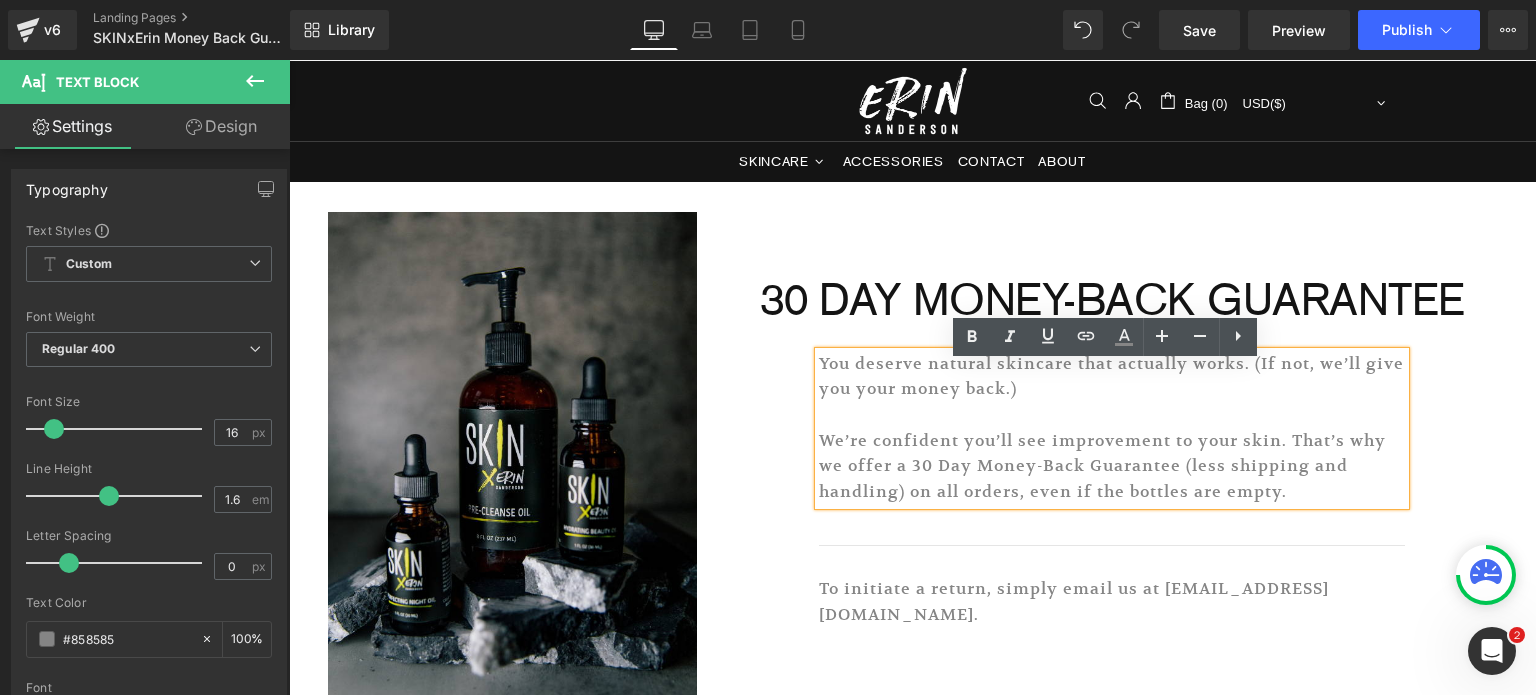 drag, startPoint x: 1292, startPoint y: 503, endPoint x: 812, endPoint y: 373, distance: 497.29266 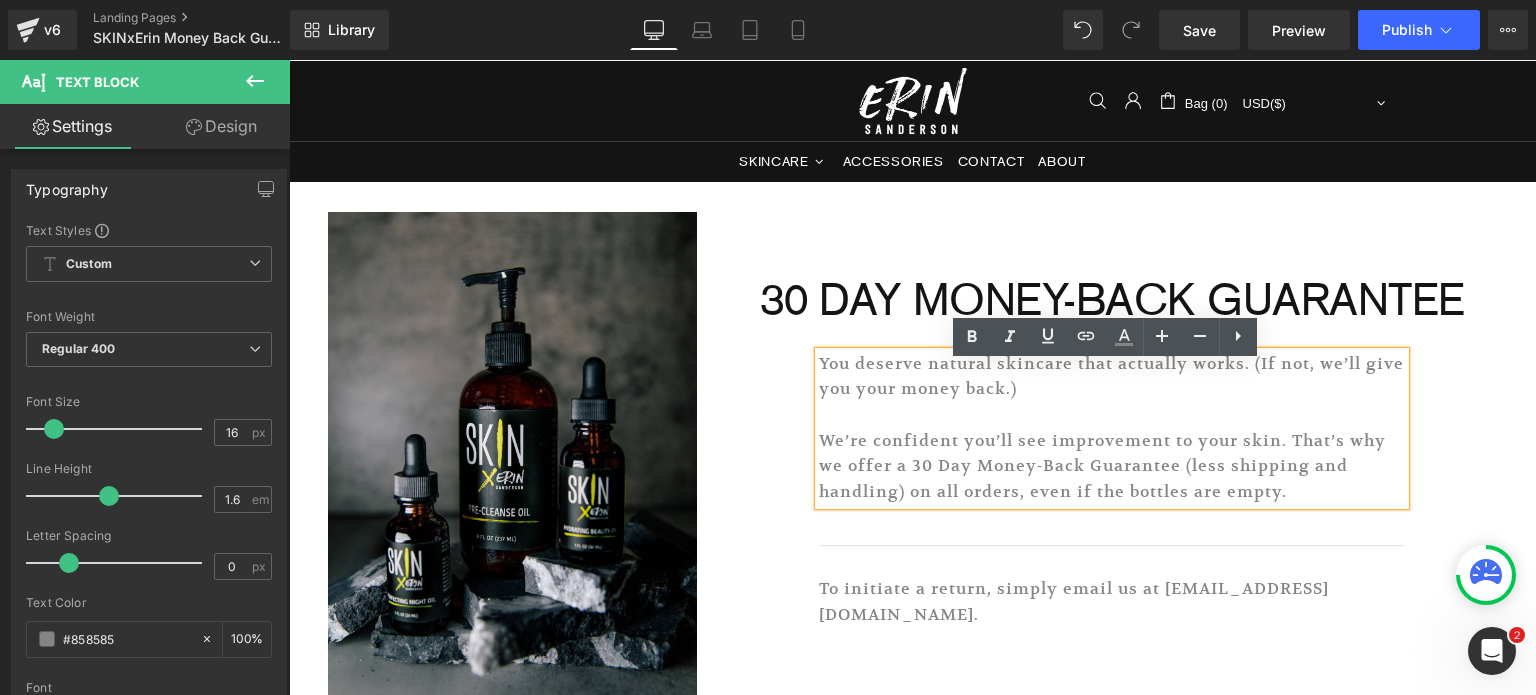 click on "You deserve natural skincare that actually works. (If not, we’ll give you your money back.) We’re confident you’ll see improvement to your skin. That’s why we offer a 30 Day Money-Back Guarantee (less shipping and handling) on all orders, even if the bottles are empty." at bounding box center [1112, 429] 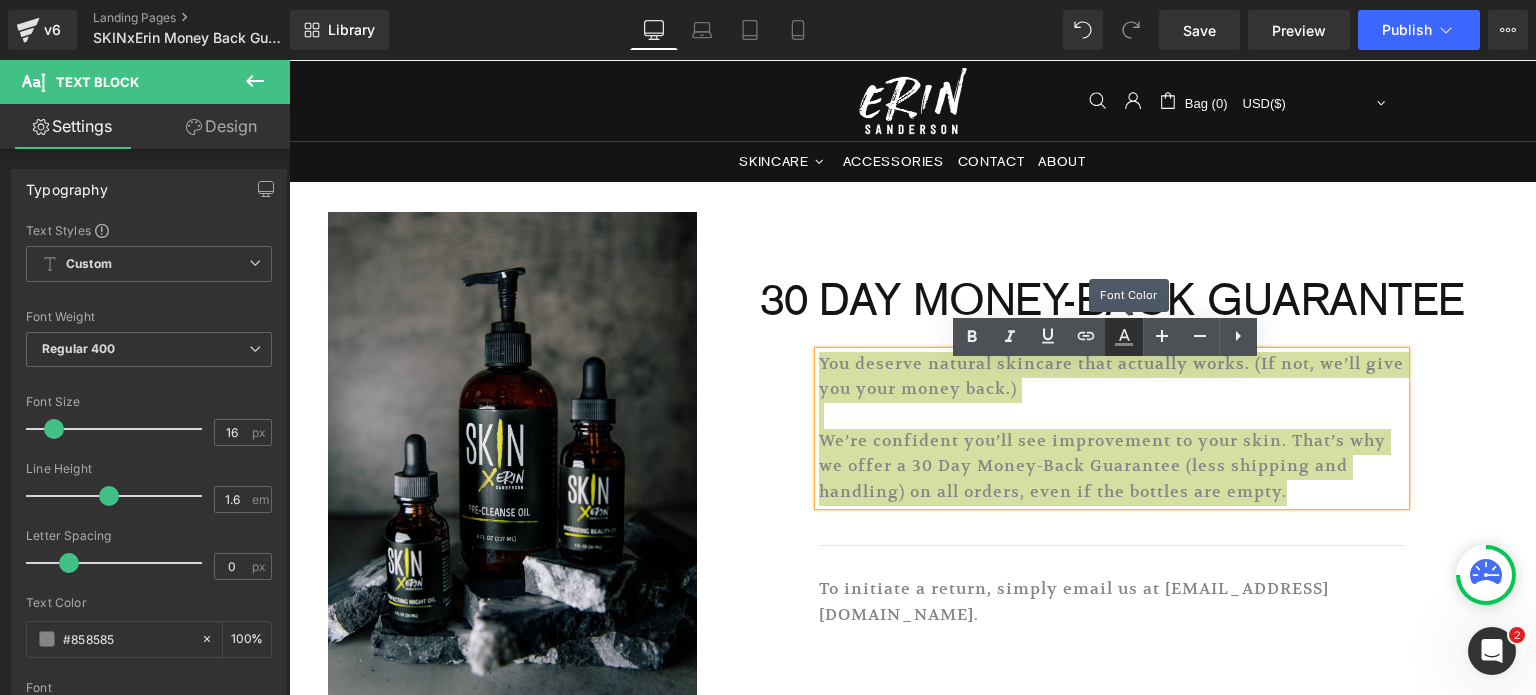 click 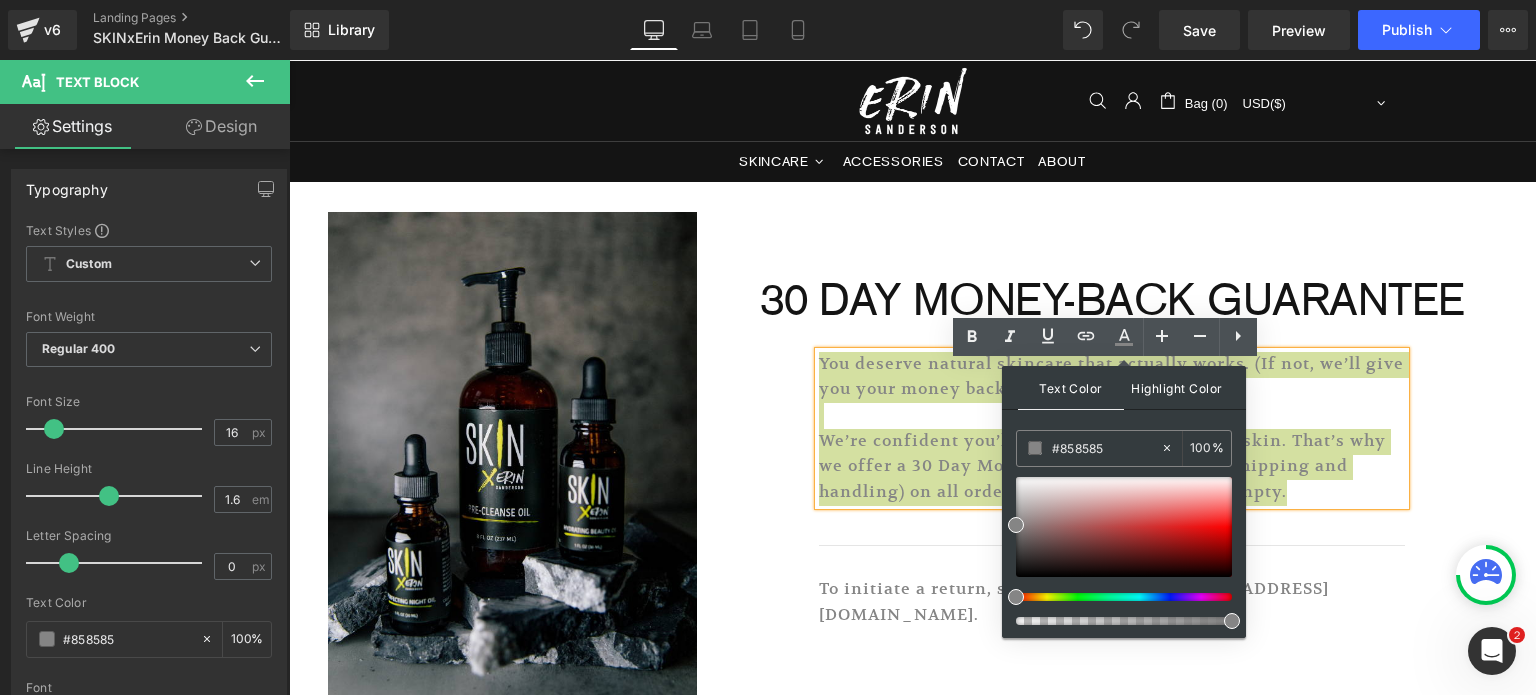 click on "Highlight Color" at bounding box center (1177, 387) 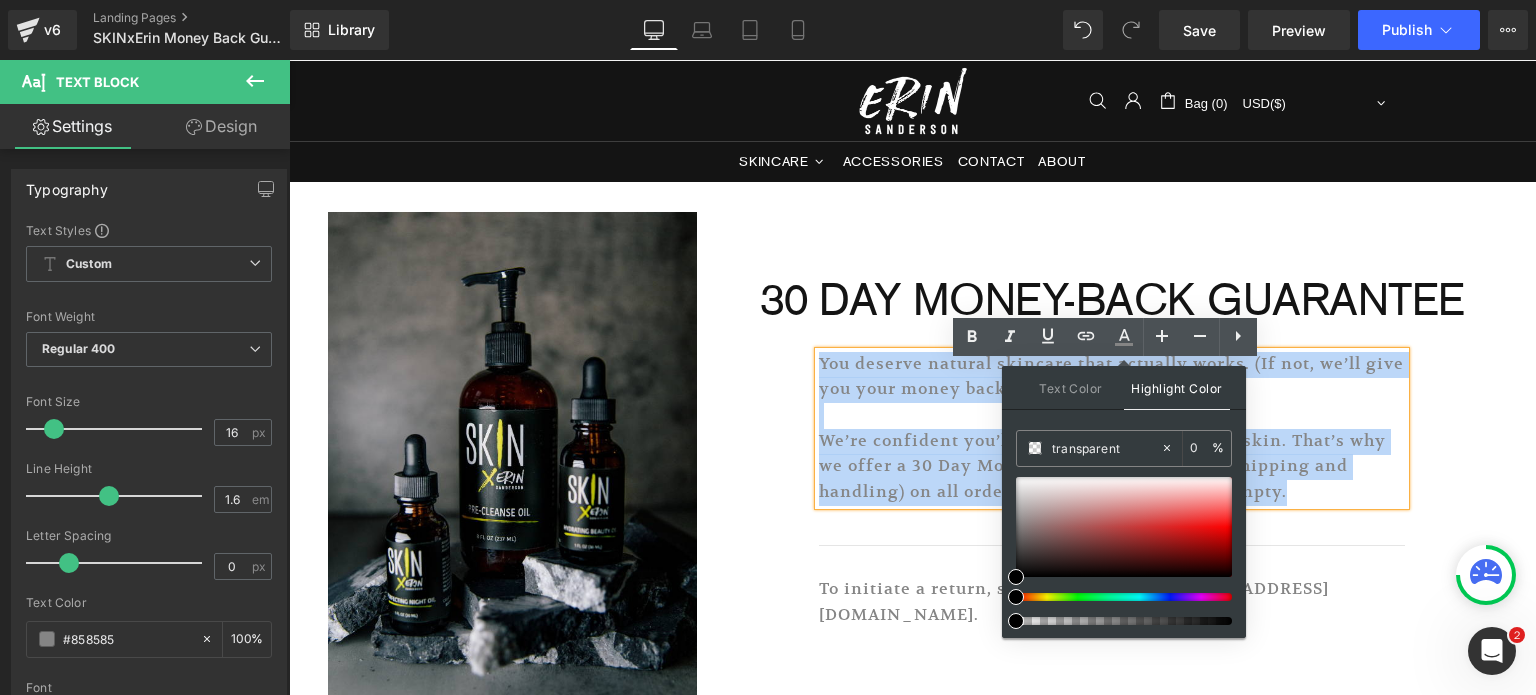 click at bounding box center (1112, 416) 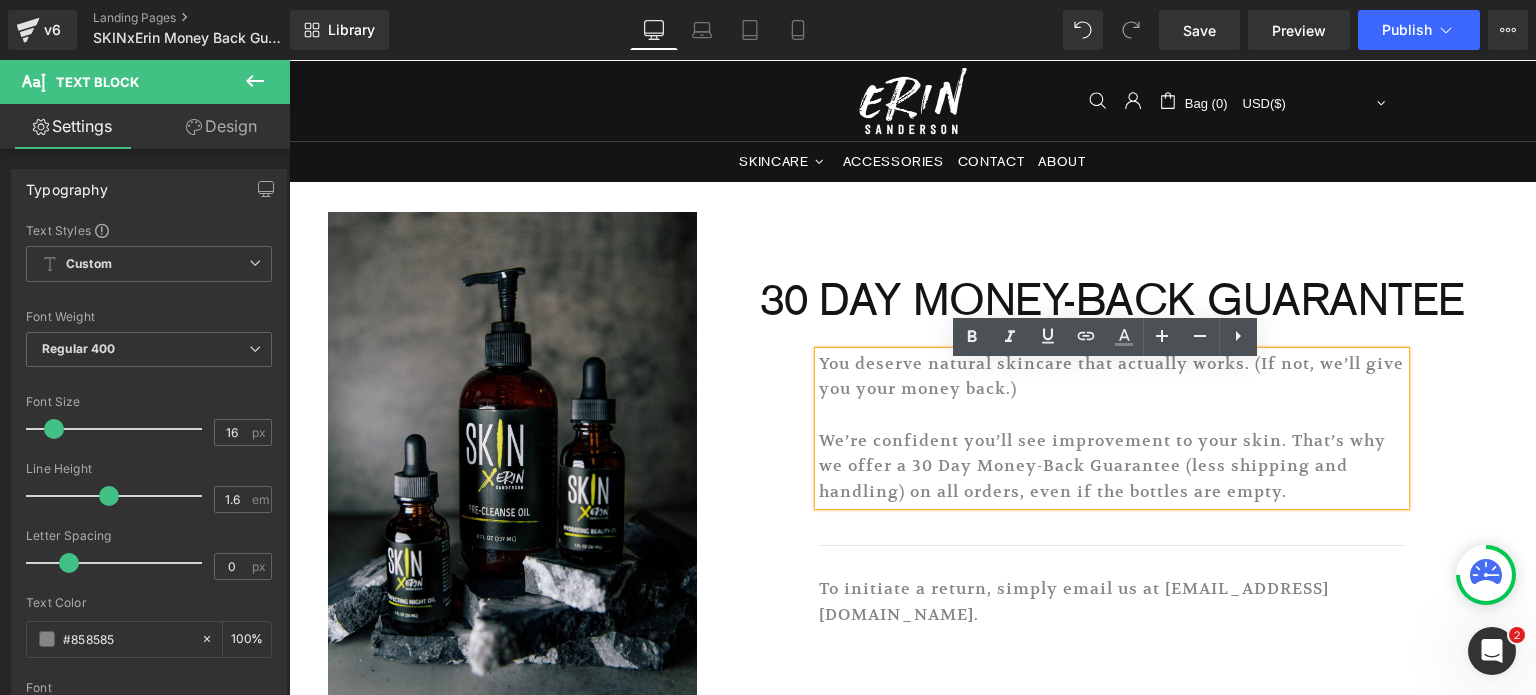 click on "Image         30 DAY MONEY-BACK GUARANTEE Heading         You deserve natural skincare that actually works. (If not, we’ll give you your money back.) We’re confident you’ll see improvement to your skin. That’s why we offer a 30 Day Money-Back Guarantee (less shipping and handling) on all orders, even if the bottles are empty. Text Block         Separator         To initiate a return, simply email us at [EMAIL_ADDRESS][DOMAIN_NAME]. Text Block         Row         Row" at bounding box center [913, 448] 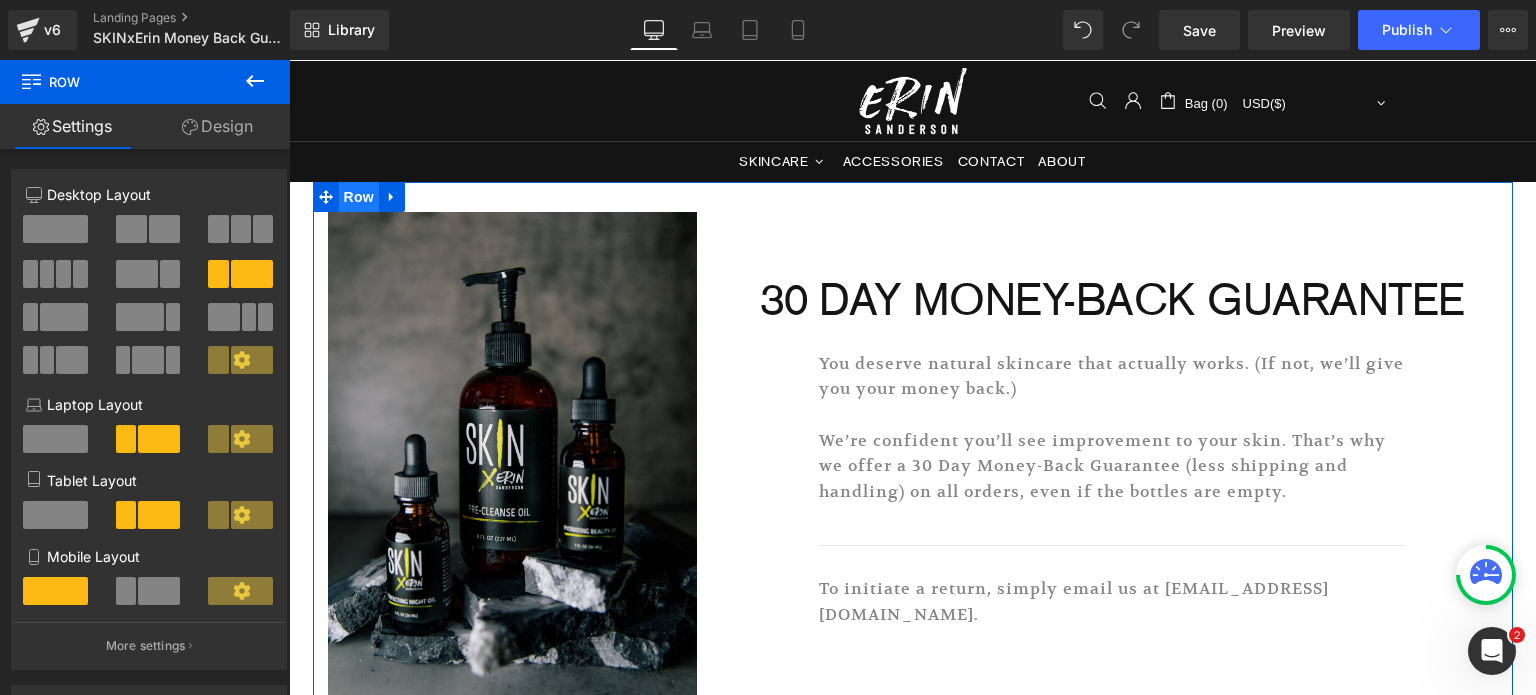 click on "Row" at bounding box center (359, 197) 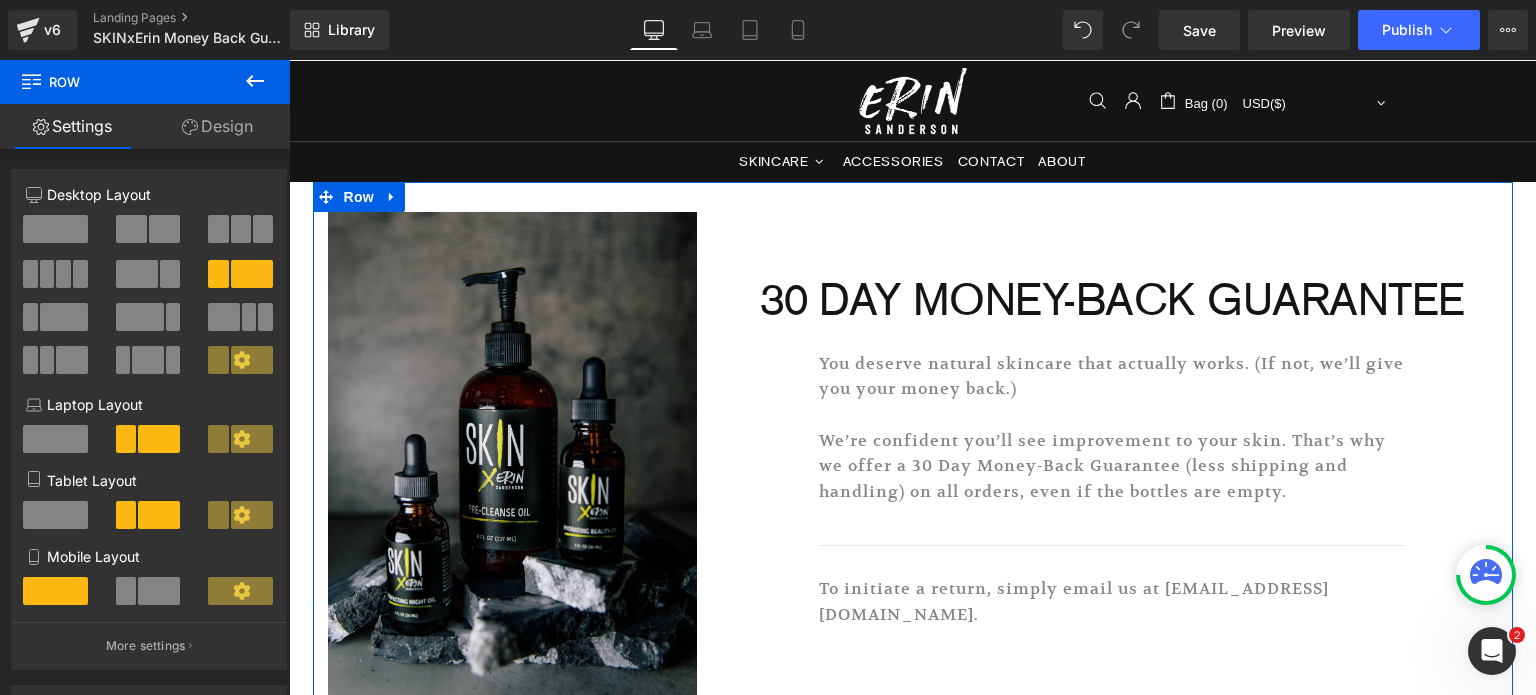 click on "Design" at bounding box center [217, 126] 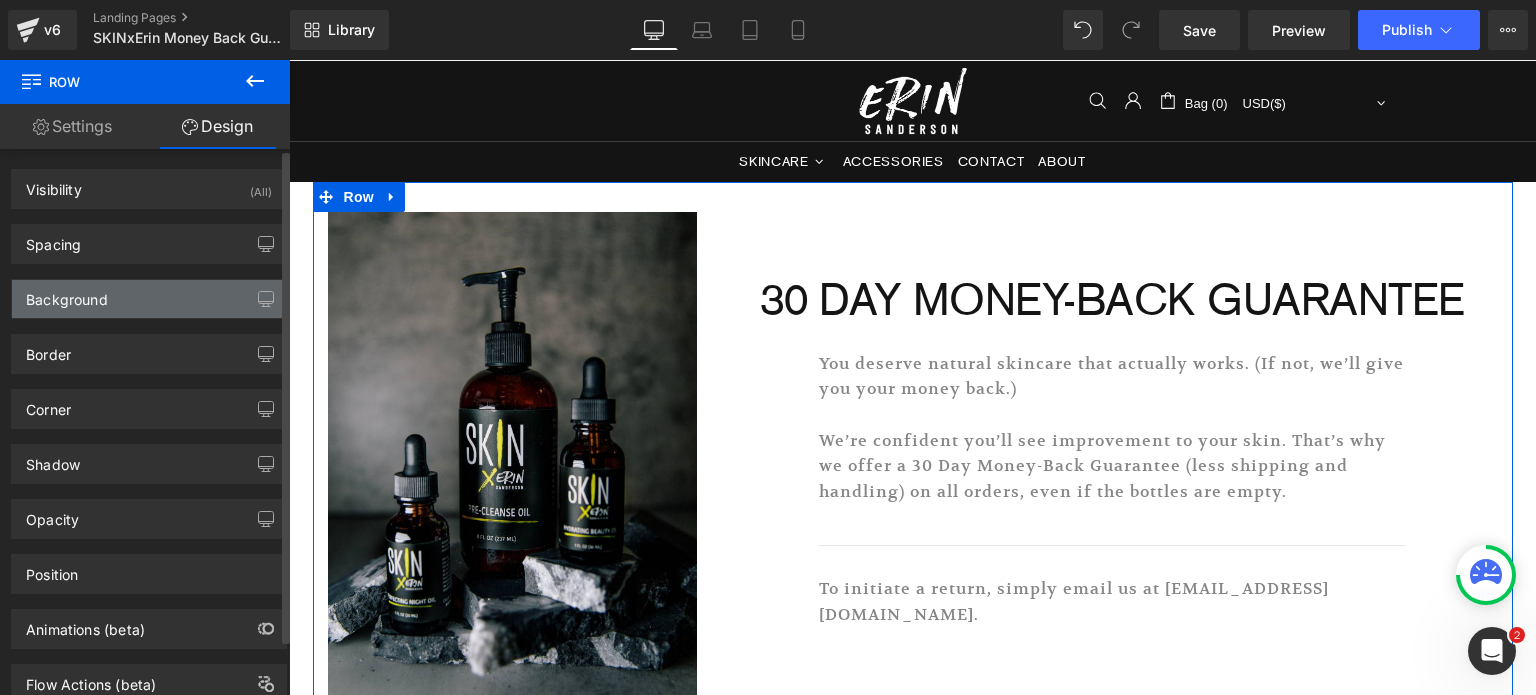 type on "transparent" 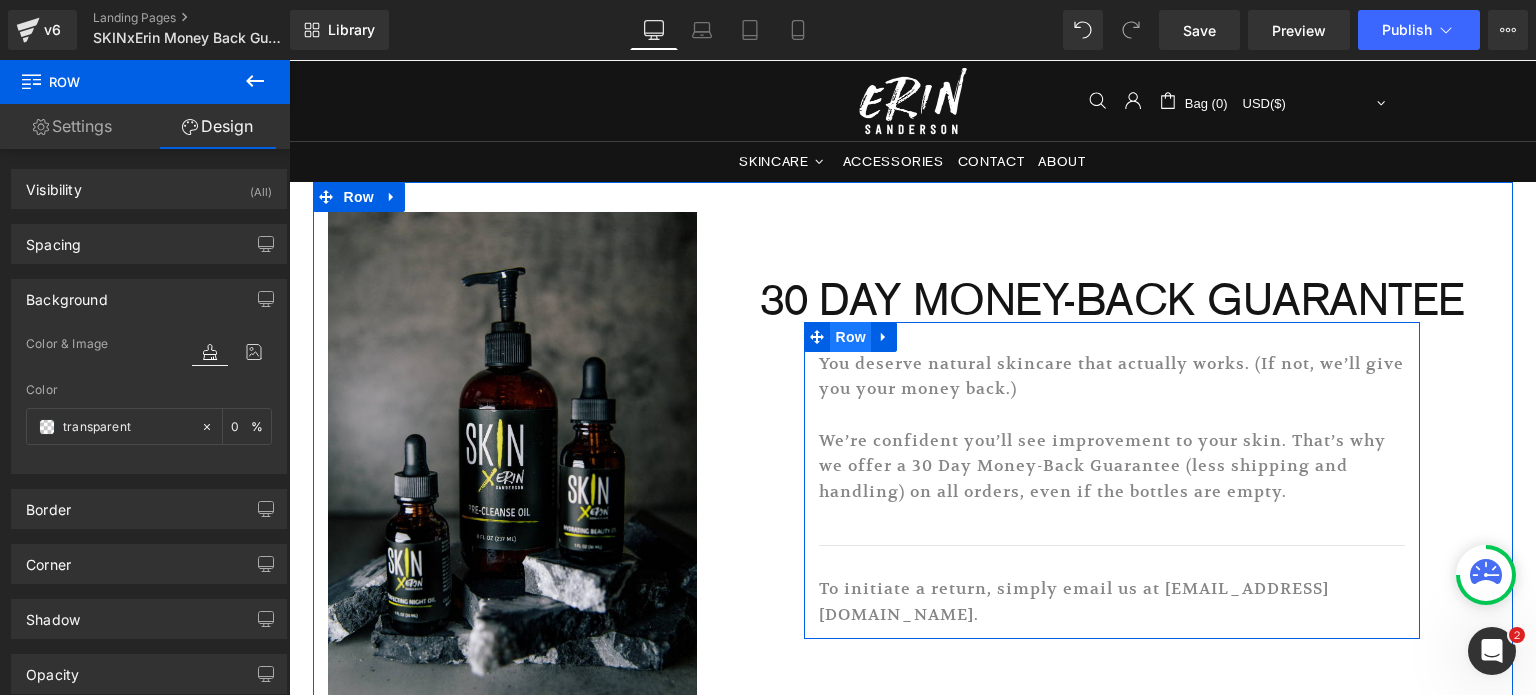click on "Row" at bounding box center (850, 337) 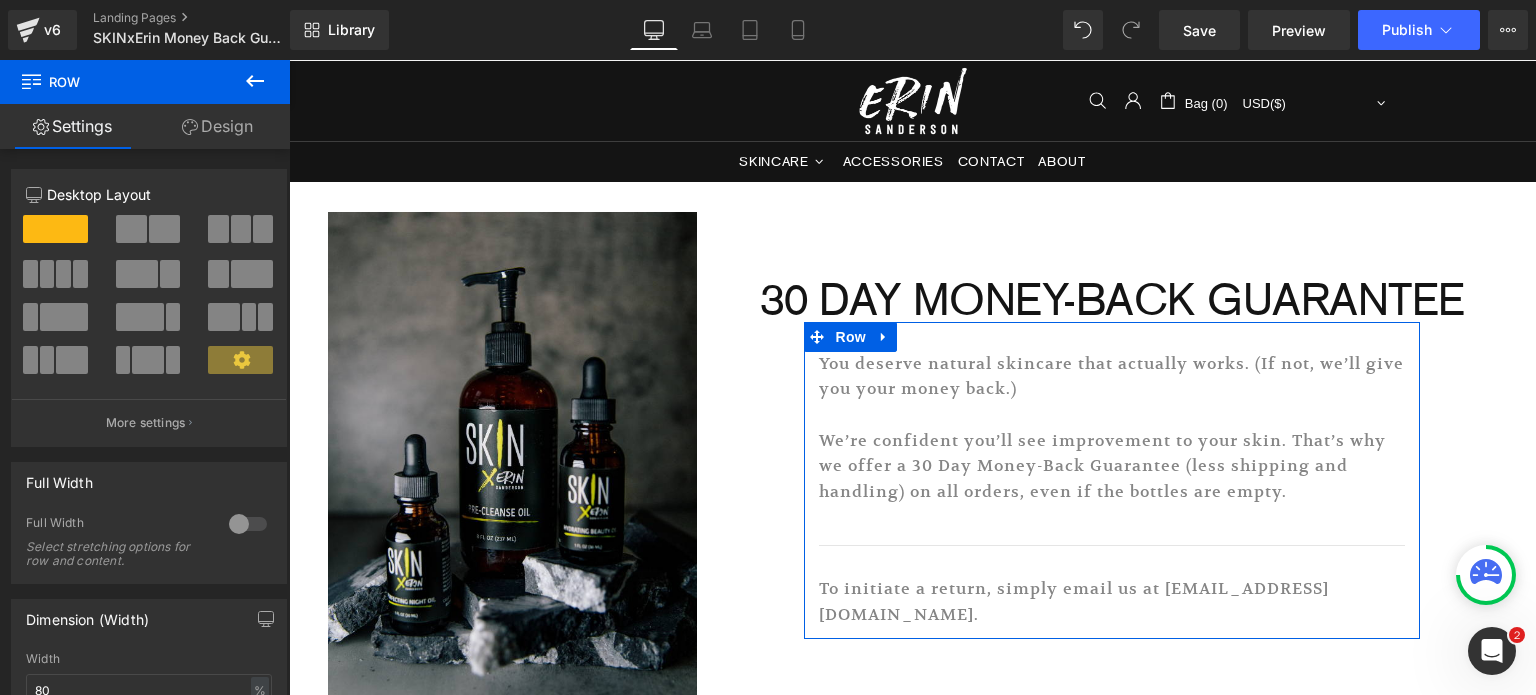 click on "Design" at bounding box center [217, 126] 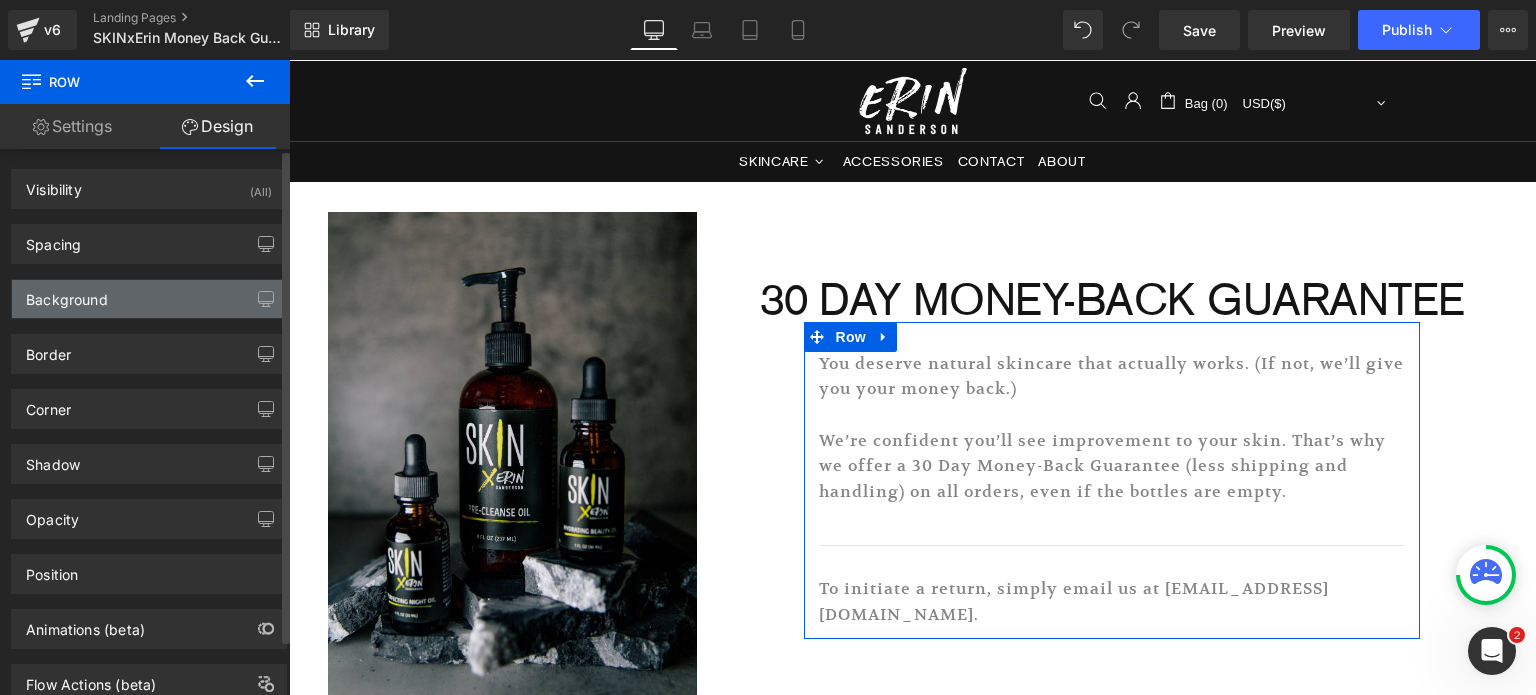 click on "Background" at bounding box center (149, 299) 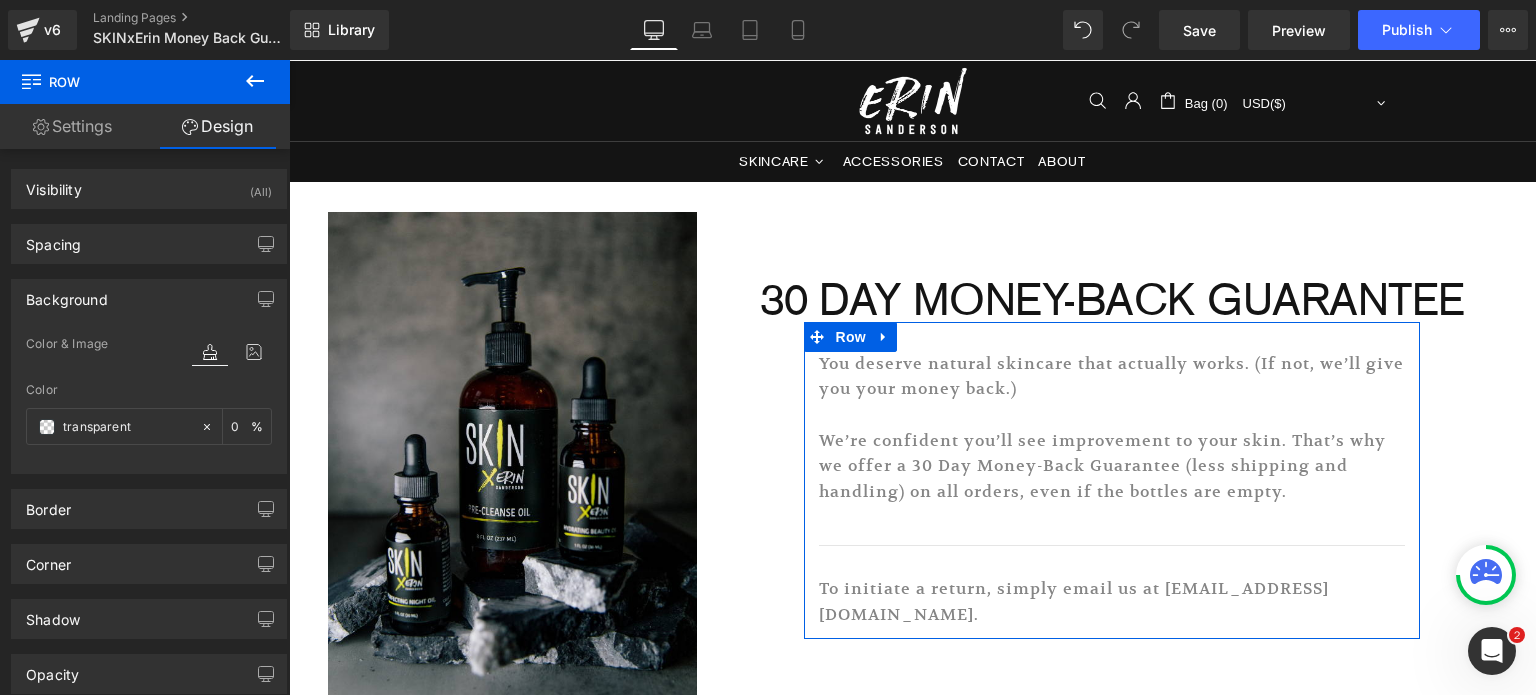 click on "Settings" at bounding box center (72, 126) 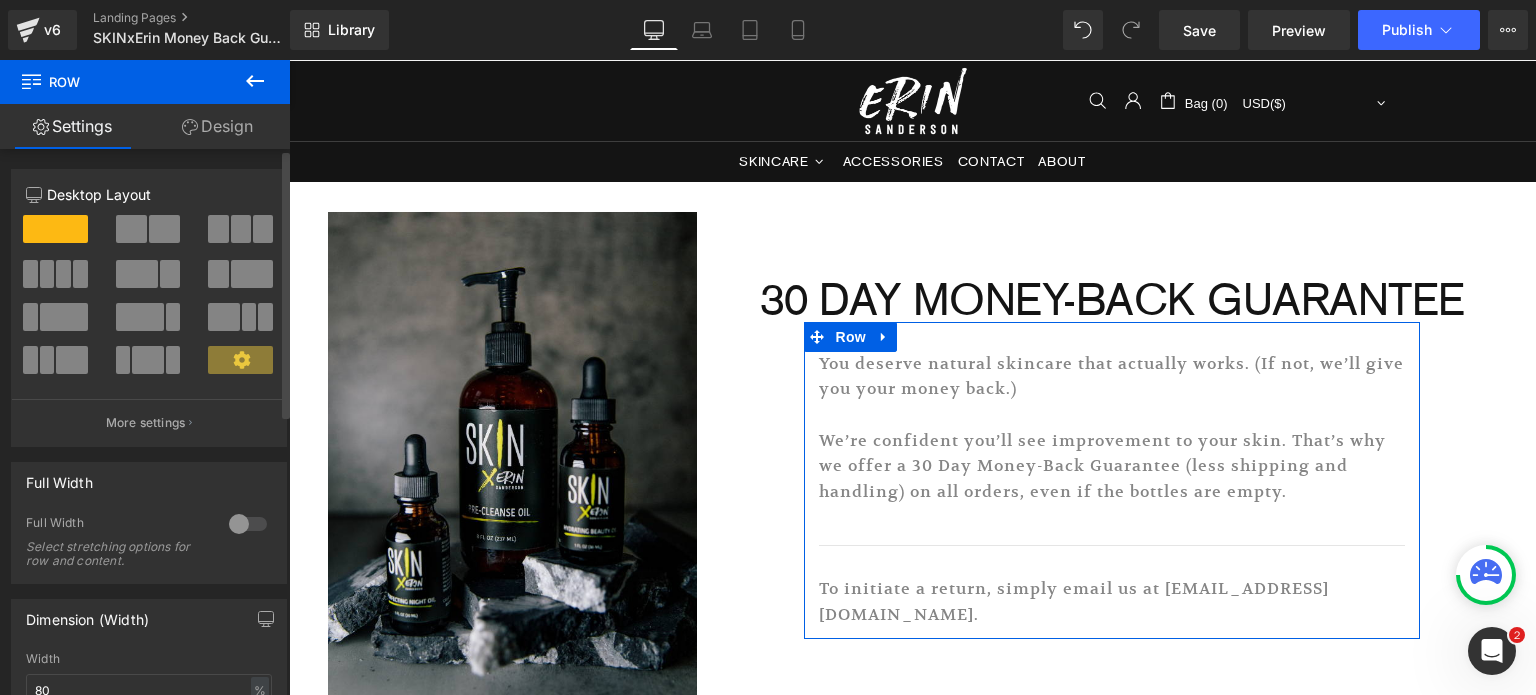 scroll, scrollTop: 2, scrollLeft: 0, axis: vertical 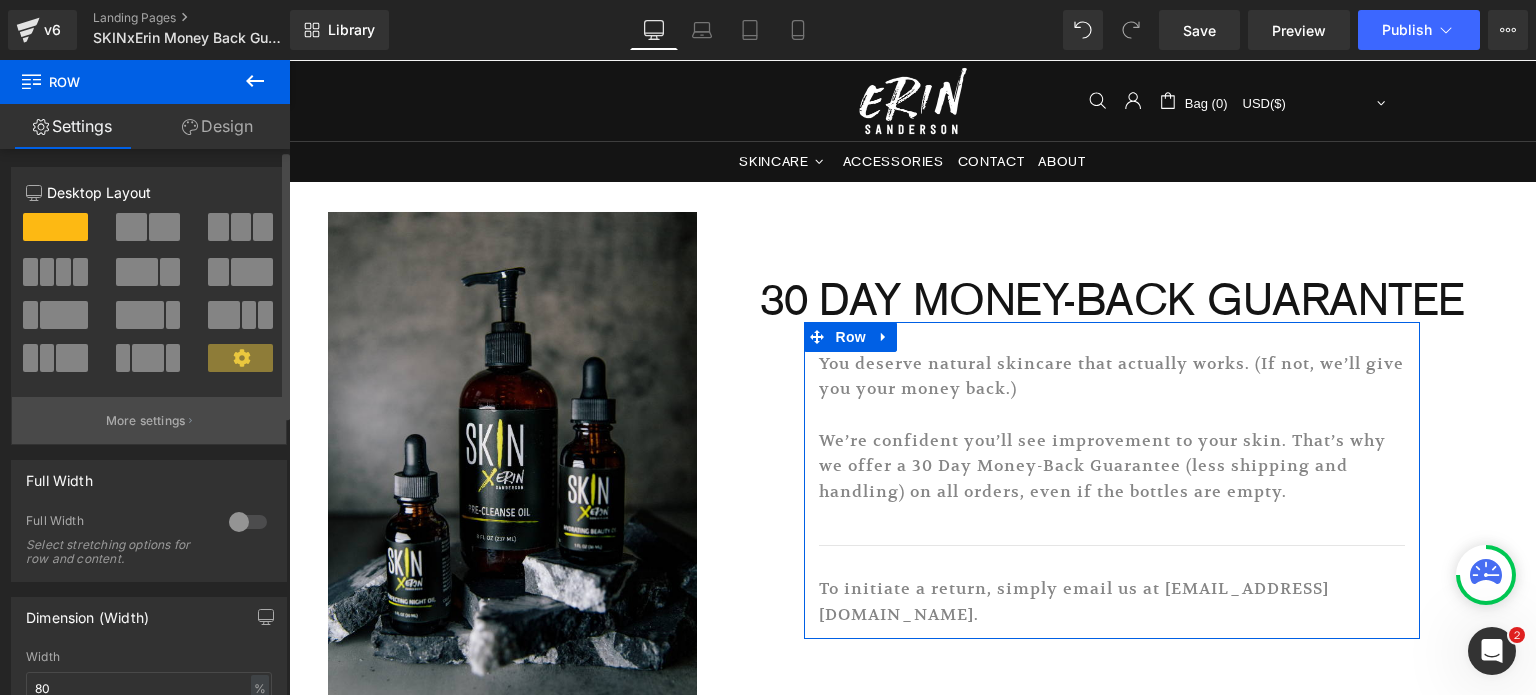 click on "More settings" at bounding box center [146, 421] 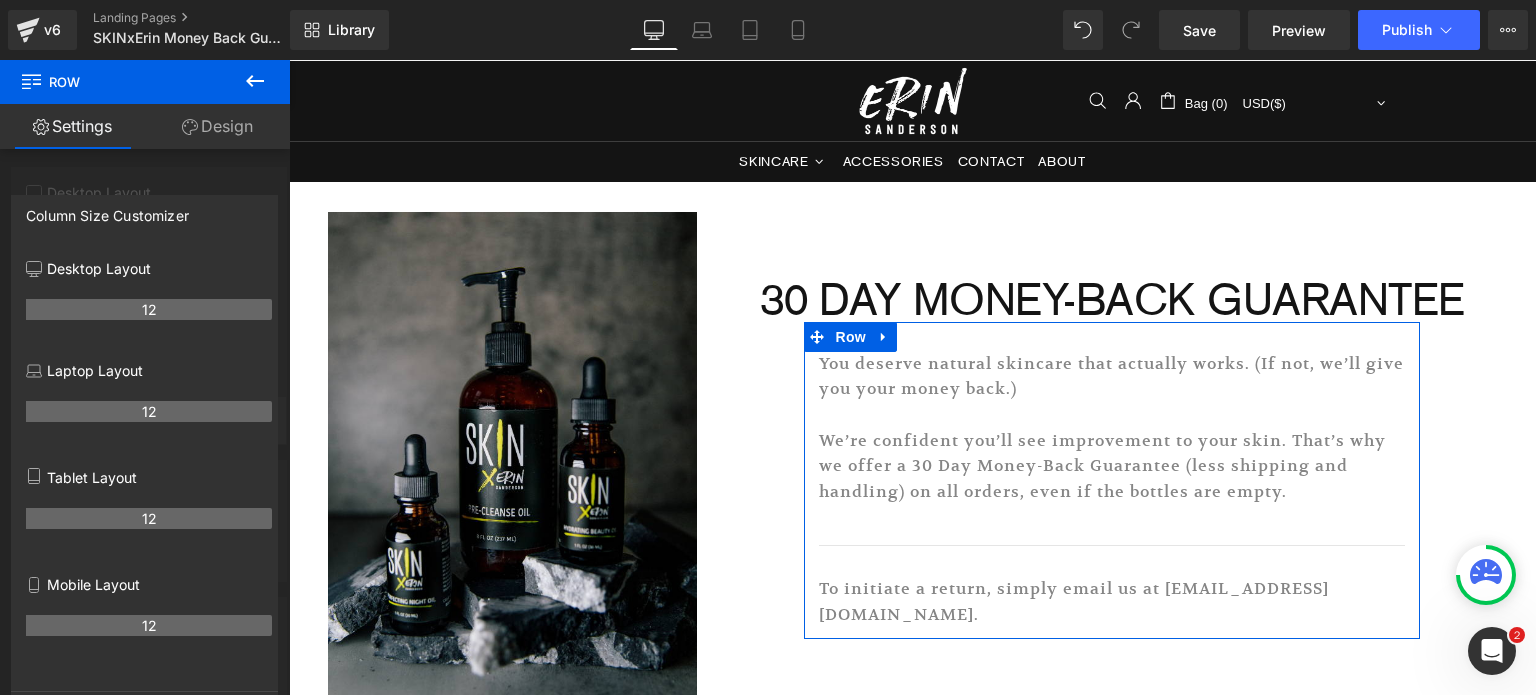 click on "12" at bounding box center (149, 411) 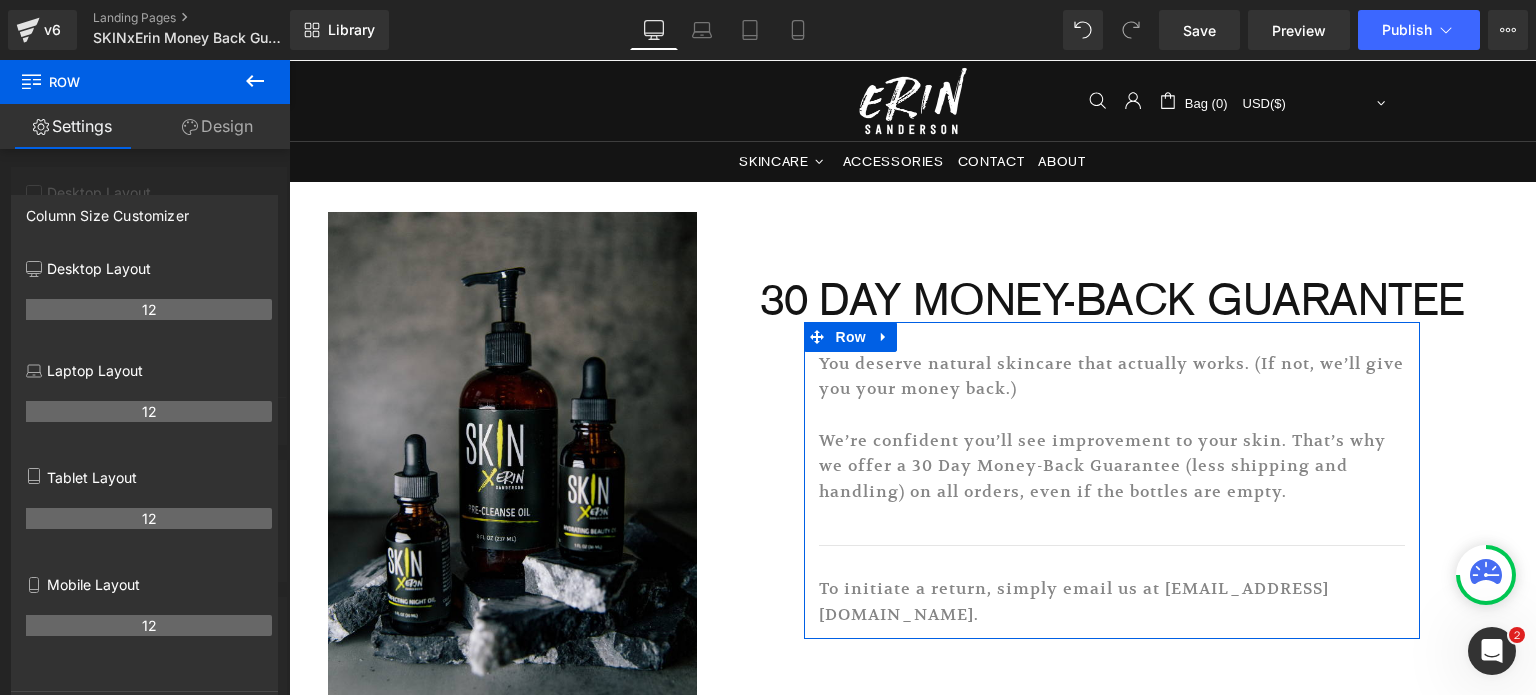 click at bounding box center [145, 382] 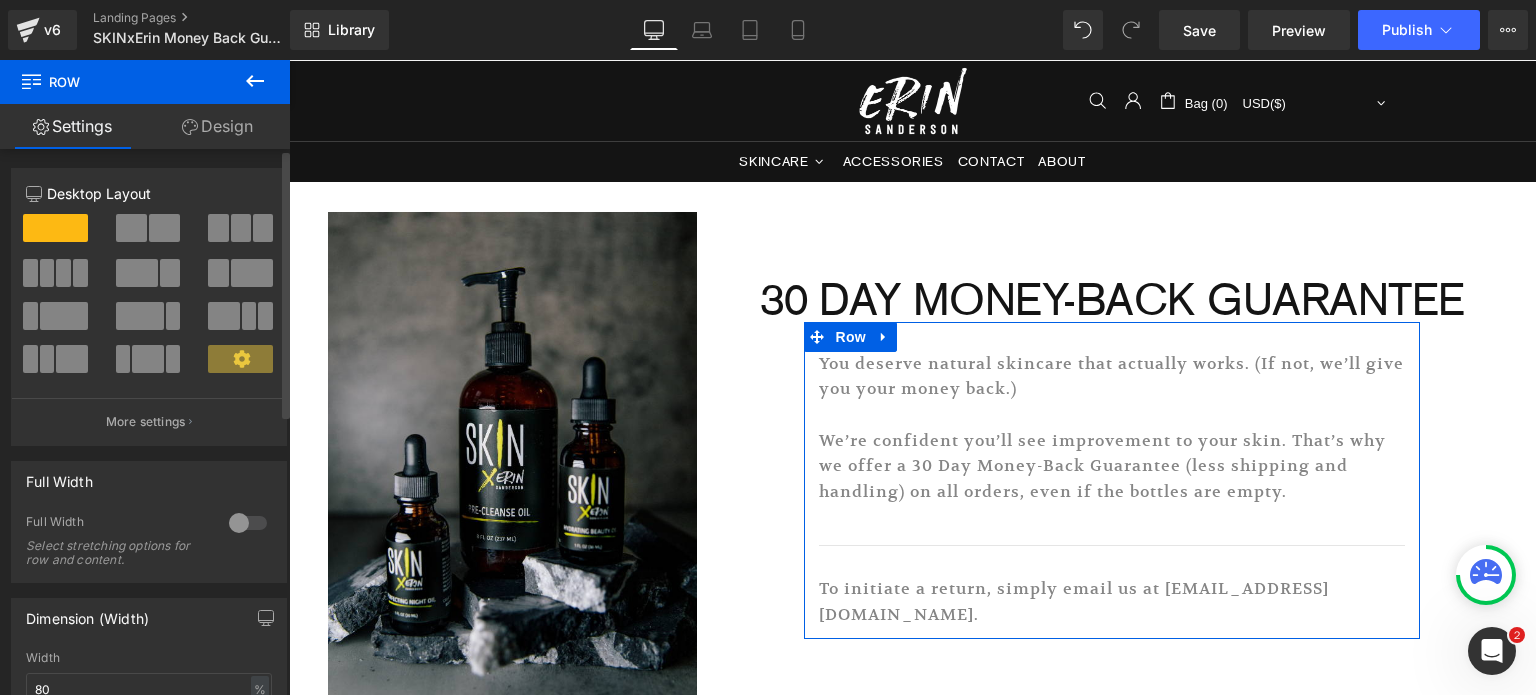 scroll, scrollTop: 0, scrollLeft: 0, axis: both 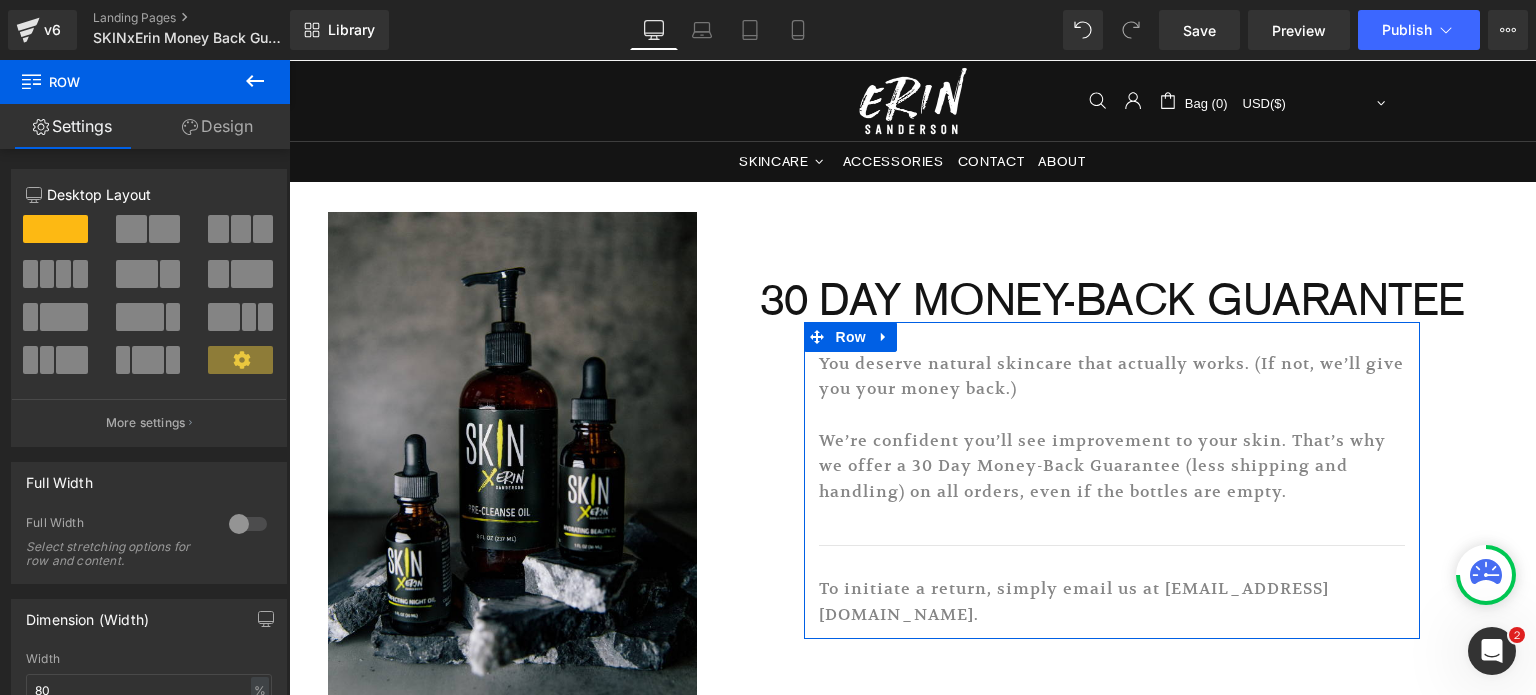 click on "Design" at bounding box center (217, 126) 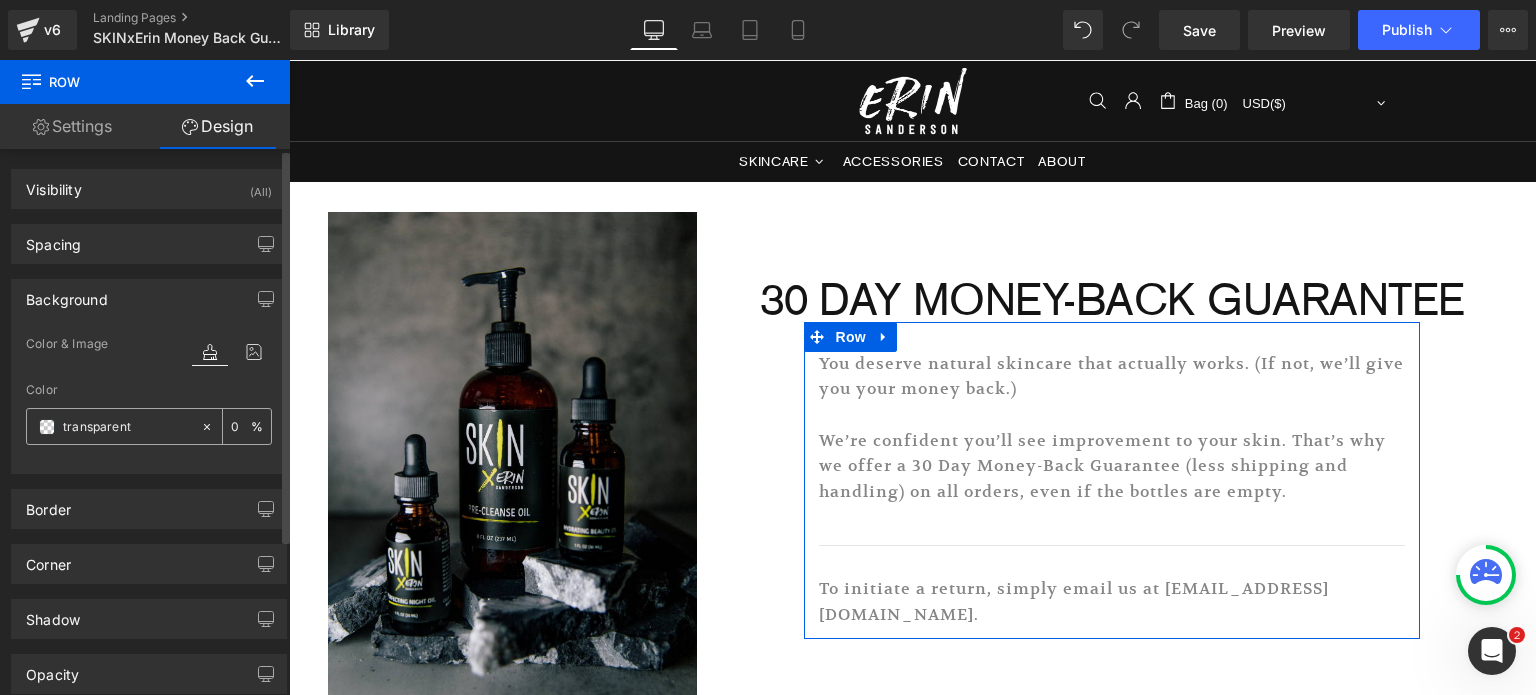 click on "transparent" at bounding box center [127, 427] 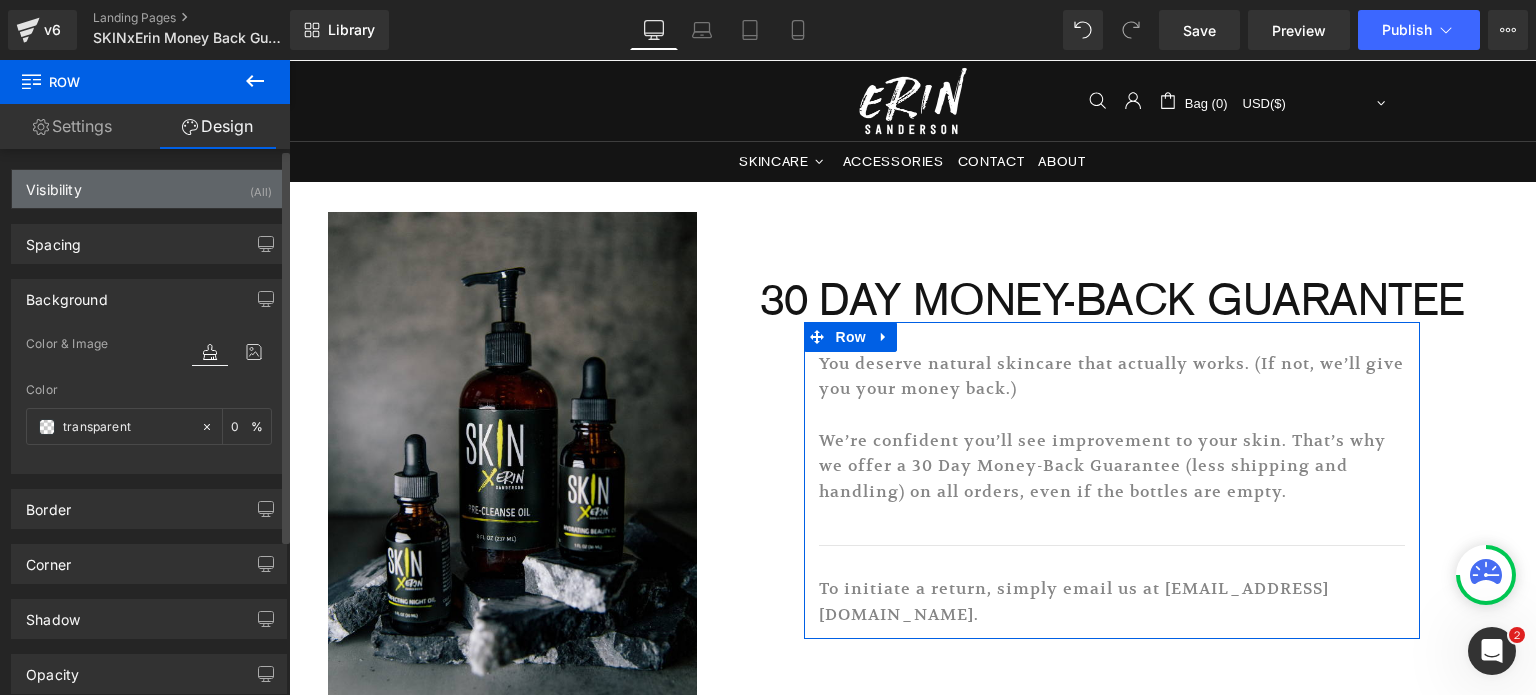paste on "F4F1E6" 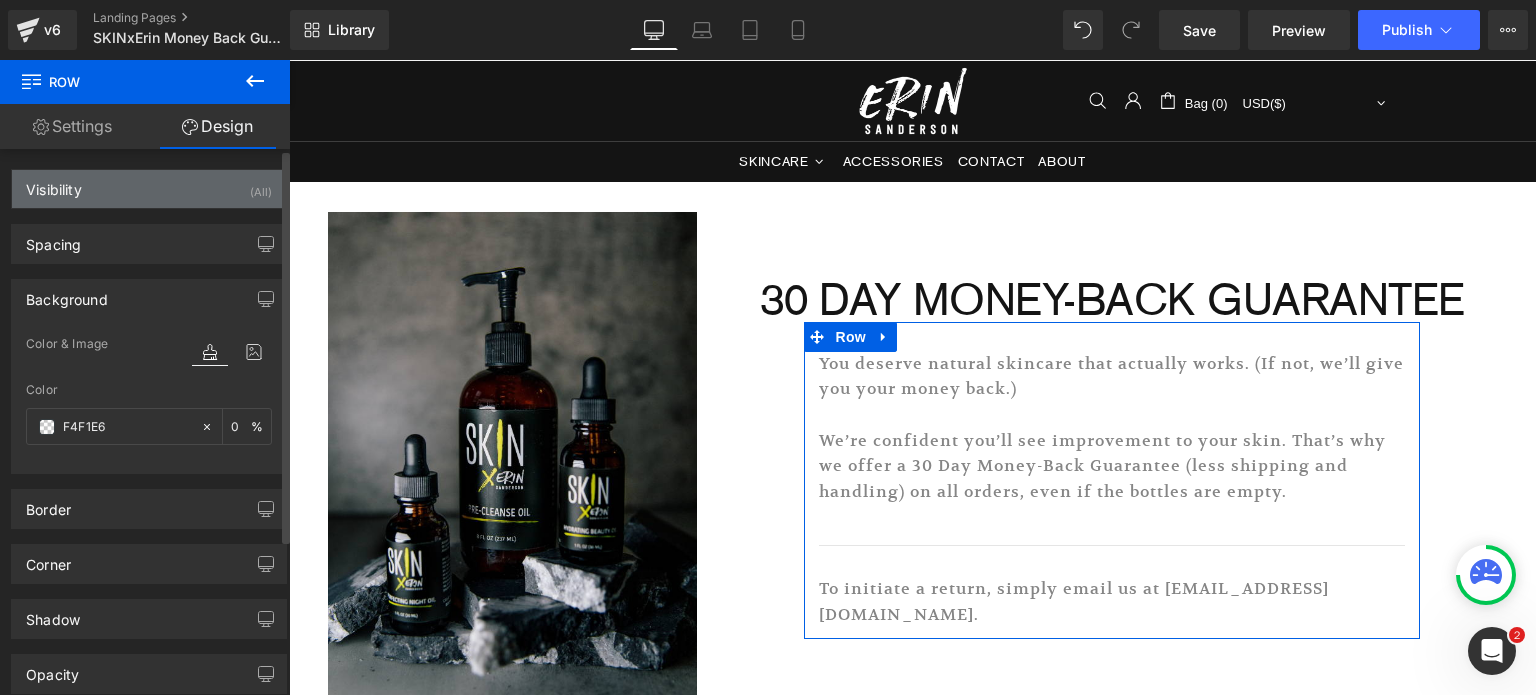 type on "100" 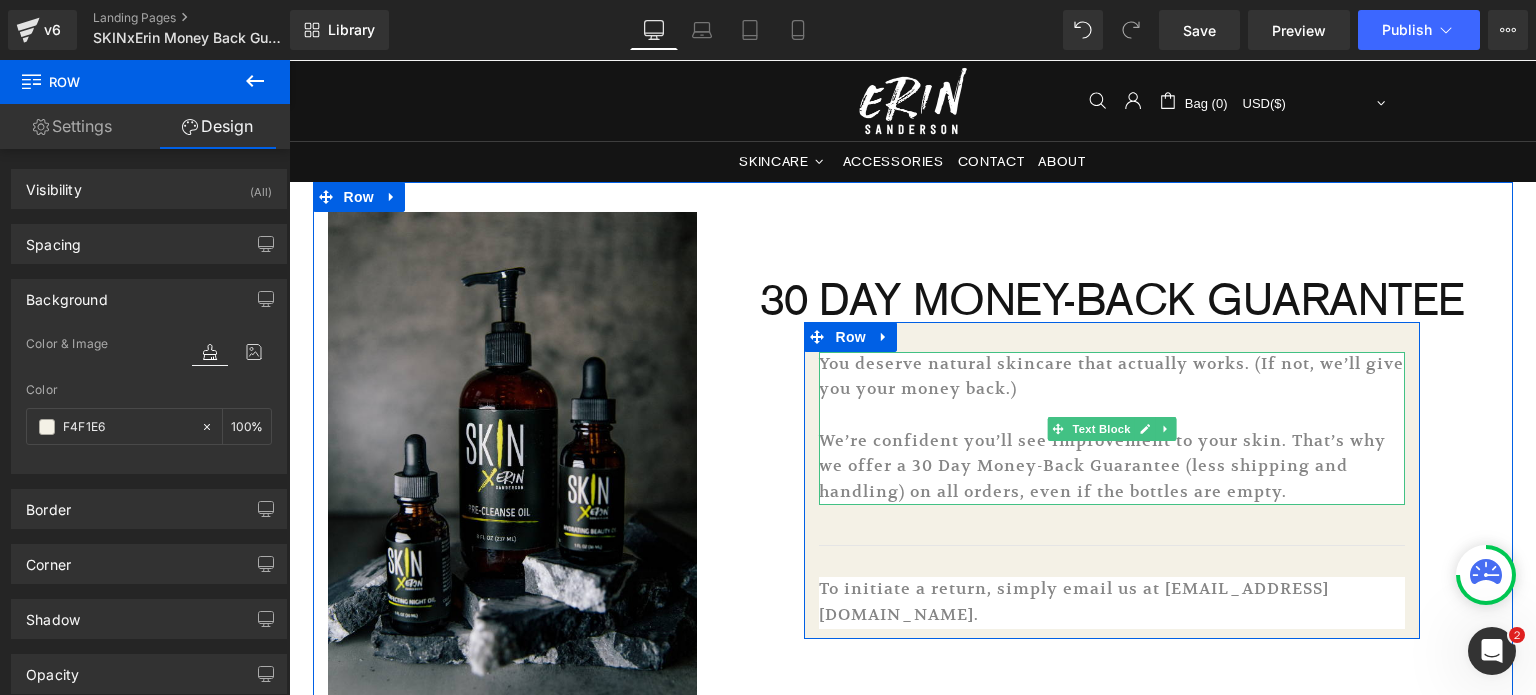 click on "You deserve natural skincare that actually works. (If not, we’ll give you your money back.)" at bounding box center (1112, 377) 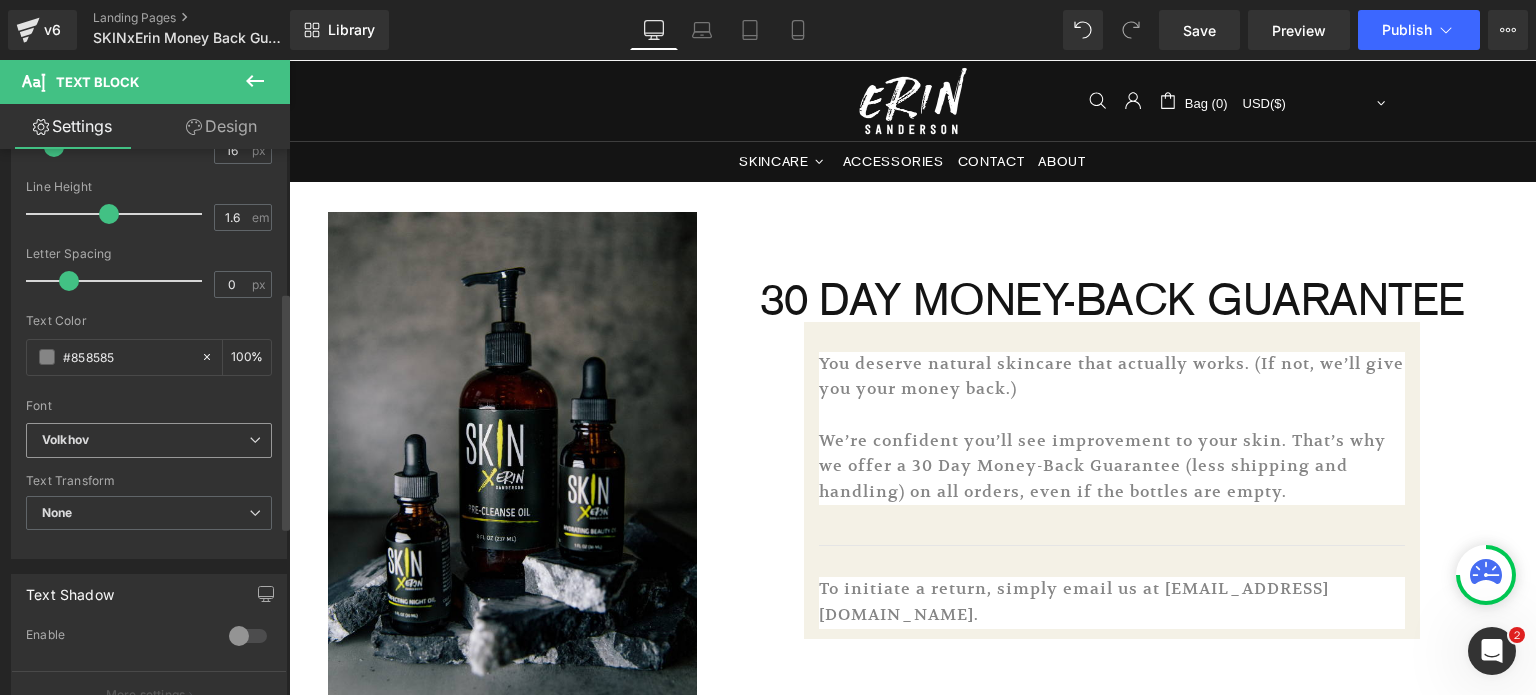 scroll, scrollTop: 0, scrollLeft: 0, axis: both 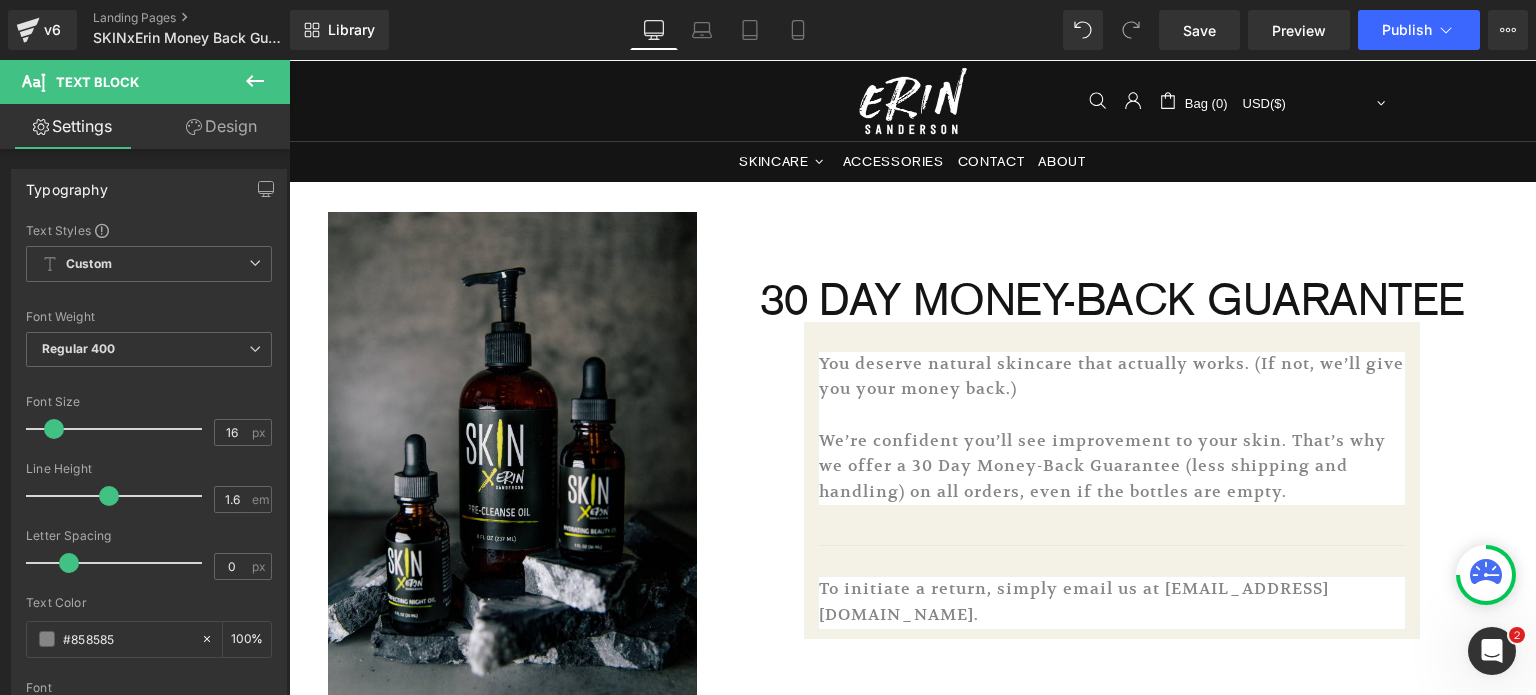 click on "Design" at bounding box center [221, 126] 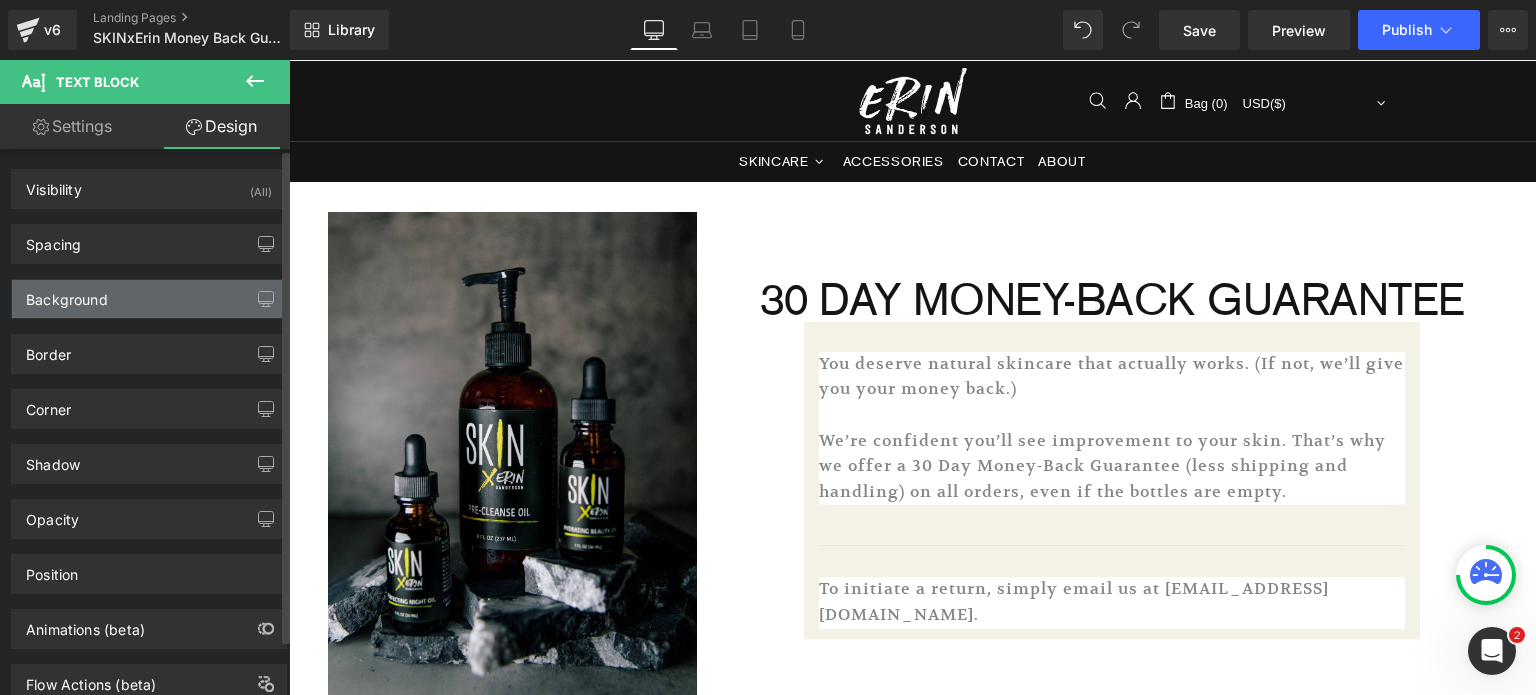 click on "Background" at bounding box center [149, 299] 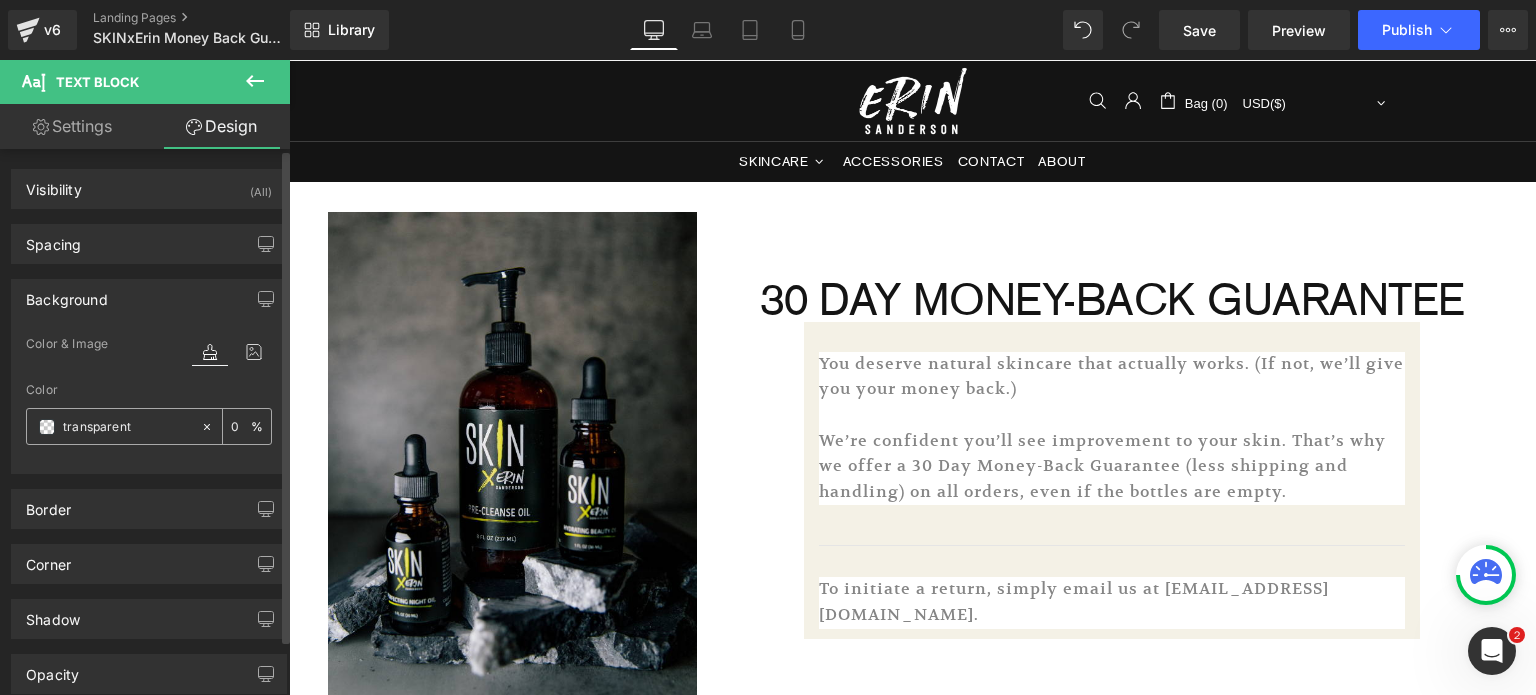 click on "transparent" at bounding box center (127, 427) 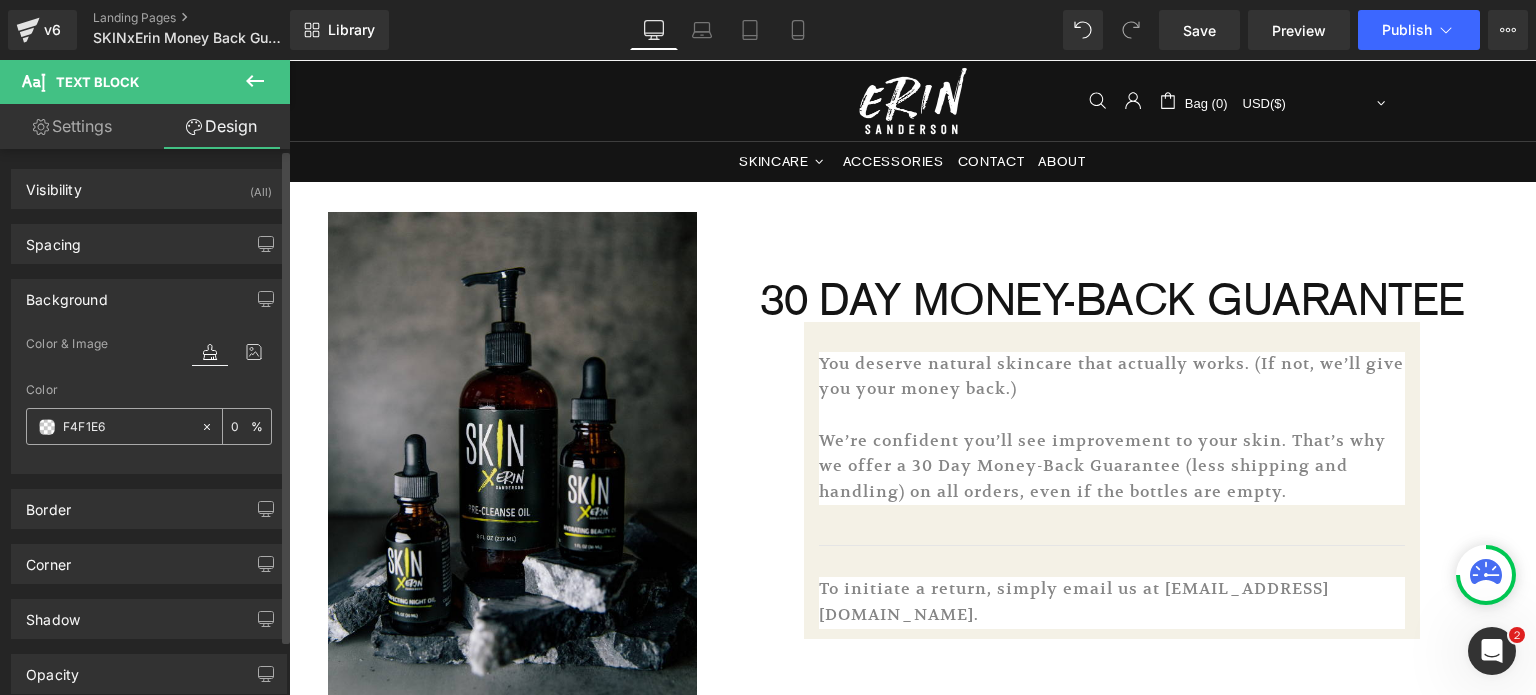 type on "100" 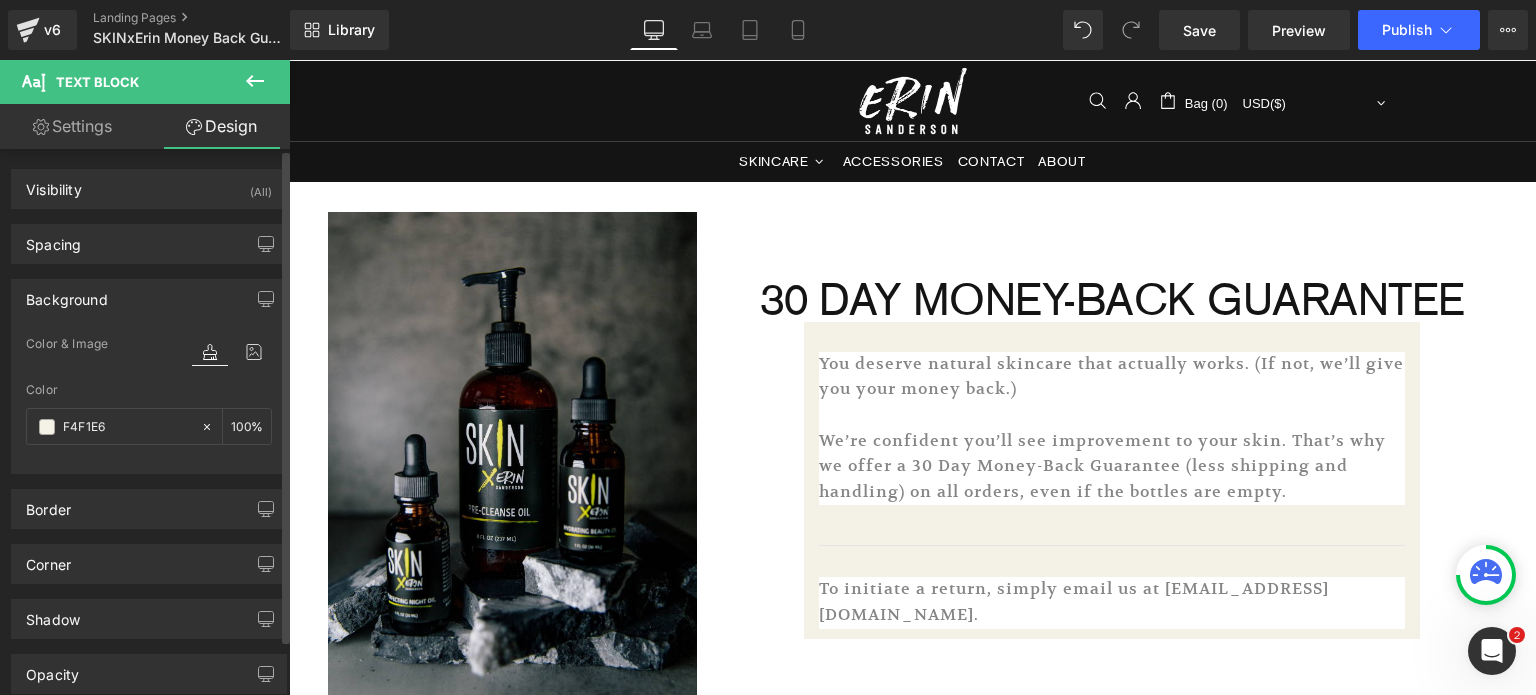 type on "#f4f1e6" 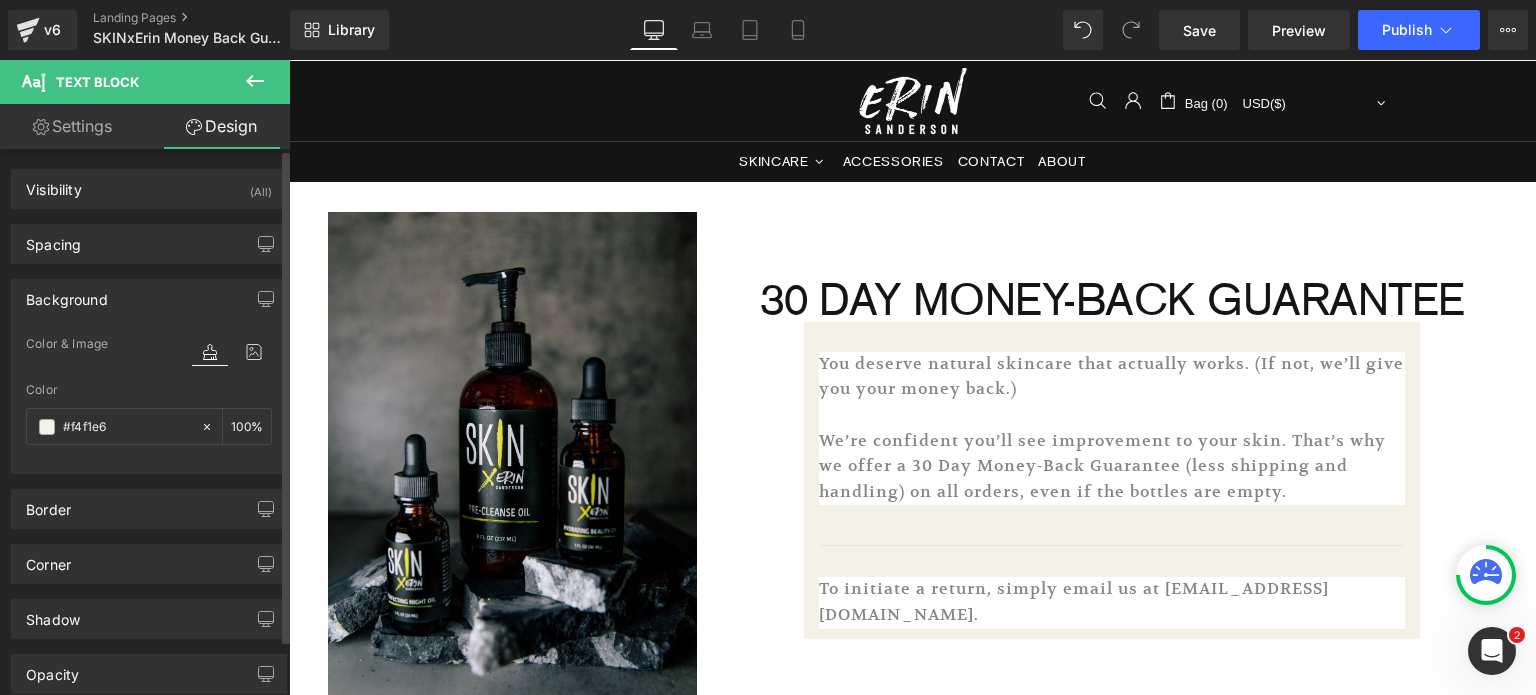 click on "Color" at bounding box center (149, 390) 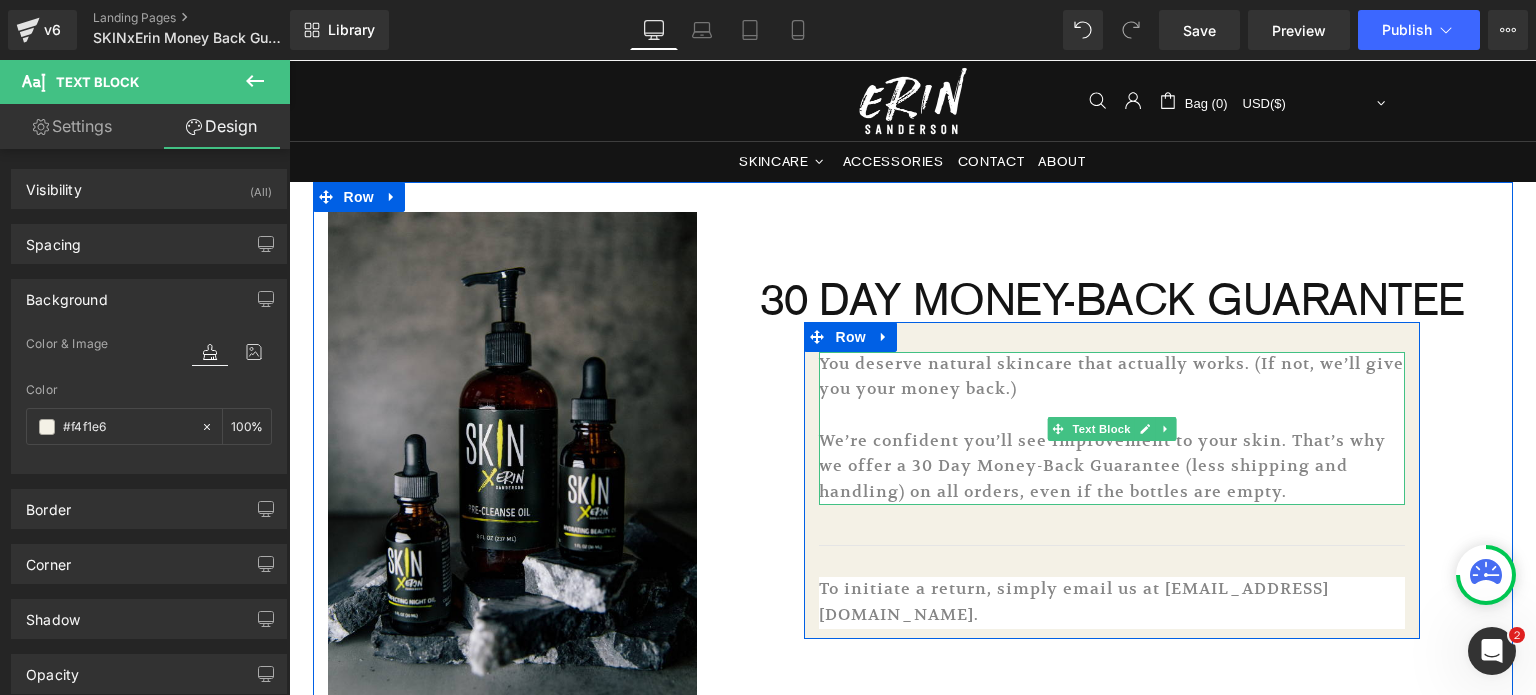 click at bounding box center [1112, 416] 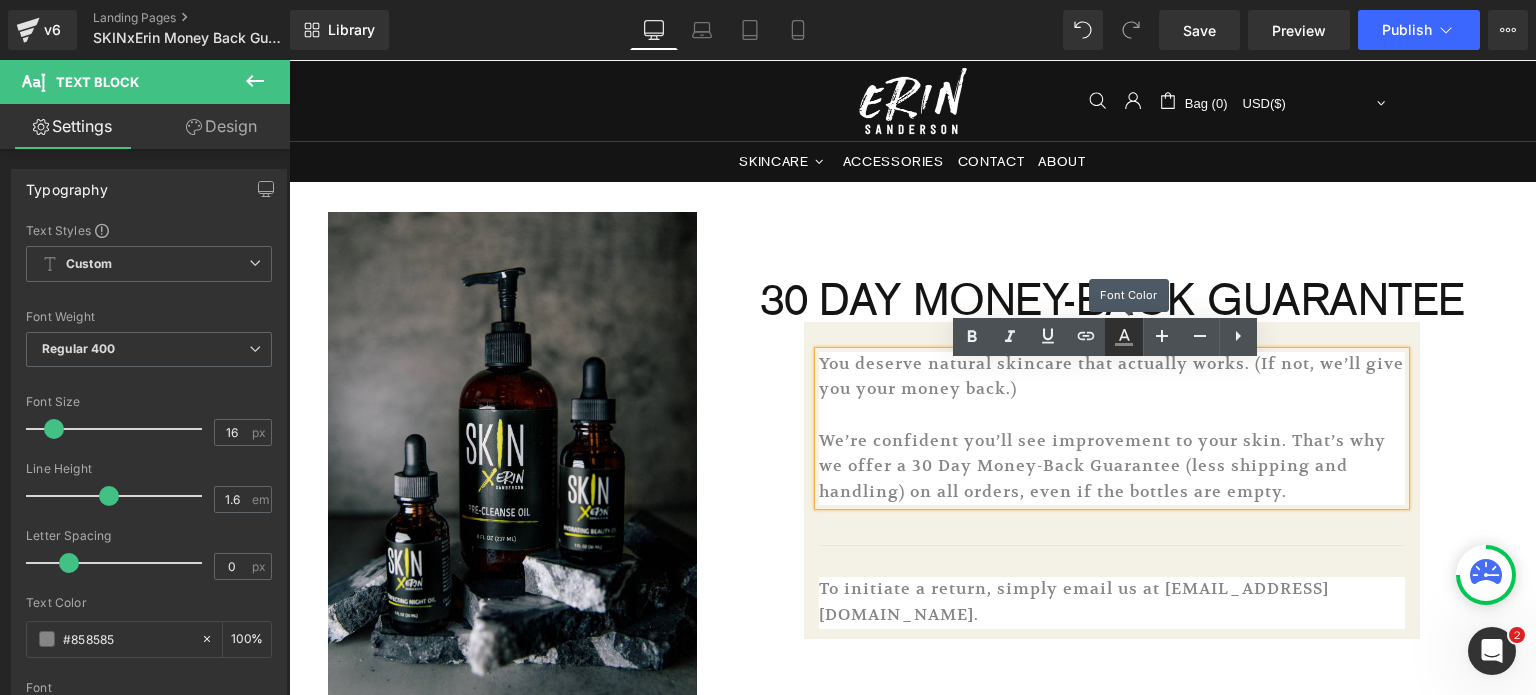 click 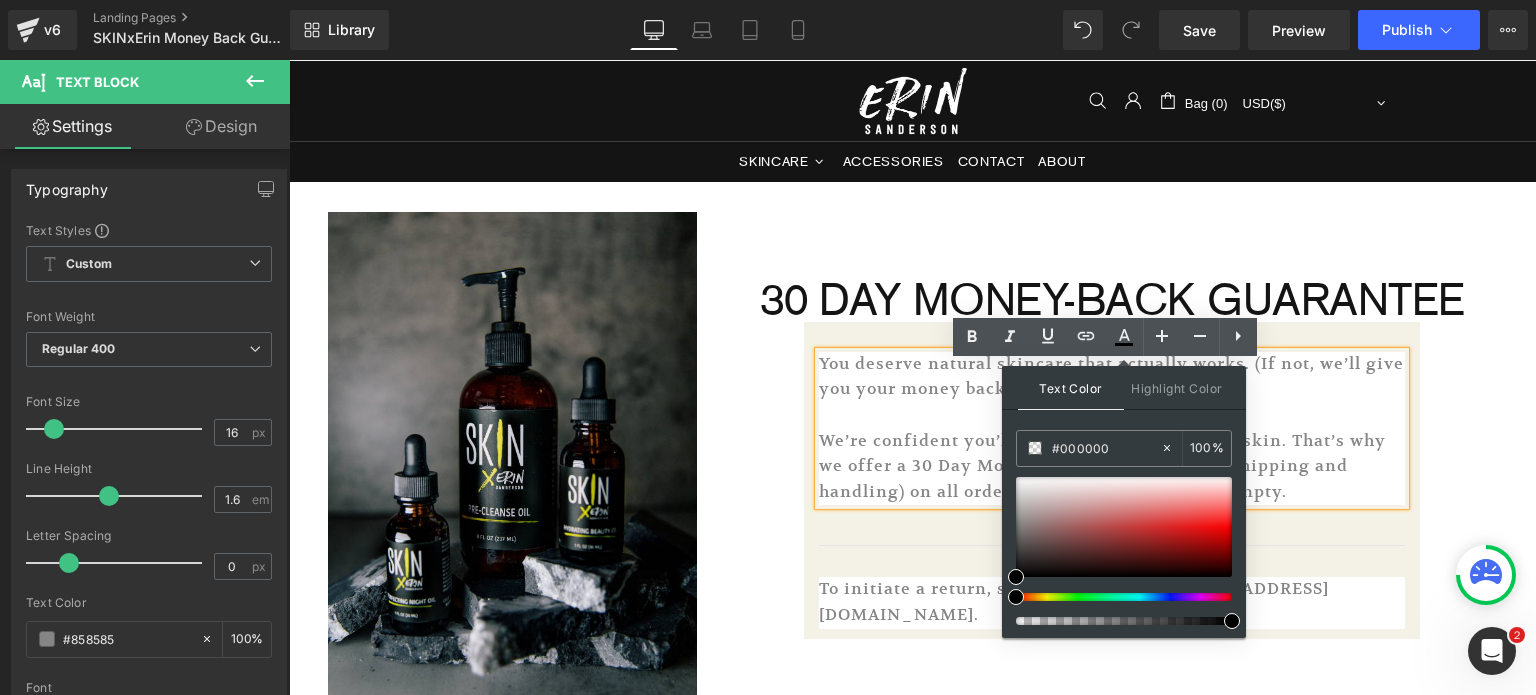 click on "You deserve natural skincare that actually works. (If not, we’ll give you your money back.)" at bounding box center (1112, 377) 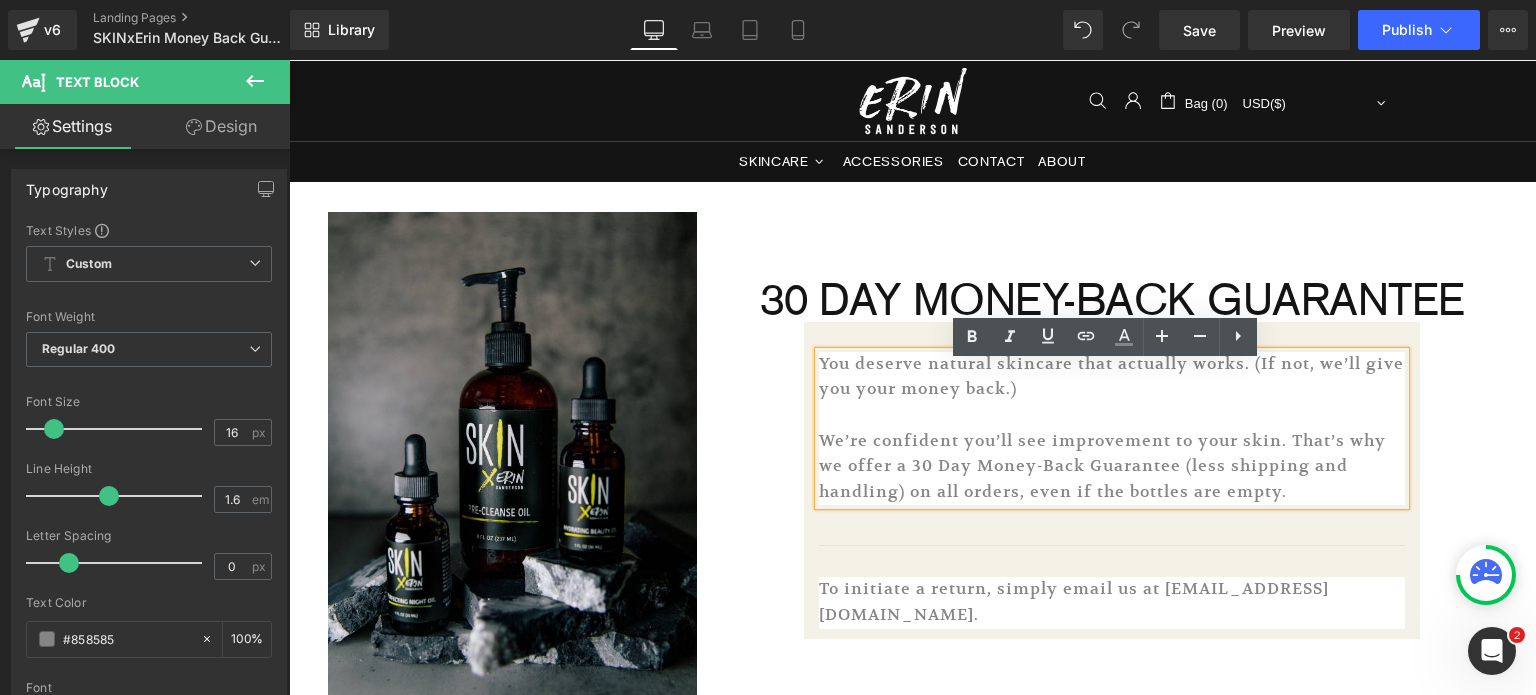 click on "30 DAY MONEY-BACK GUARANTEE Heading         You deserve natural skincare that actually works. (If not, we’ll give you your money back.) We’re confident you’ll see improvement to your skin. That’s why we offer a 30 Day Money-Back Guarantee (less shipping and handling) on all orders, even if the bottles are empty. Text Block         Separator         To initiate a return, simply email us at [EMAIL_ADDRESS][DOMAIN_NAME]. Text Block         Row" at bounding box center [1112, 458] 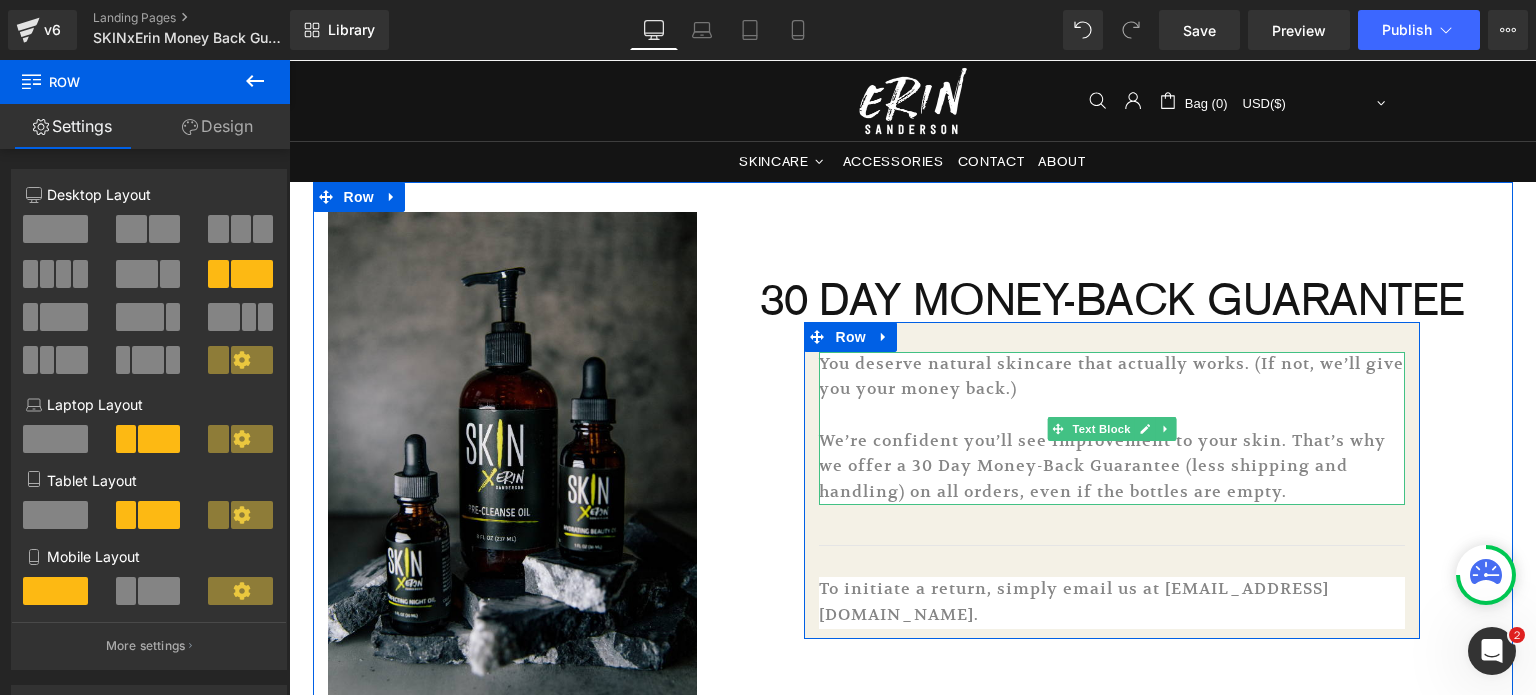 click at bounding box center (1112, 416) 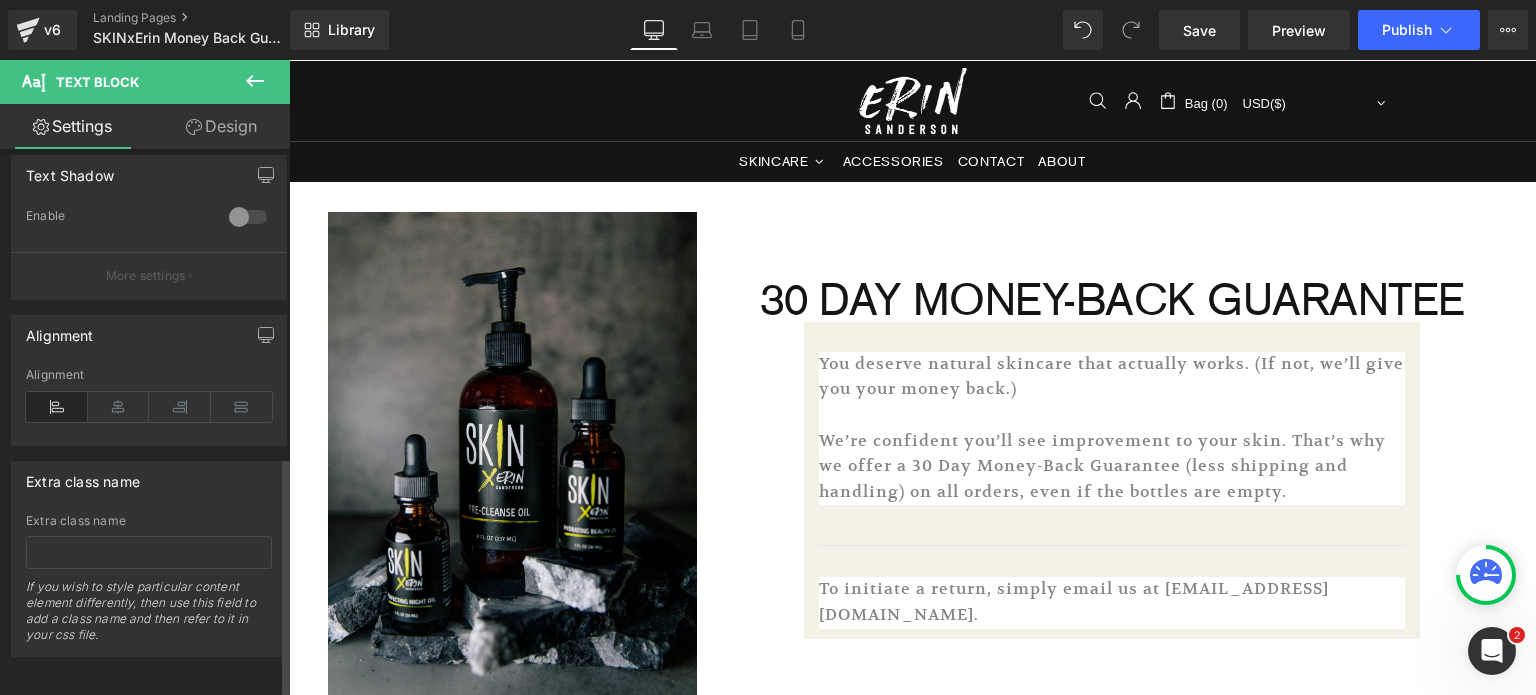 scroll, scrollTop: 714, scrollLeft: 0, axis: vertical 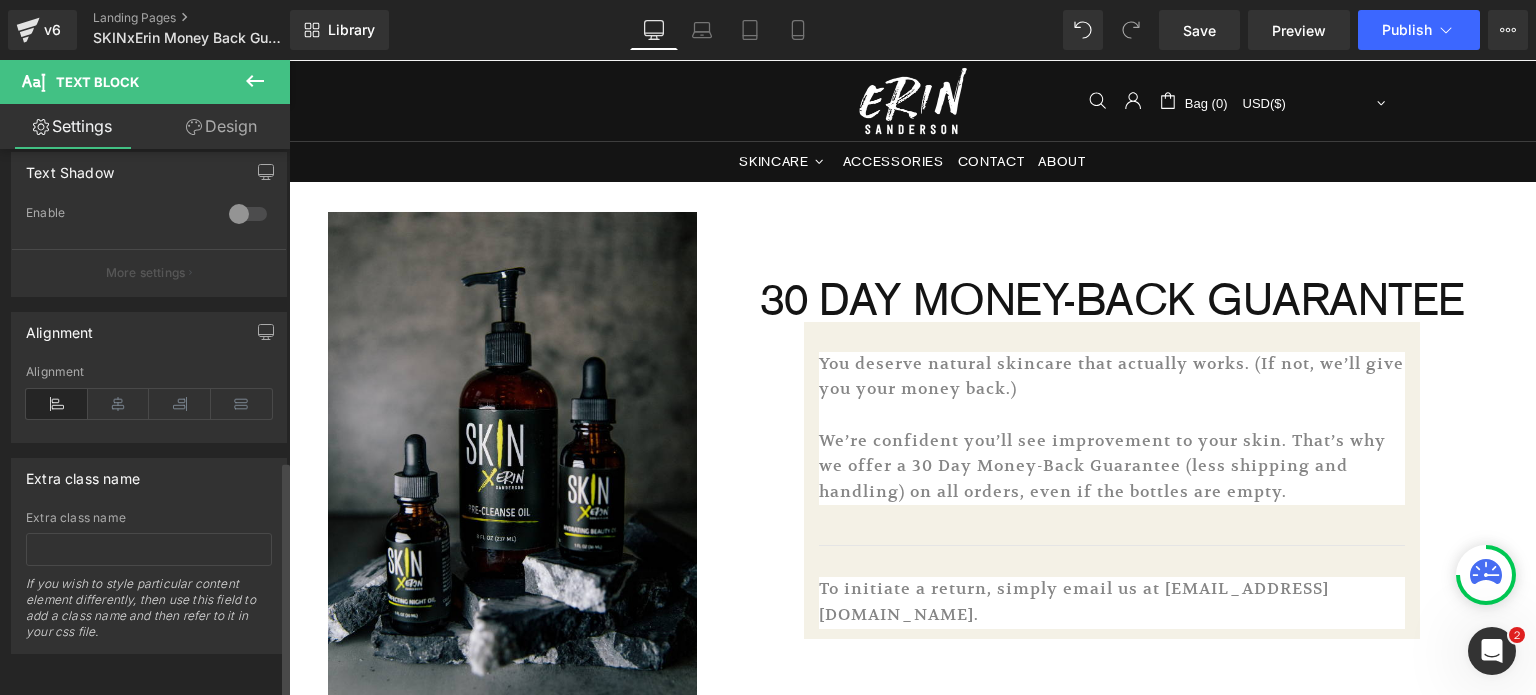 click on "More settings" at bounding box center [146, 273] 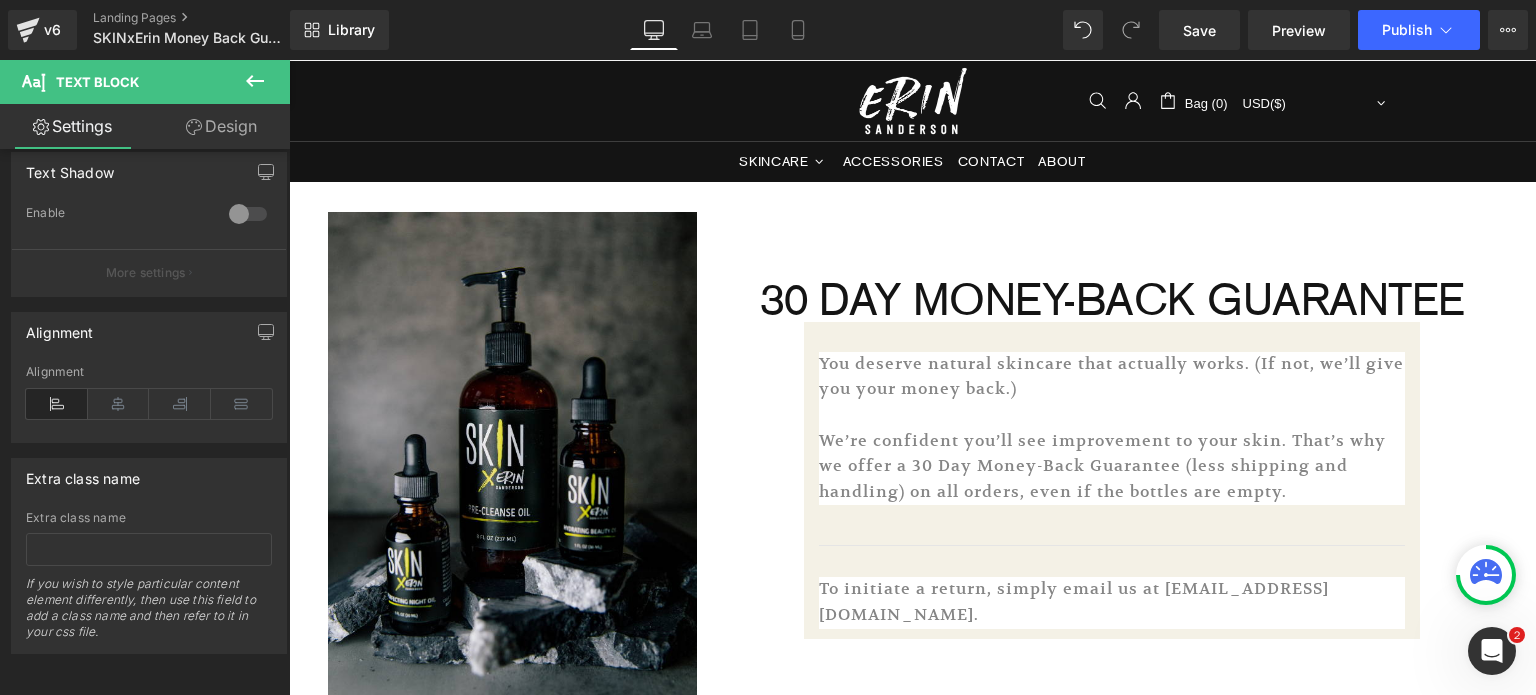 click 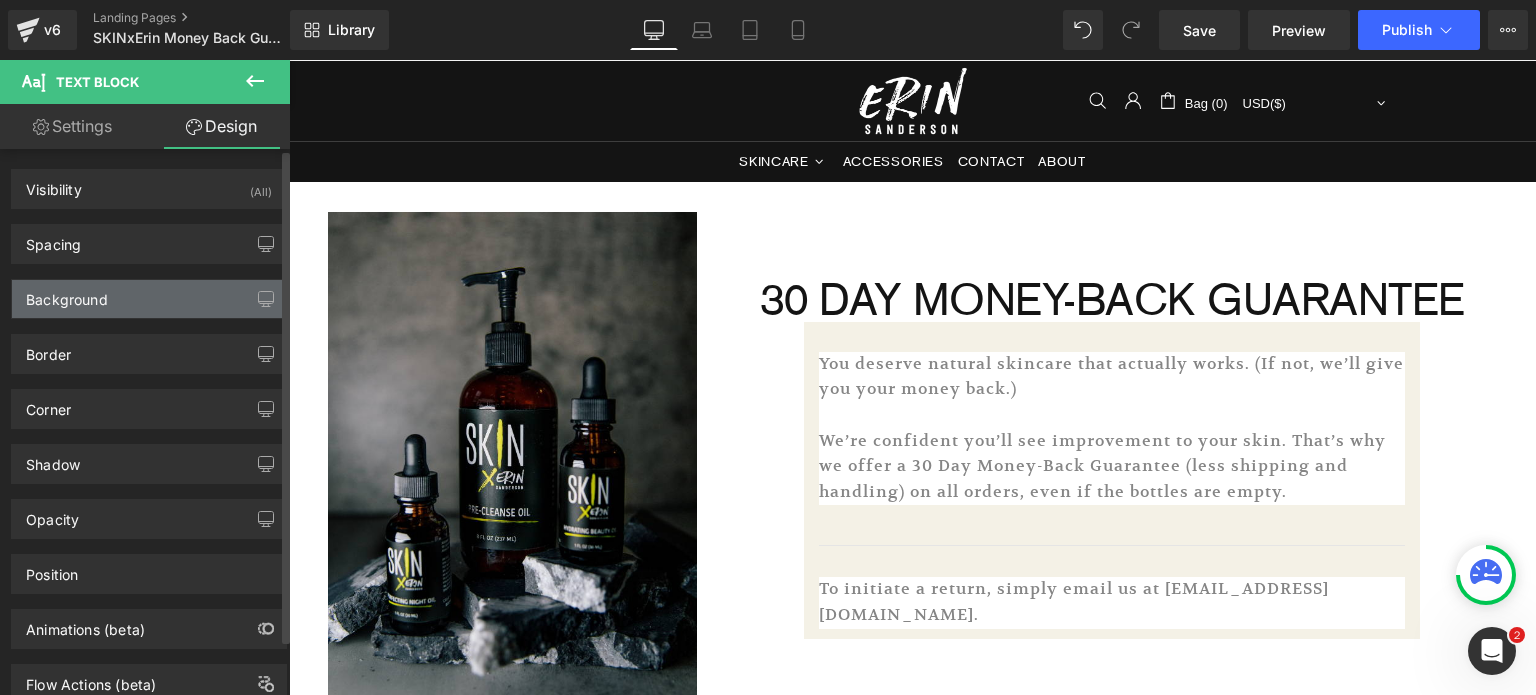 click on "Background" at bounding box center [149, 299] 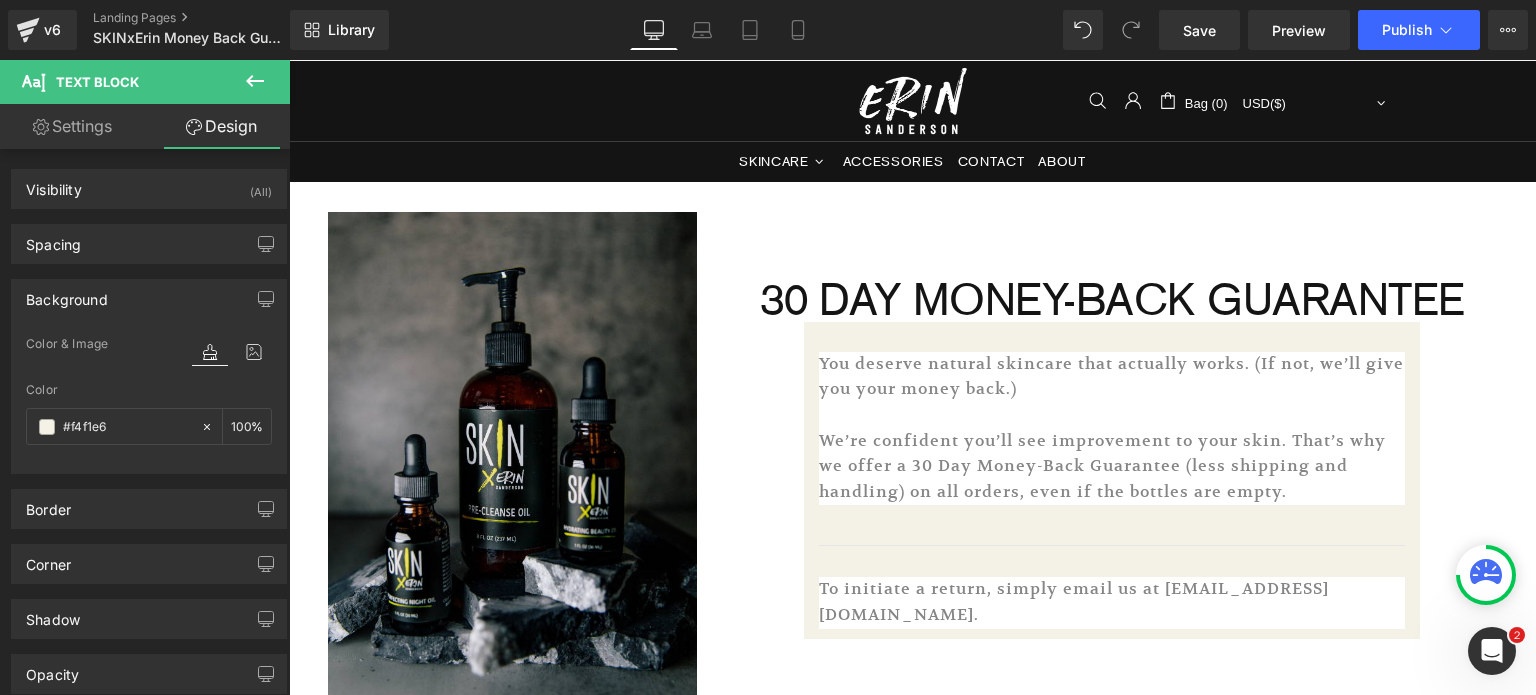 click at bounding box center (255, 82) 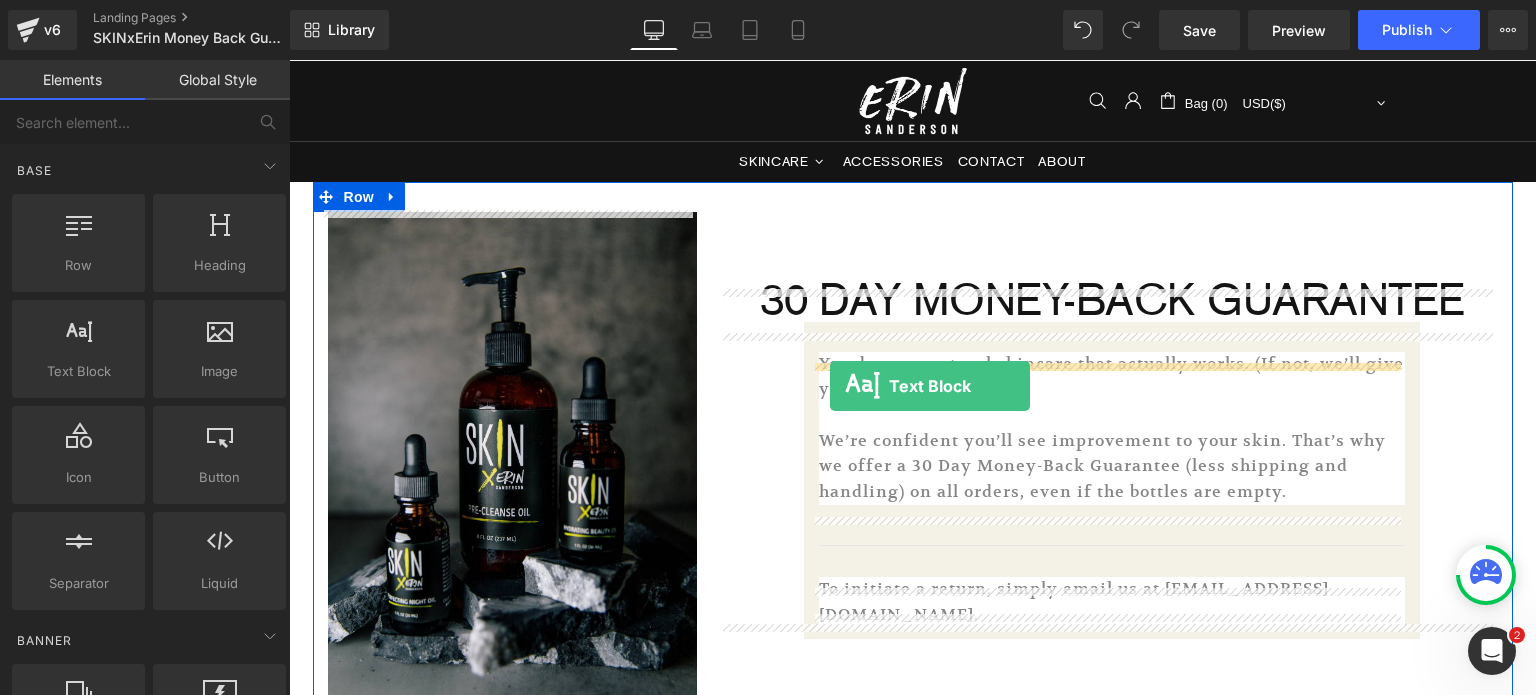 drag, startPoint x: 369, startPoint y: 384, endPoint x: 830, endPoint y: 386, distance: 461.00433 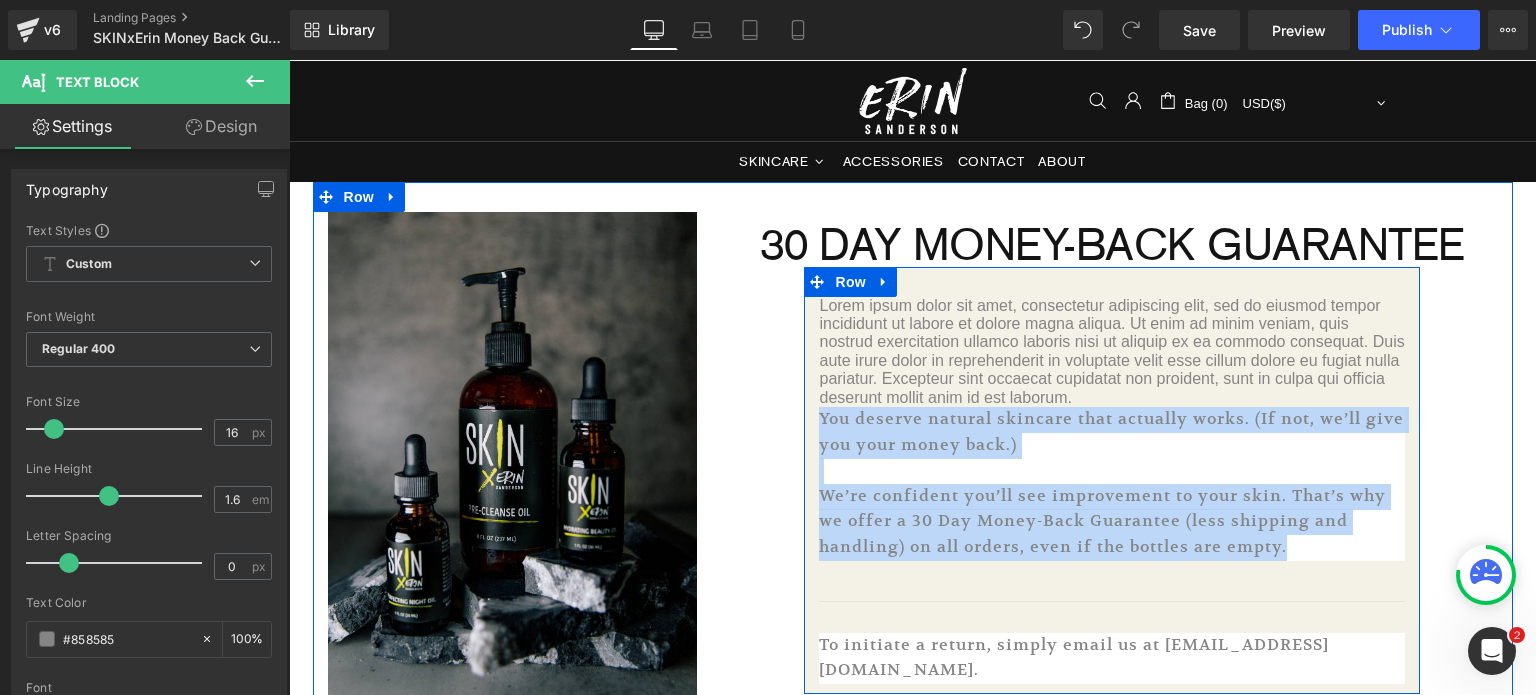 drag, startPoint x: 1280, startPoint y: 561, endPoint x: 810, endPoint y: 441, distance: 485.0773 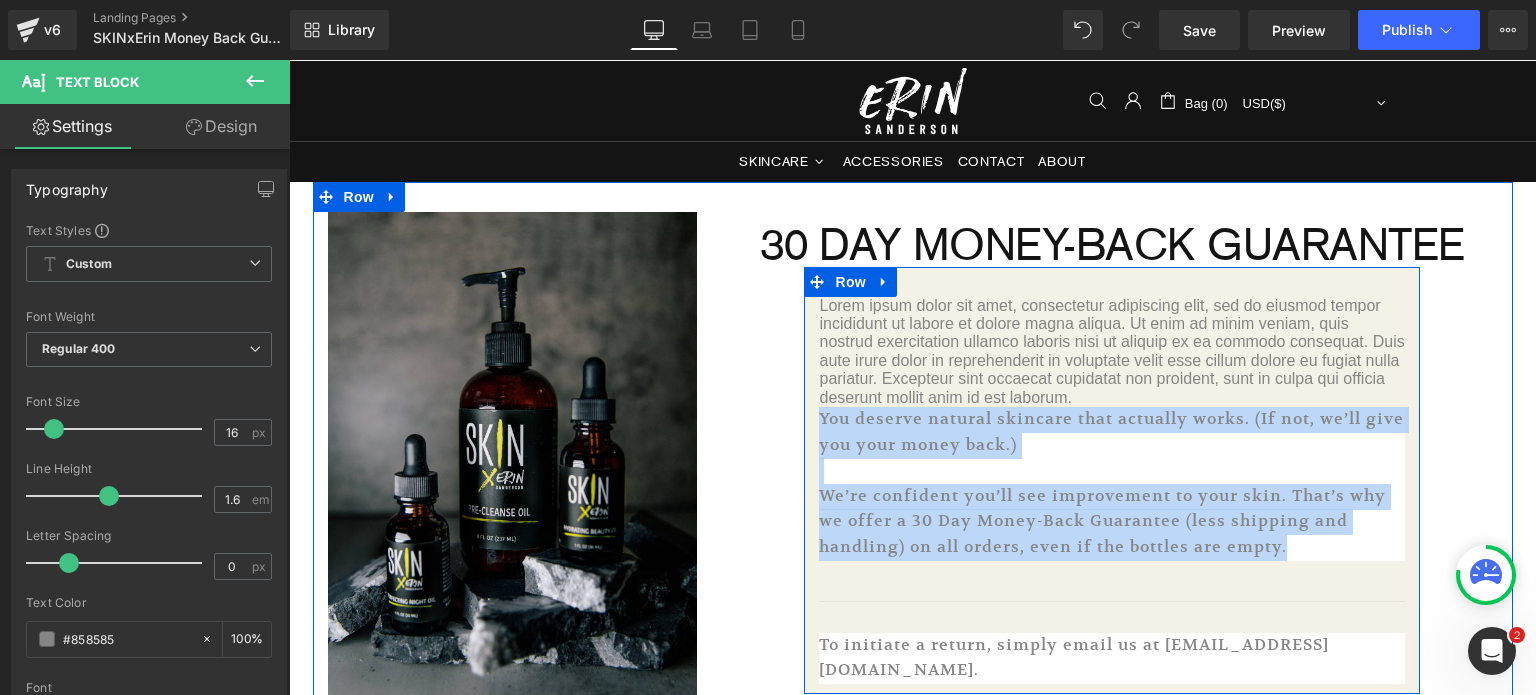 click on "Lorem ipsum dolor sit amet, consectetur adipiscing elit, sed do eiusmod tempor incididunt ut labore et dolore magna aliqua. Ut enim ad minim veniam, quis nostrud exercitation ullamco laboris nisi ut aliquip ex ea commodo consequat. Duis aute irure dolor in reprehenderit in voluptate velit esse cillum dolore eu fugiat nulla pariatur. Excepteur sint occaecat cupidatat non proident, sunt in culpa qui officia deserunt mollit anim id est laborum.
Text Block         You deserve natural skincare that actually works. (If not, we’ll give you your money back.) We’re confident you’ll see improvement to your skin. That’s why we offer a 30 Day Money-Back Guarantee (less shipping and handling) on all orders, even if the bottles are empty. Text Block         Separator         To initiate a return, simply email us at [EMAIL_ADDRESS][DOMAIN_NAME]. Text Block" at bounding box center (1112, 490) 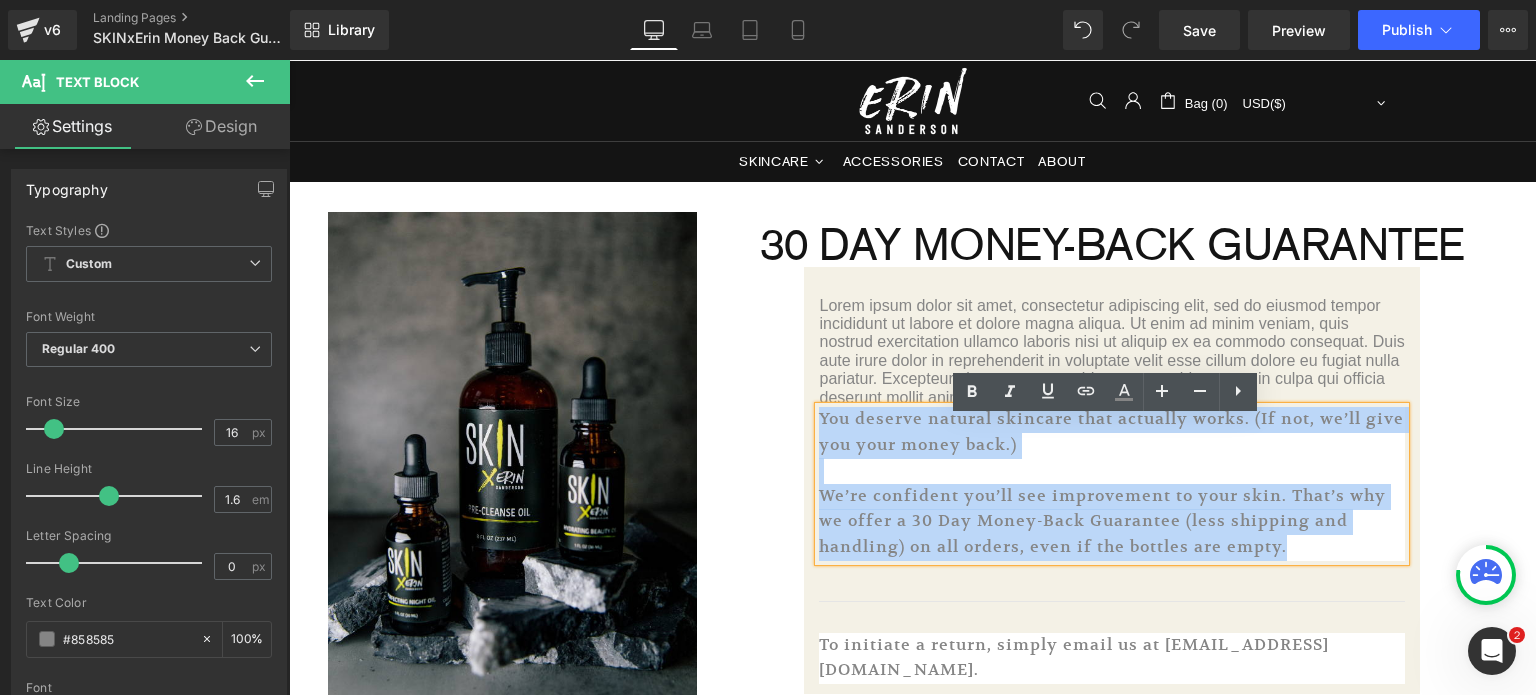 type 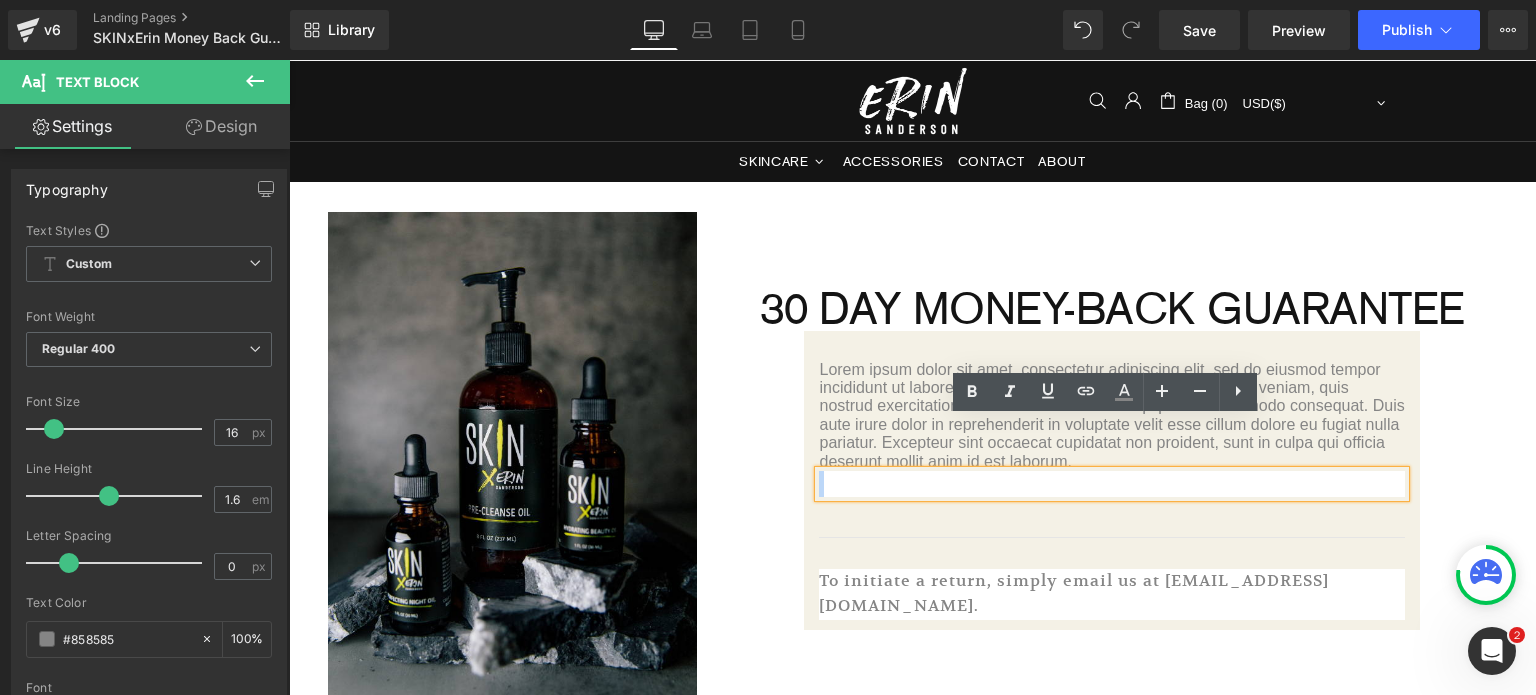 scroll, scrollTop: 99, scrollLeft: 0, axis: vertical 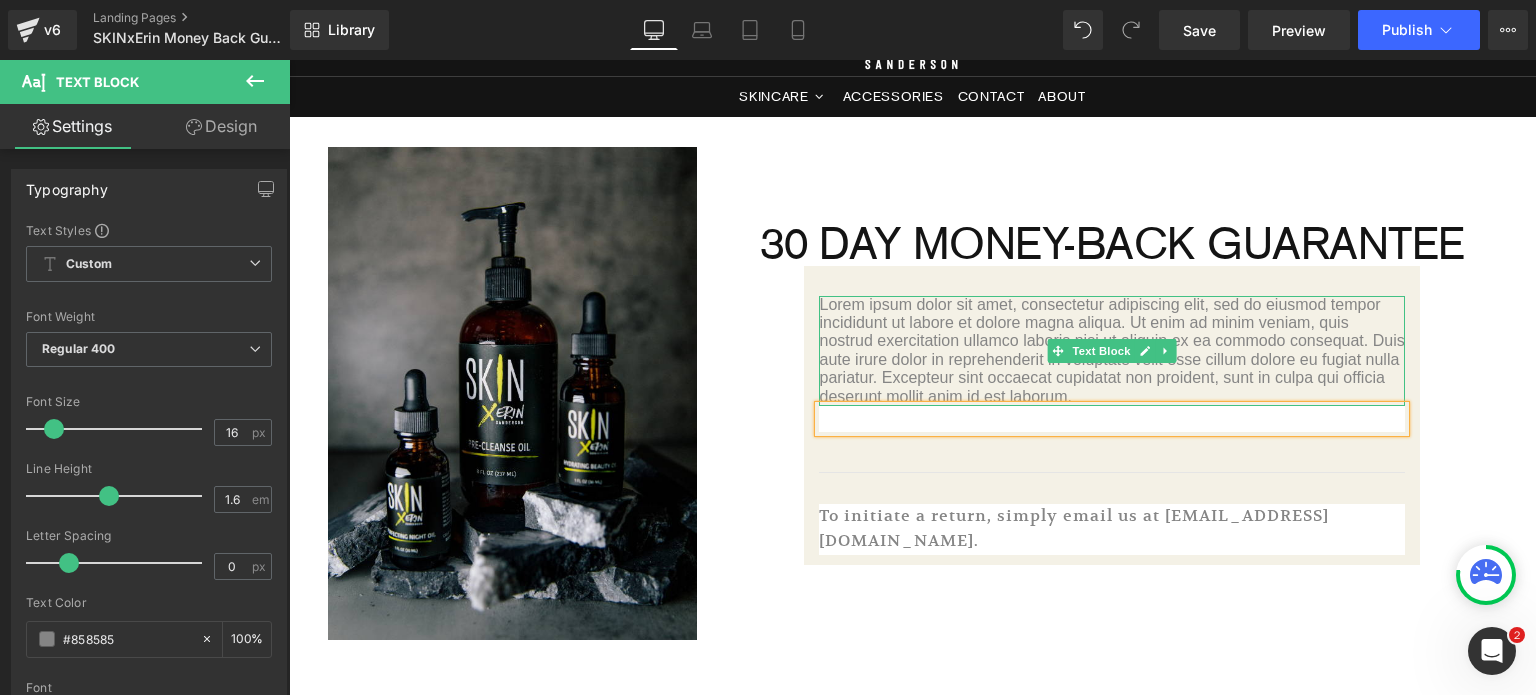 click on "Lorem ipsum dolor sit amet, consectetur adipiscing elit, sed do eiusmod tempor incididunt ut labore et dolore magna aliqua. Ut enim ad minim veniam, quis nostrud exercitation ullamco laboris nisi ut aliquip ex ea commodo consequat. Duis aute irure dolor in reprehenderit in voluptate velit esse cillum dolore eu fugiat nulla pariatur. Excepteur sint occaecat cupidatat non proident, sunt in culpa qui officia deserunt mollit anim id est laborum." at bounding box center (1112, 351) 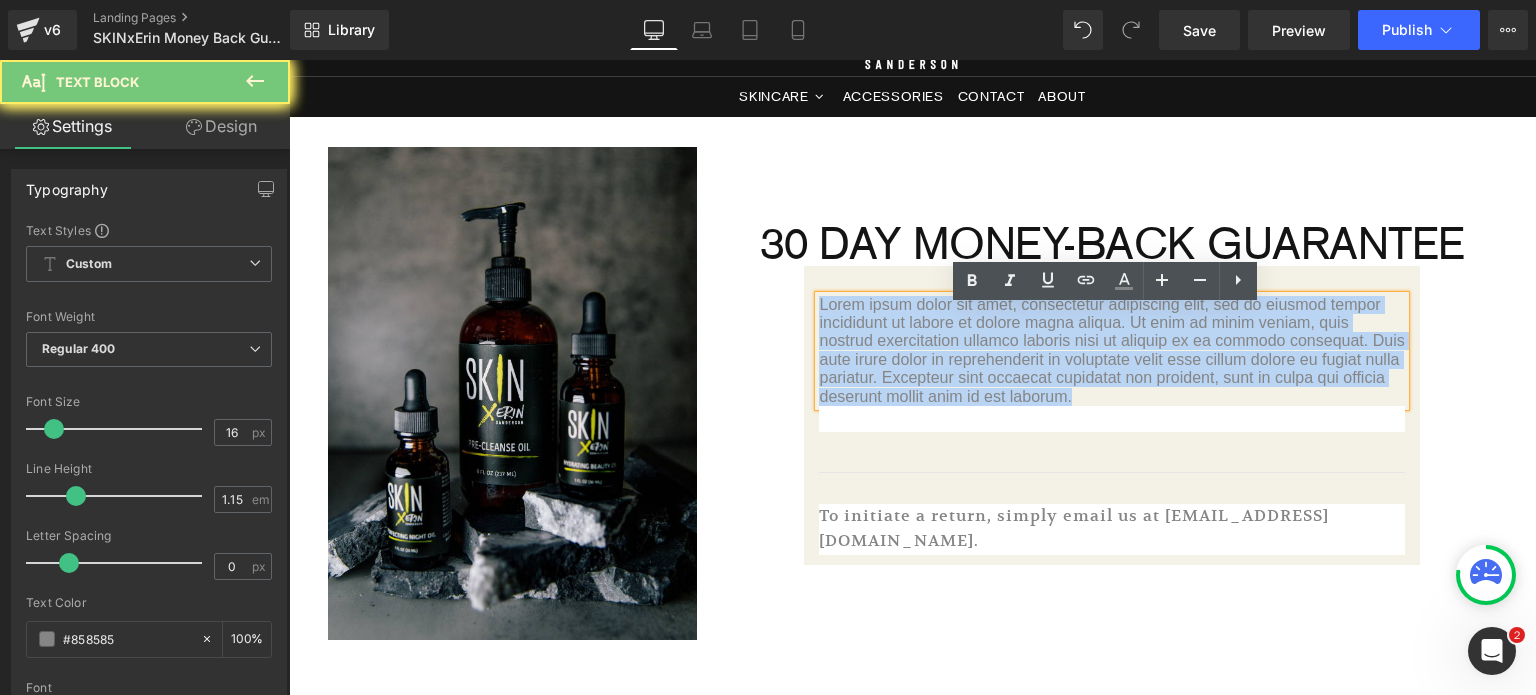 click on "Lorem ipsum dolor sit amet, consectetur adipiscing elit, sed do eiusmod tempor incididunt ut labore et dolore magna aliqua. Ut enim ad minim veniam, quis nostrud exercitation ullamco laboris nisi ut aliquip ex ea commodo consequat. Duis aute irure dolor in reprehenderit in voluptate velit esse cillum dolore eu fugiat nulla pariatur. Excepteur sint occaecat cupidatat non proident, sunt in culpa qui officia deserunt mollit anim id est laborum." at bounding box center [1112, 351] 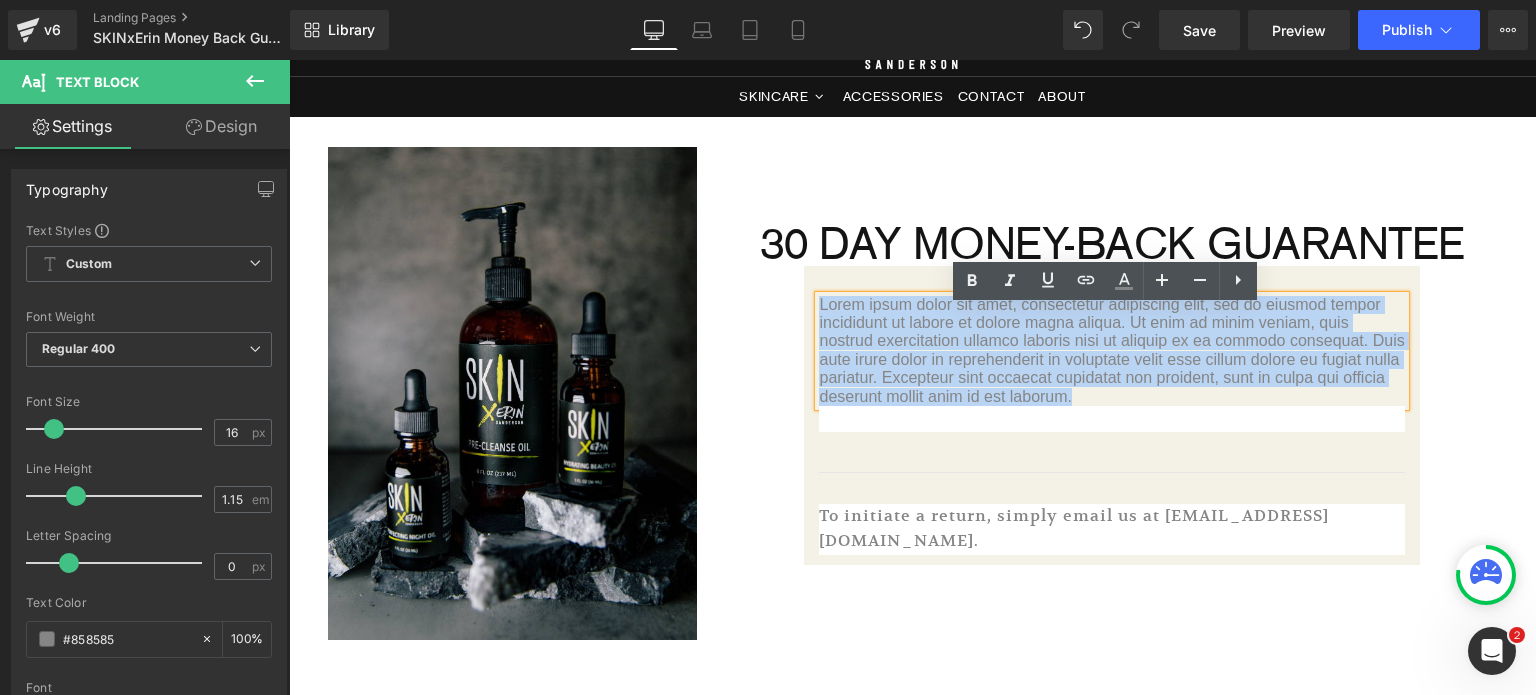 paste 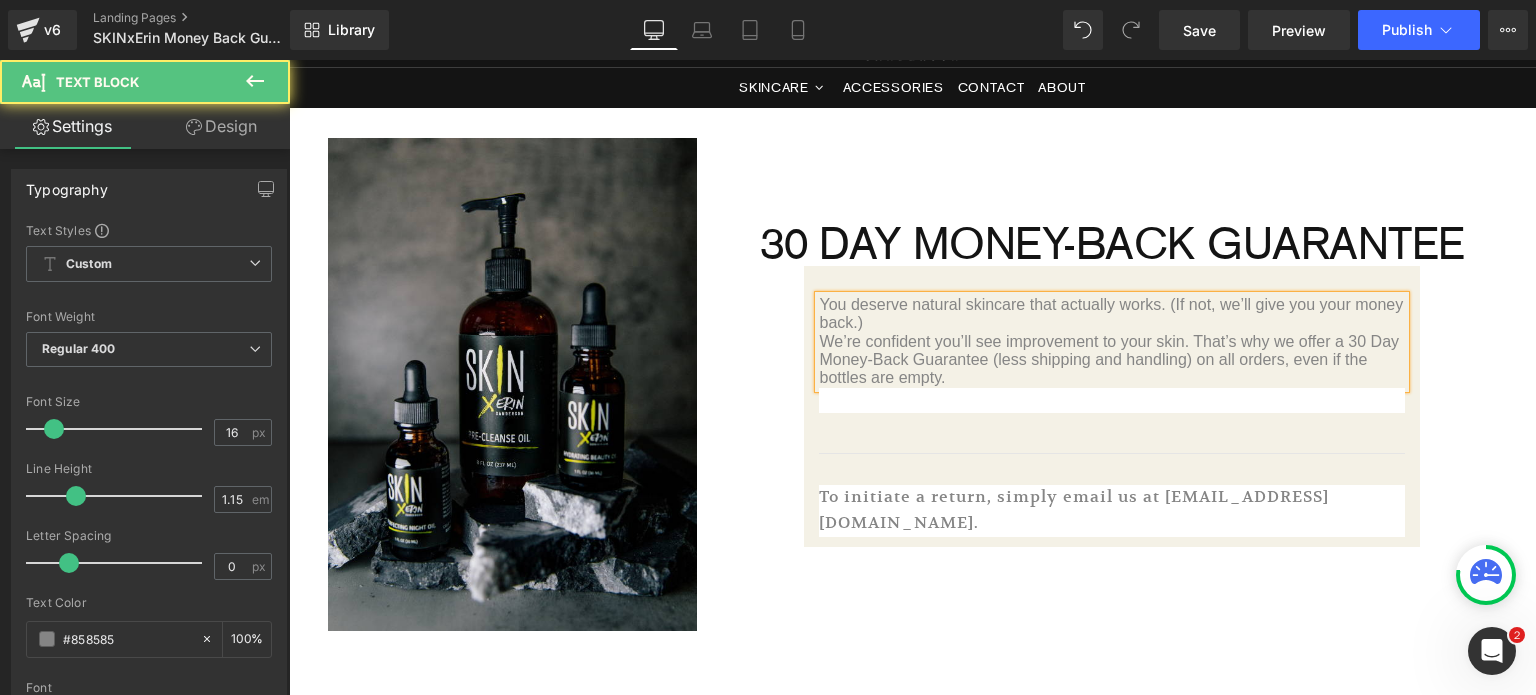 click on "We’re confident you’ll see improvement to your skin. That’s why we offer a 30 Day Money-Back Guarantee (less shipping and handling) on all orders, even if the bottles are empty." at bounding box center (1112, 360) 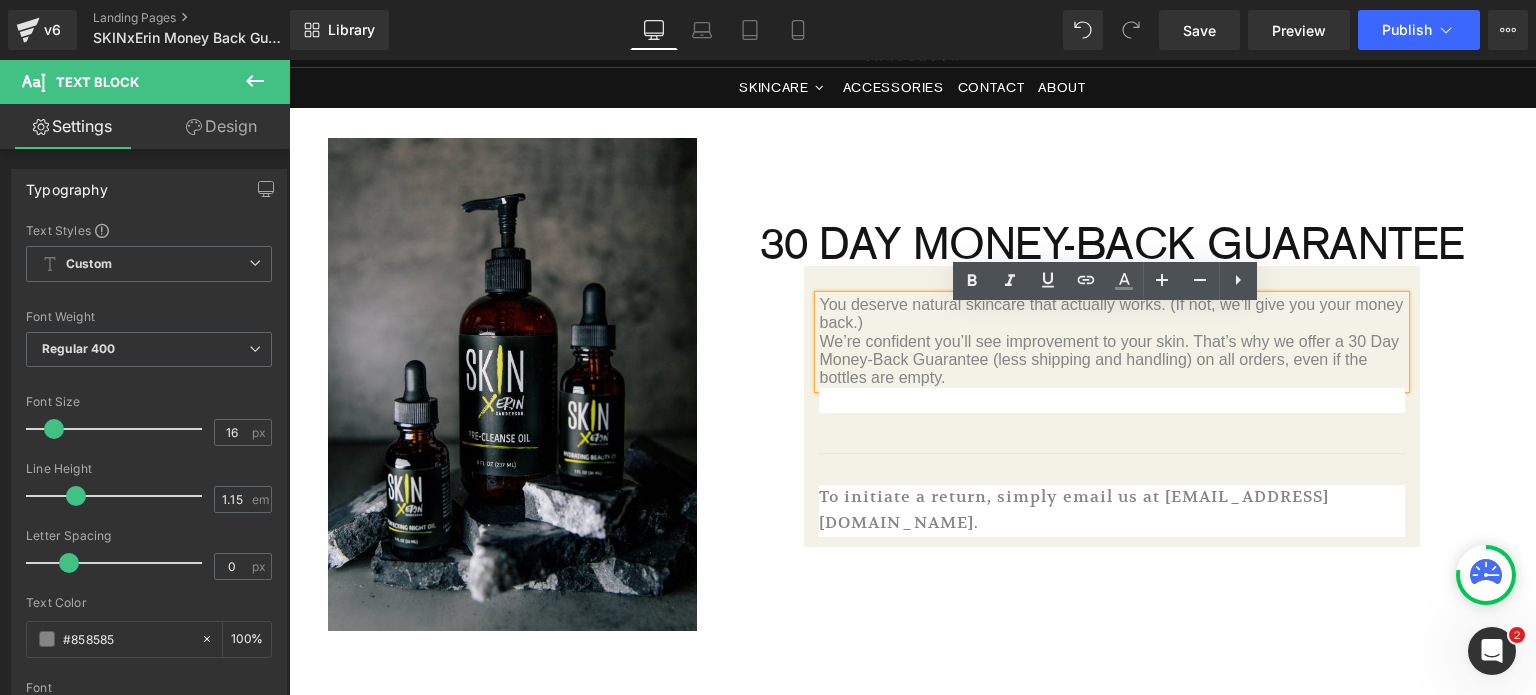 click on "You deserve natural skincare that actually works. (If not, we’ll give you your money back.)" at bounding box center [1112, 314] 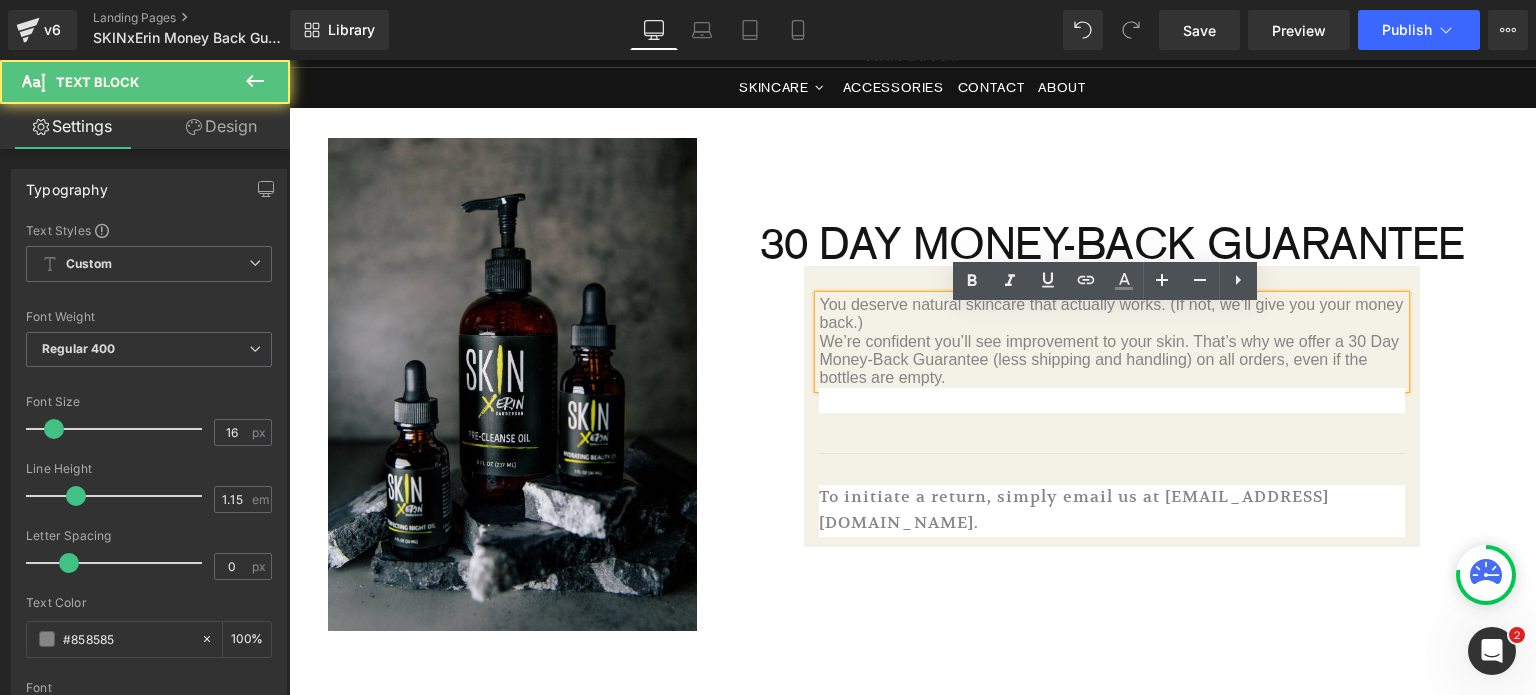 scroll, scrollTop: 99, scrollLeft: 0, axis: vertical 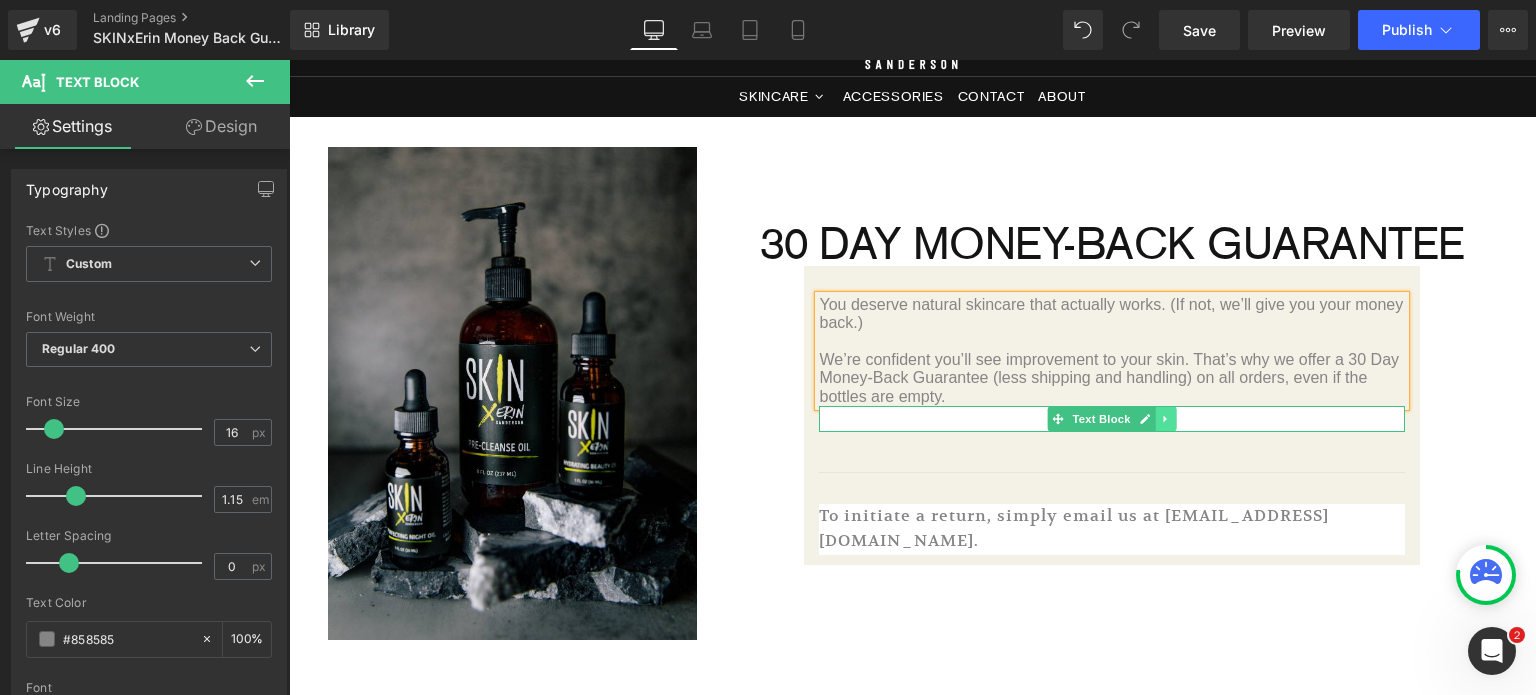 click 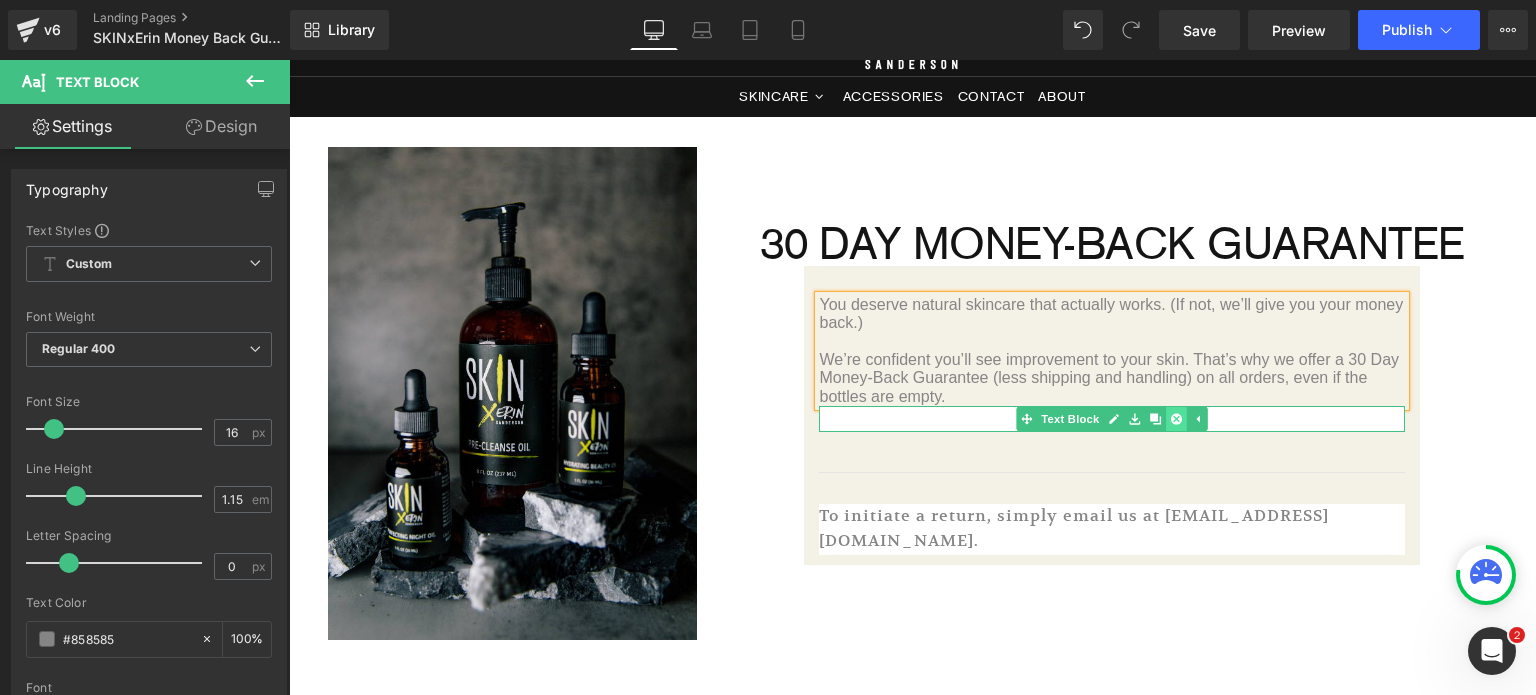 click at bounding box center (1176, 419) 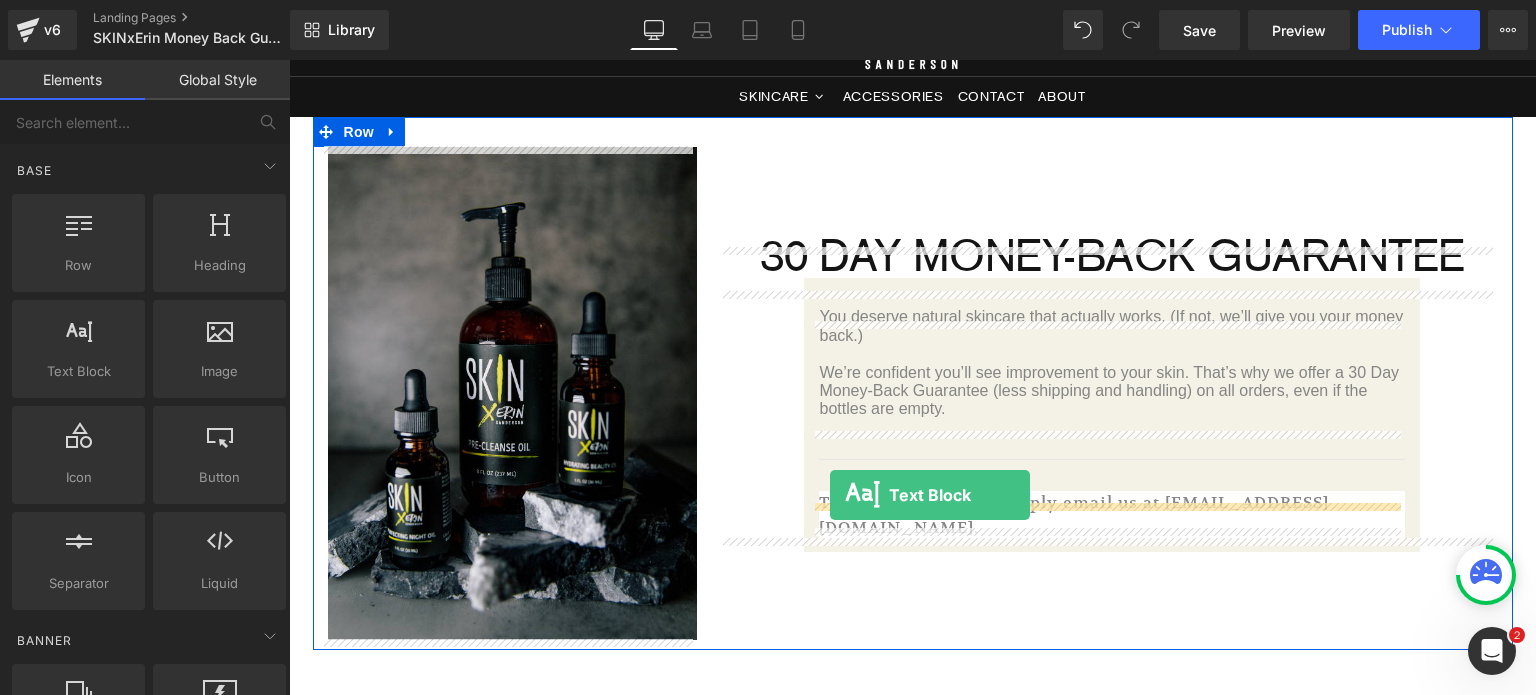 drag, startPoint x: 377, startPoint y: 411, endPoint x: 830, endPoint y: 495, distance: 460.72226 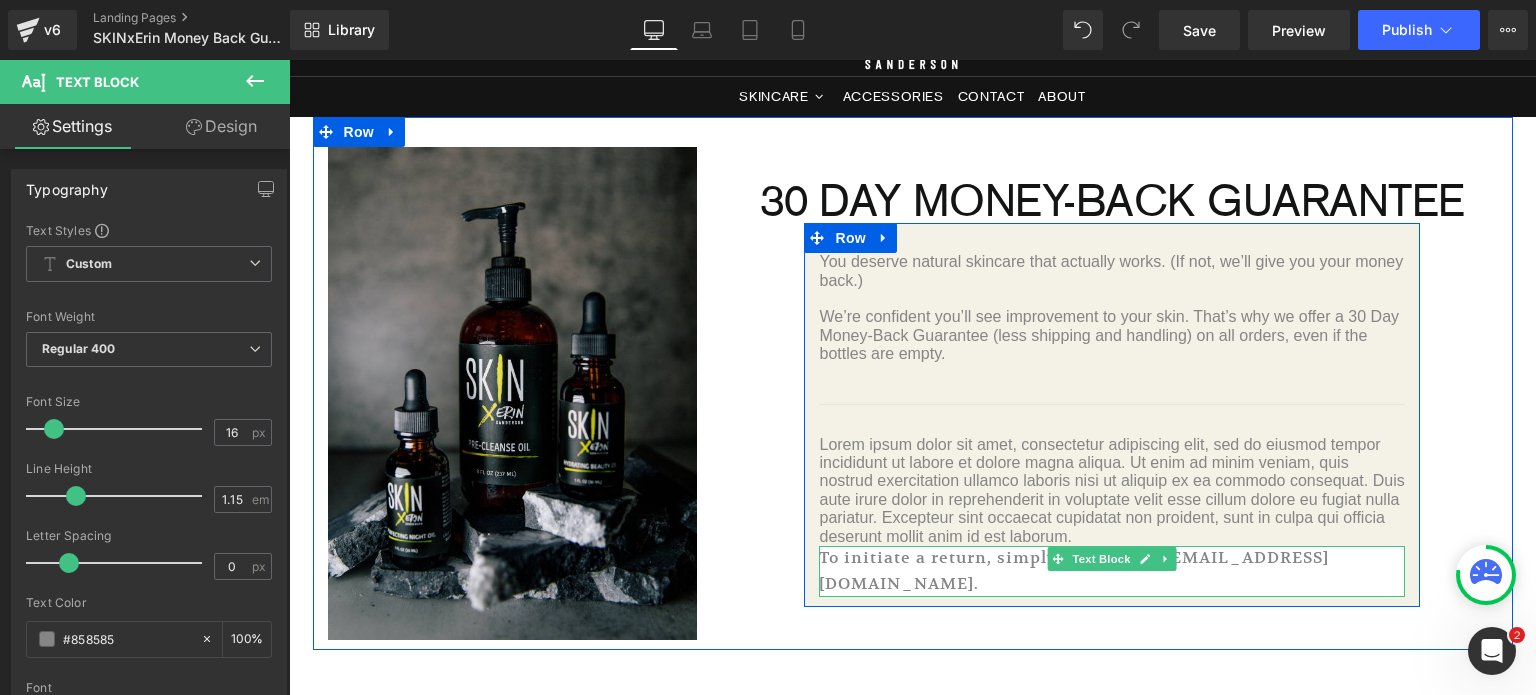 click on "To initiate a return, simply email us at [EMAIL_ADDRESS][DOMAIN_NAME]." at bounding box center (1112, 571) 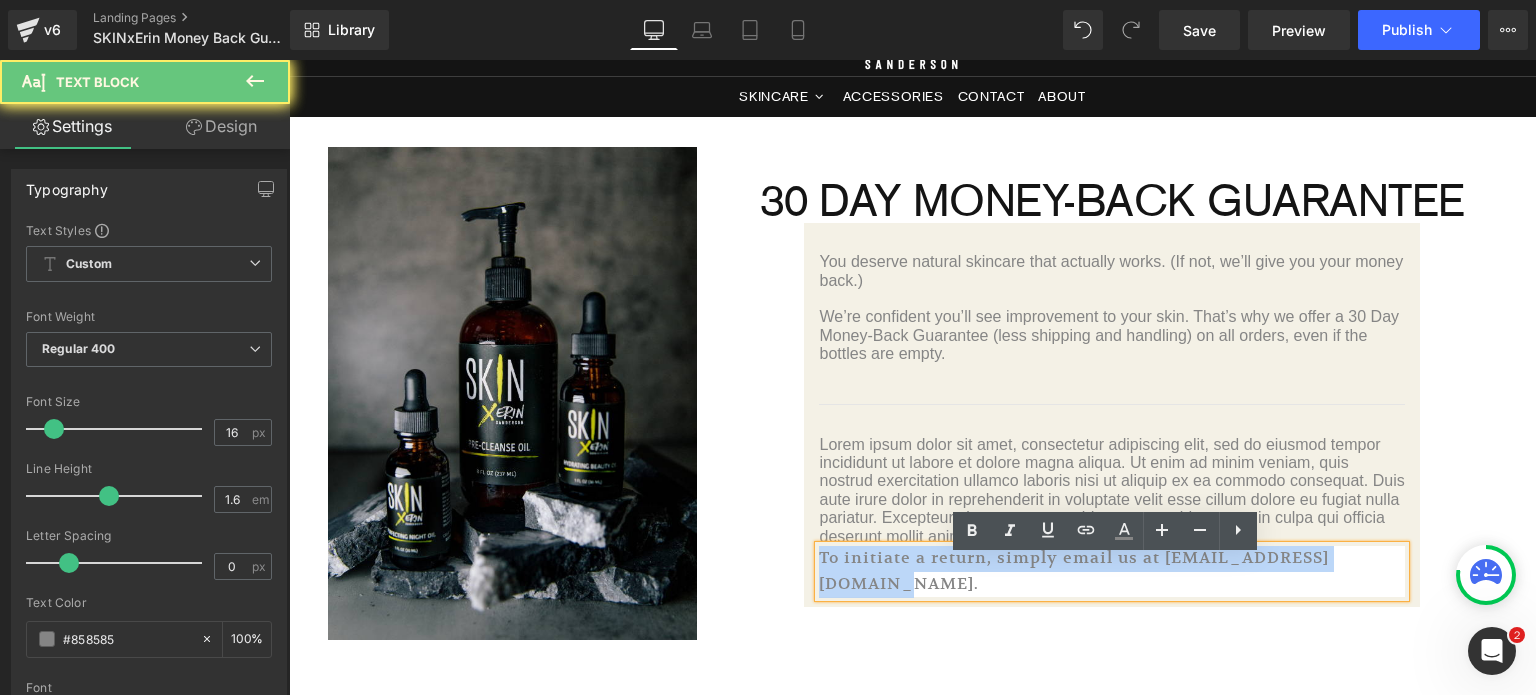 click on "To initiate a return, simply email us at [EMAIL_ADDRESS][DOMAIN_NAME]." at bounding box center (1112, 571) 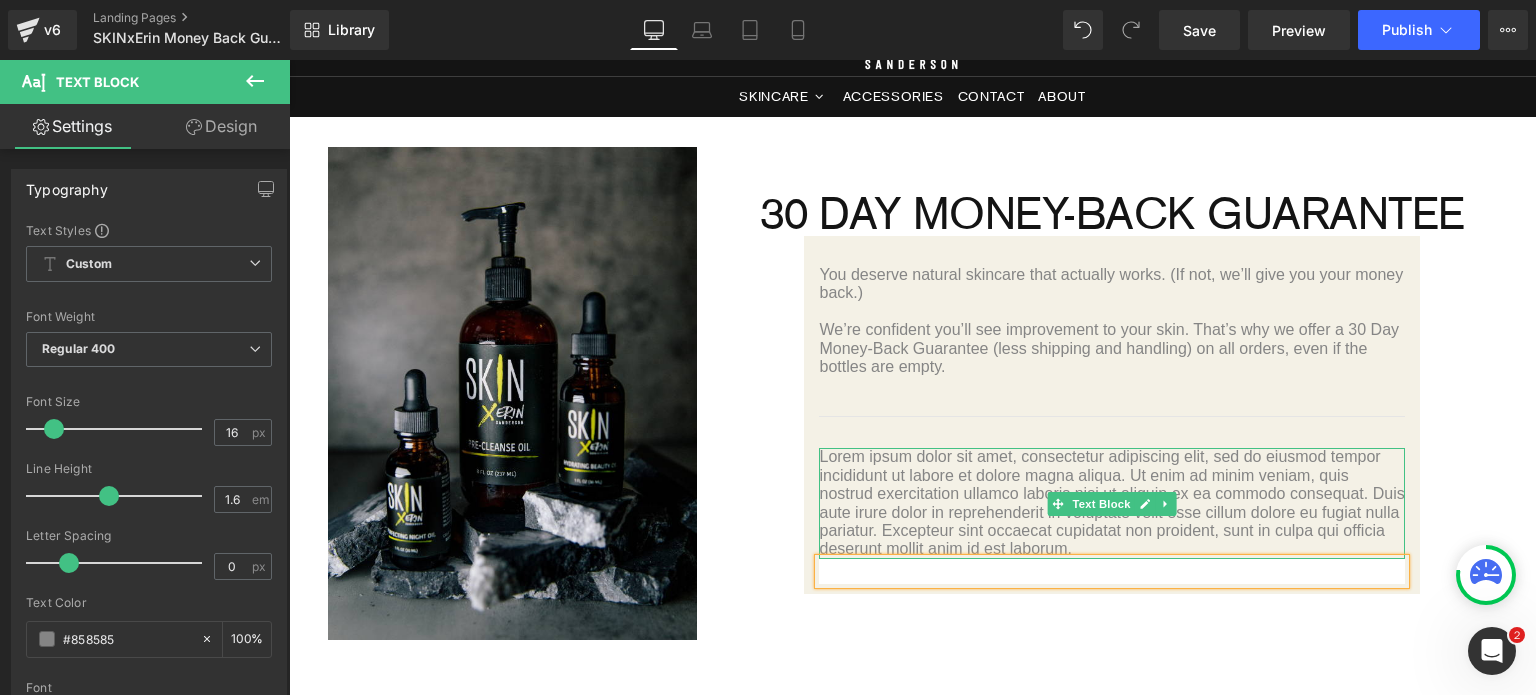 click on "Lorem ipsum dolor sit amet, consectetur adipiscing elit, sed do eiusmod tempor incididunt ut labore et dolore magna aliqua. Ut enim ad minim veniam, quis nostrud exercitation ullamco laboris nisi ut aliquip ex ea commodo consequat. Duis aute irure dolor in reprehenderit in voluptate velit esse cillum dolore eu fugiat nulla pariatur. Excepteur sint occaecat cupidatat non proident, sunt in culpa qui officia deserunt mollit anim id est laborum." at bounding box center [1112, 503] 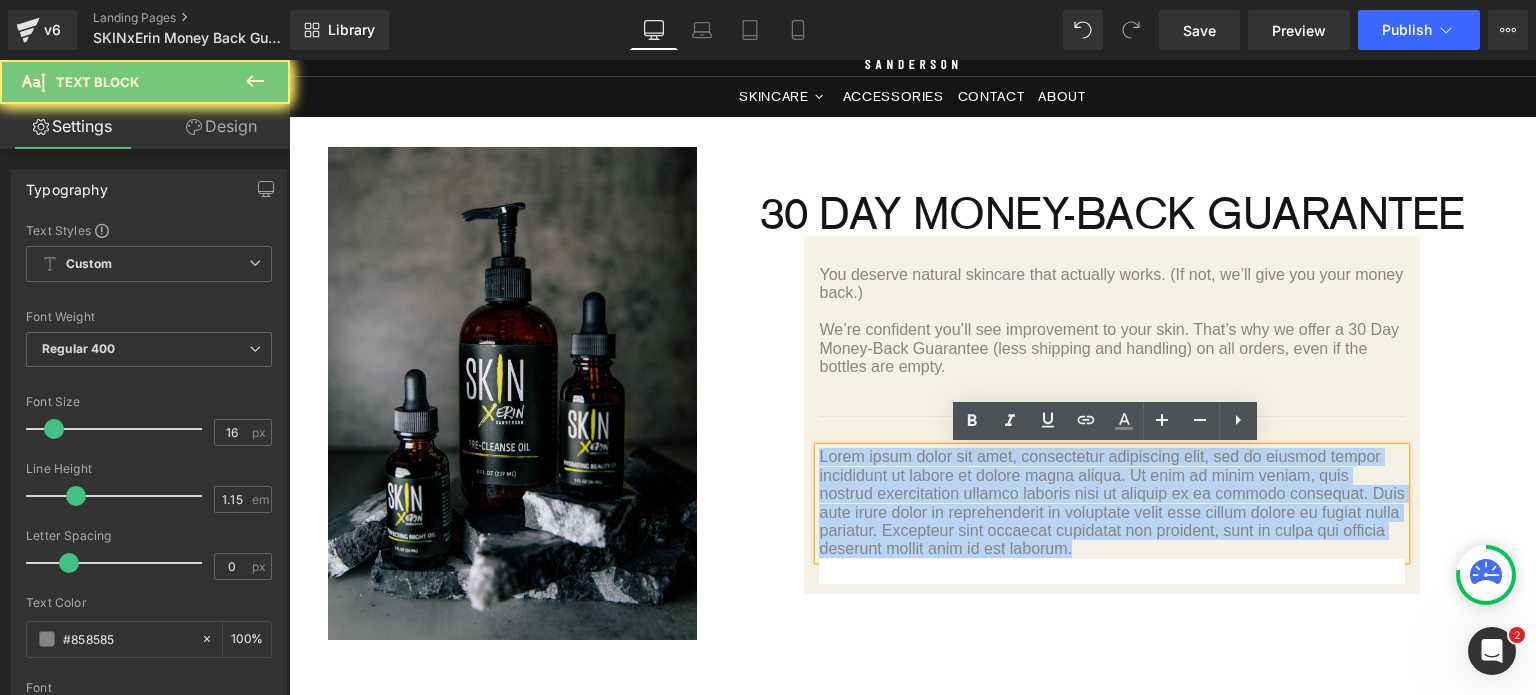 click on "Lorem ipsum dolor sit amet, consectetur adipiscing elit, sed do eiusmod tempor incididunt ut labore et dolore magna aliqua. Ut enim ad minim veniam, quis nostrud exercitation ullamco laboris nisi ut aliquip ex ea commodo consequat. Duis aute irure dolor in reprehenderit in voluptate velit esse cillum dolore eu fugiat nulla pariatur. Excepteur sint occaecat cupidatat non proident, sunt in culpa qui officia deserunt mollit anim id est laborum." at bounding box center [1112, 503] 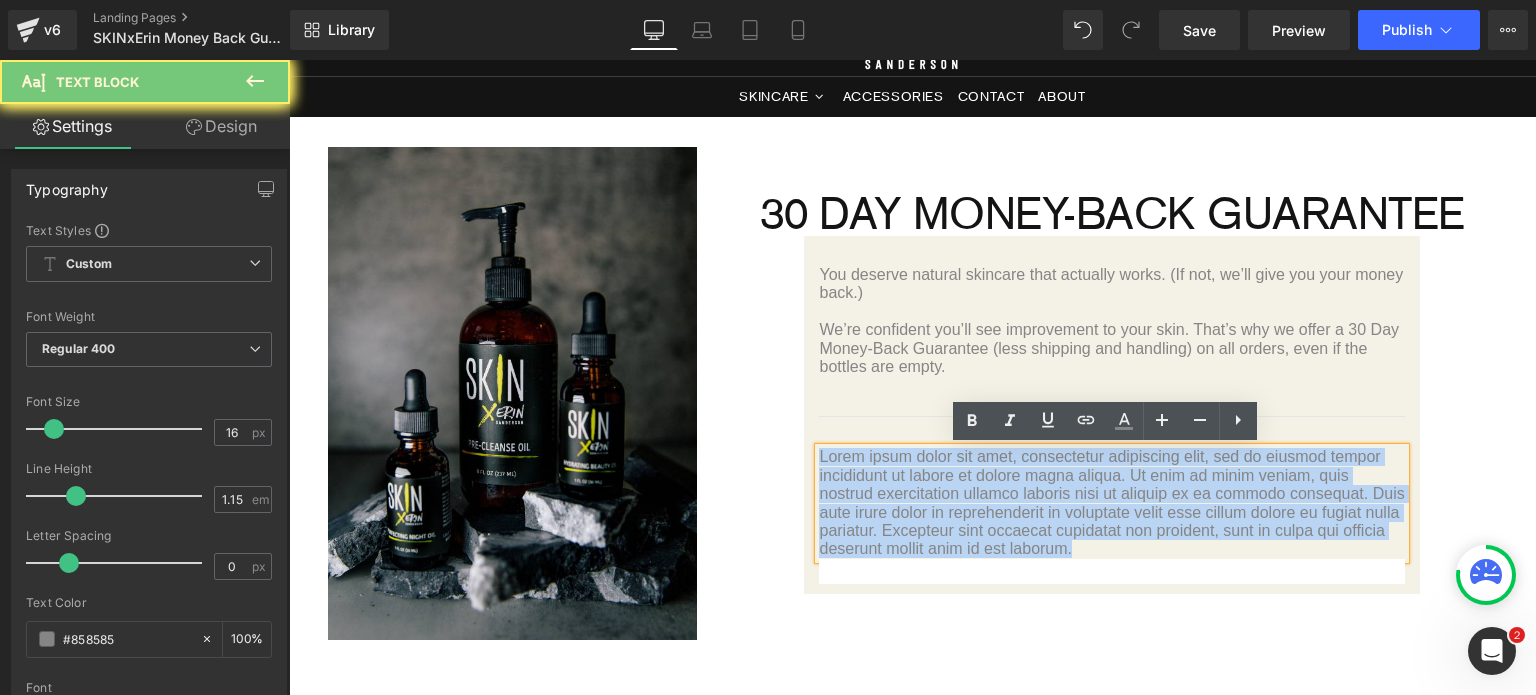 paste 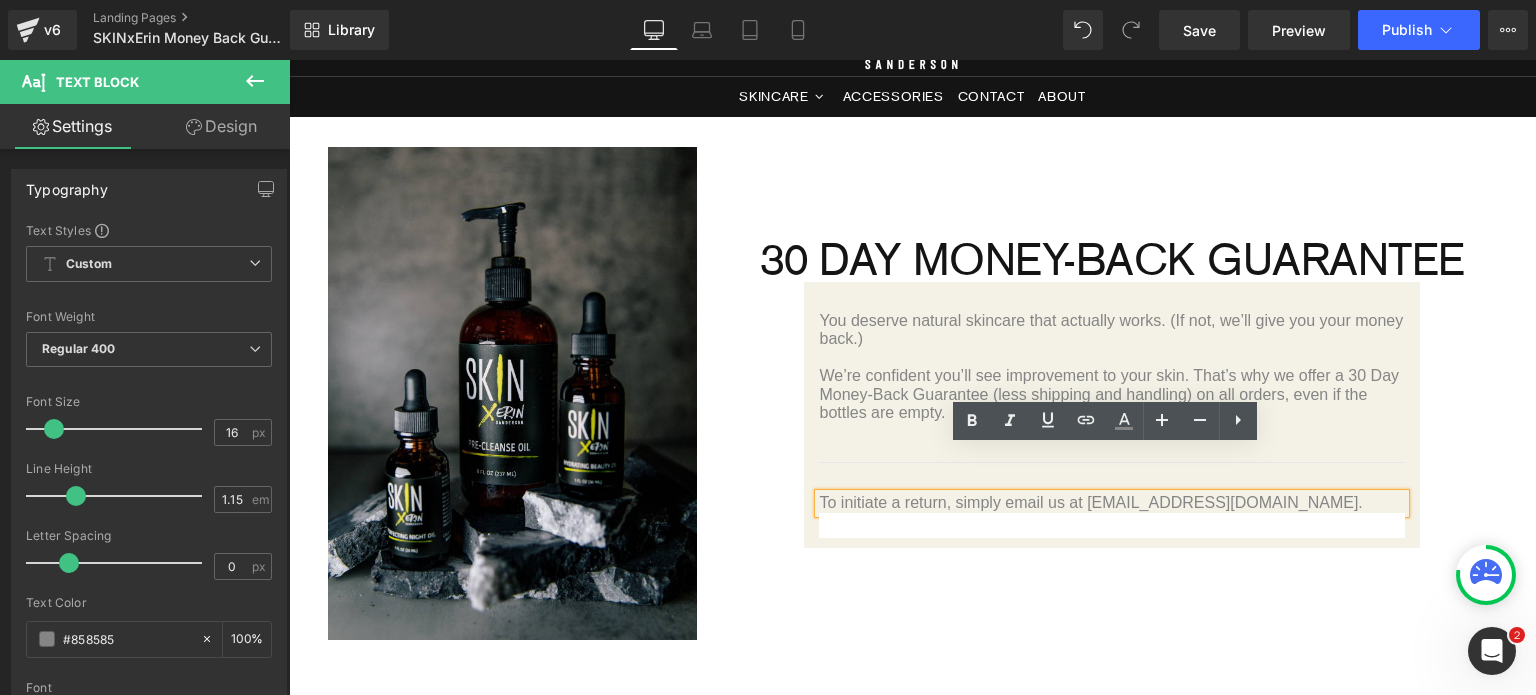 scroll, scrollTop: 145, scrollLeft: 0, axis: vertical 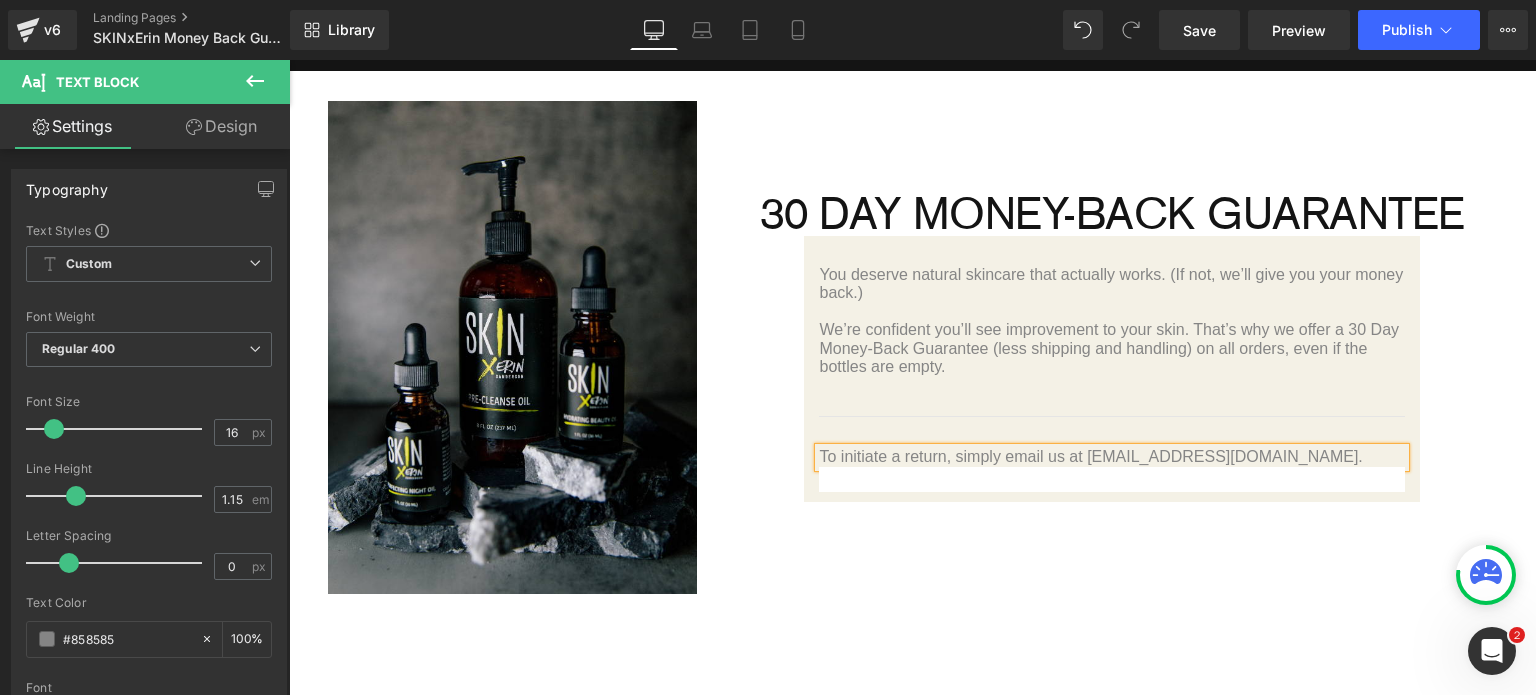 click on "30 DAY MONEY-BACK GUARANTEE Heading
You deserve natural skincare that actually works. (If not, we’ll give you your money back.) We’re confident you’ll see improvement to your skin. That’s why we offer a 30 Day Money-Back Guarantee (less shipping and handling) on all orders, even if the bottles are empty.
Text Block         Separator
To initiate a return, simply email us at [EMAIL_ADDRESS][DOMAIN_NAME].
Text Block         Text Block         Row" at bounding box center [1112, 347] 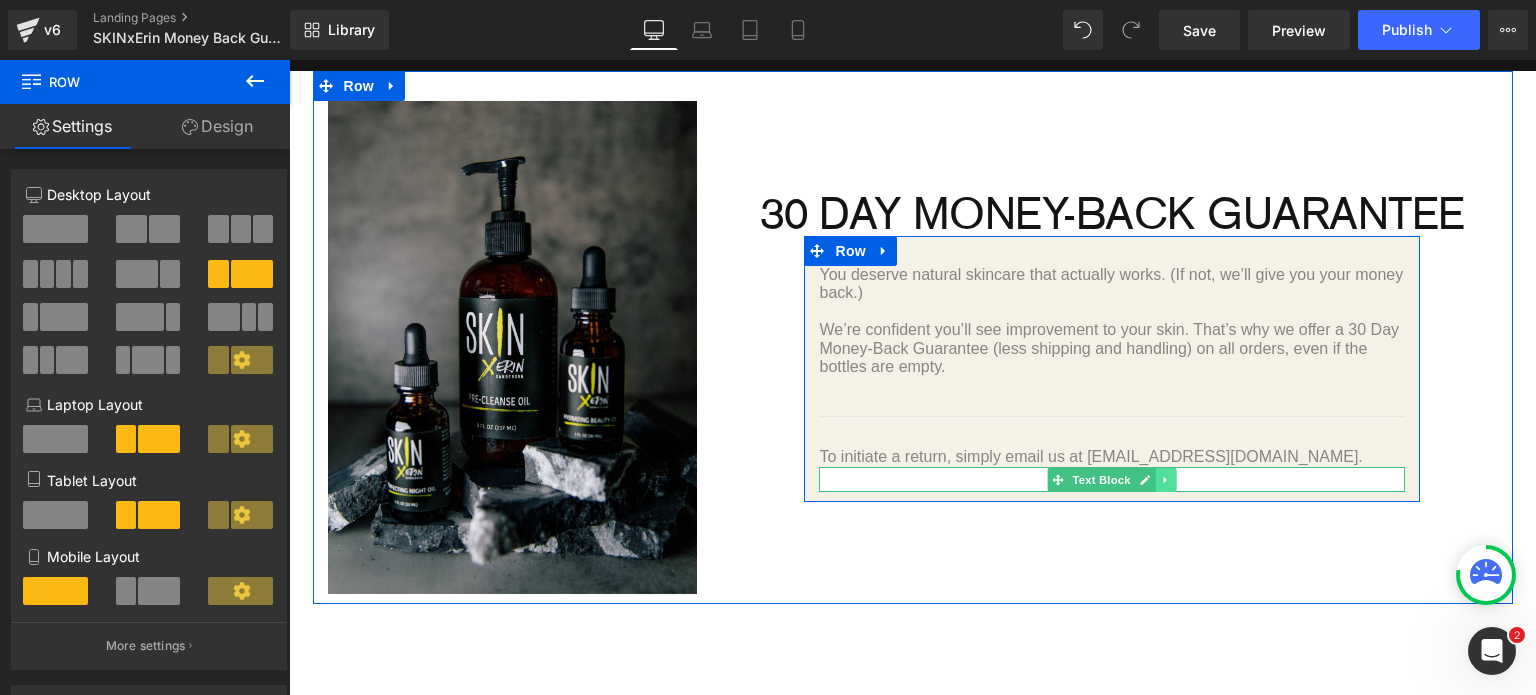 click 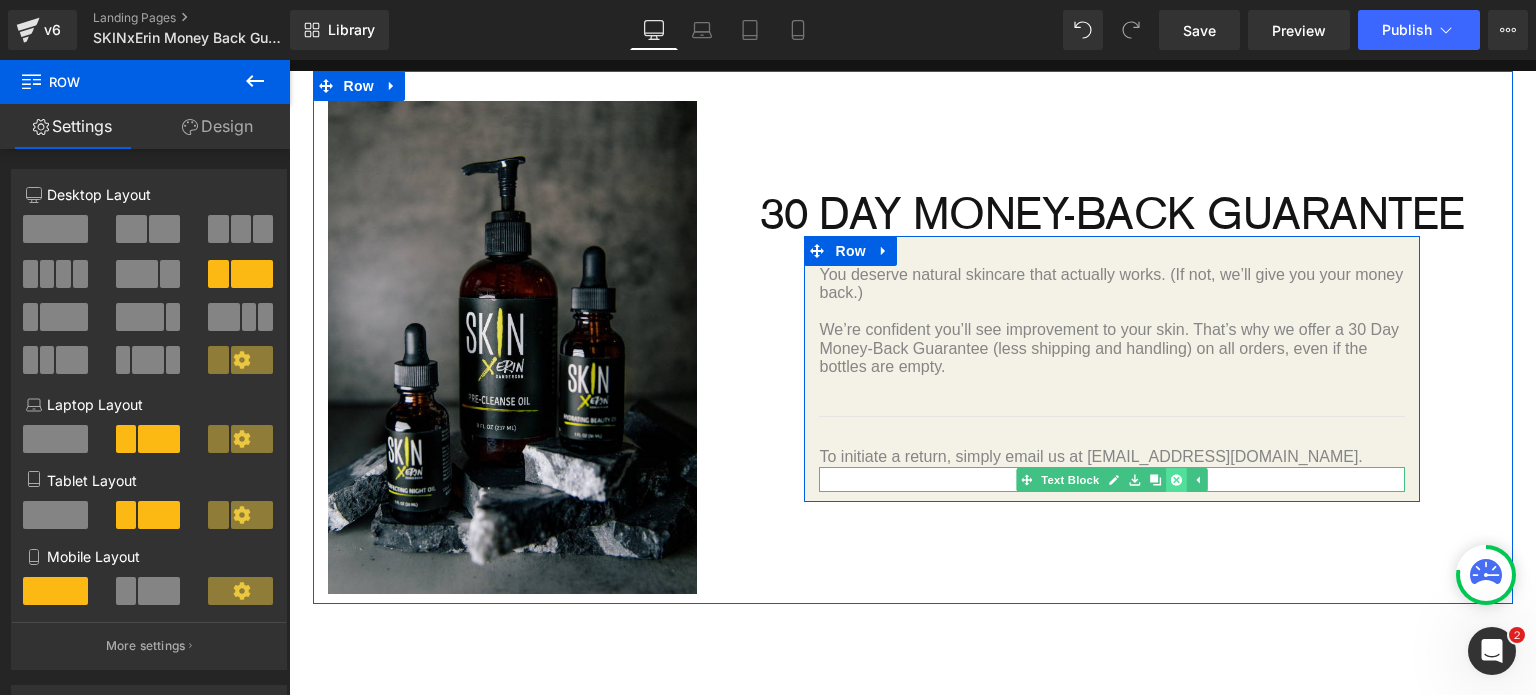 click 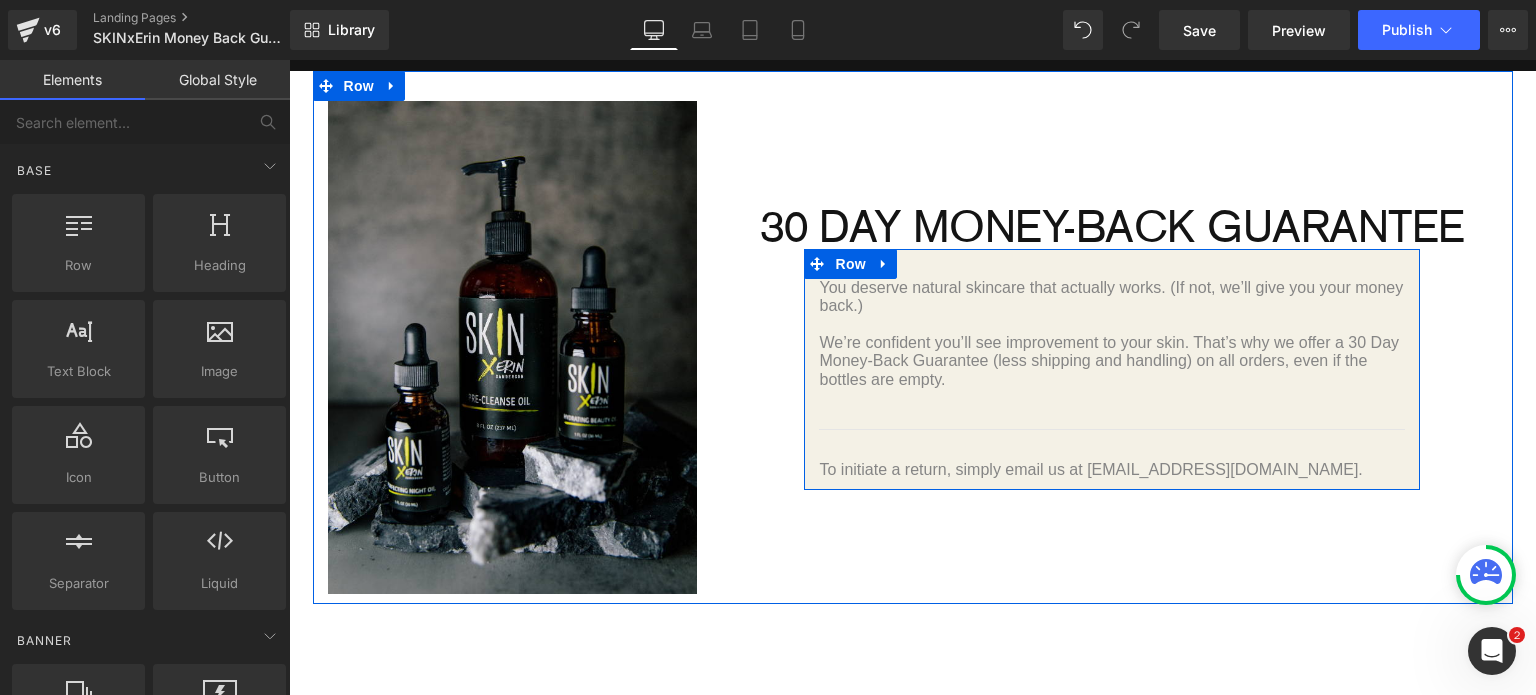 click on "You deserve natural skincare that actually works. (If not, we’ll give you your money back.) We’re confident you’ll see improvement to your skin. That’s why we offer a 30 Day Money-Back Guarantee (less shipping and handling) on all orders, even if the bottles are empty.
Text Block         Separator
To initiate a return, simply email us at [EMAIL_ADDRESS][DOMAIN_NAME].
Text Block" at bounding box center [1112, 379] 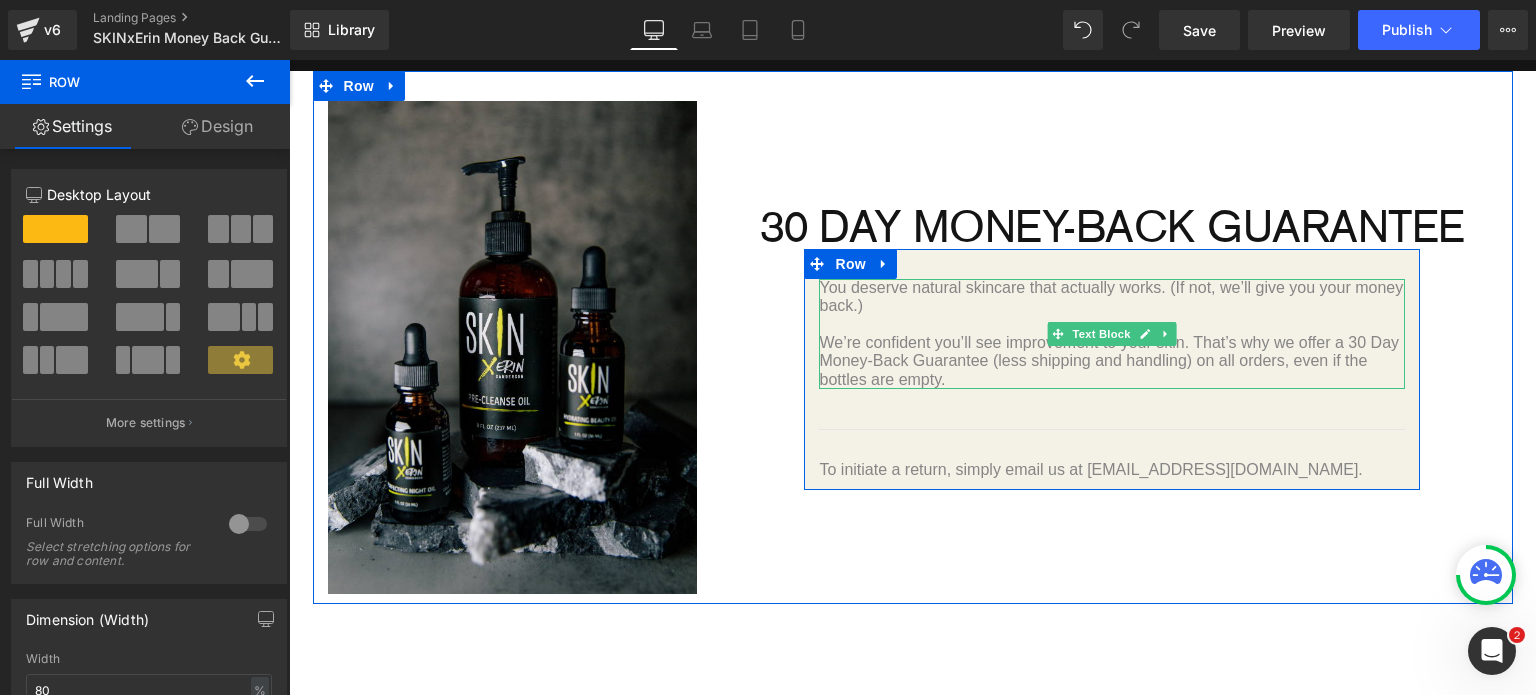 click on "We’re confident you’ll see improvement to your skin. That’s why we offer a 30 Day Money-Back Guarantee (less shipping and handling) on all orders, even if the bottles are empty." at bounding box center [1112, 361] 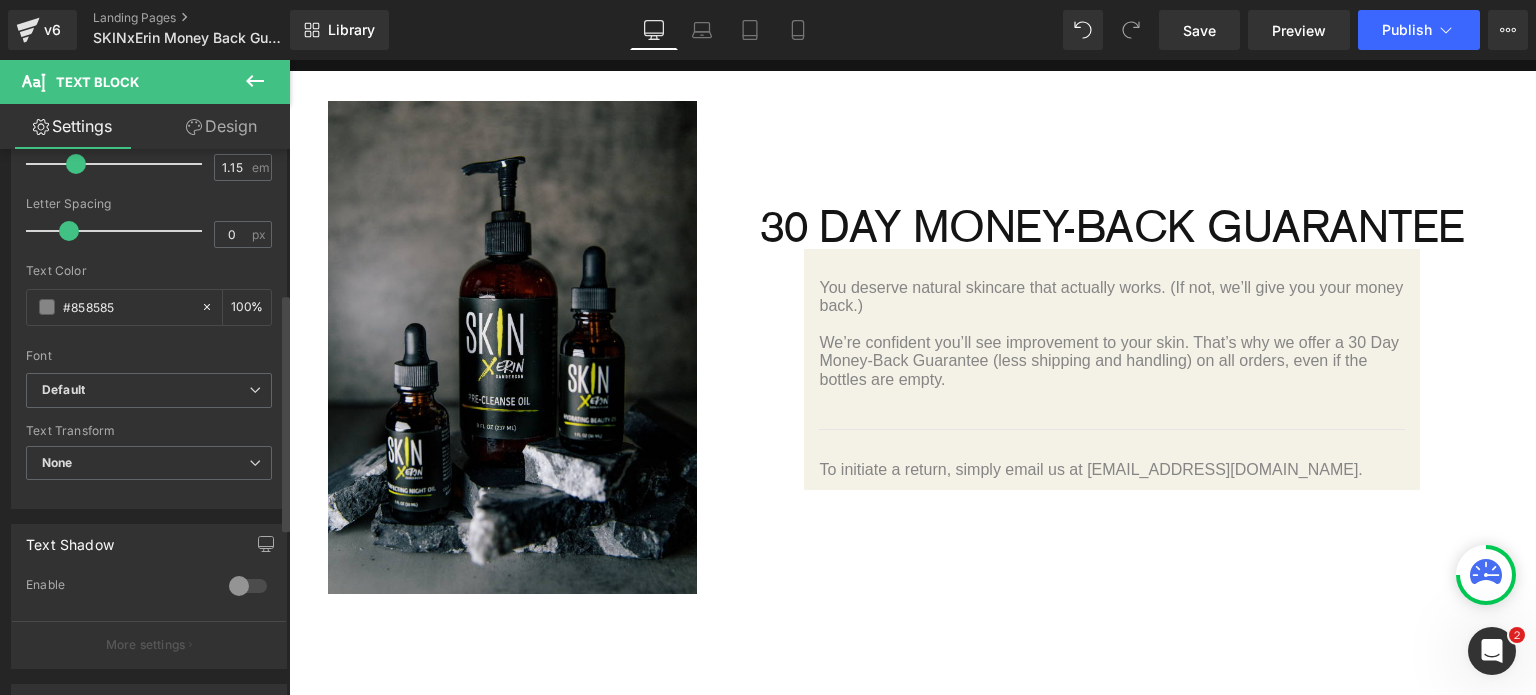 scroll, scrollTop: 330, scrollLeft: 0, axis: vertical 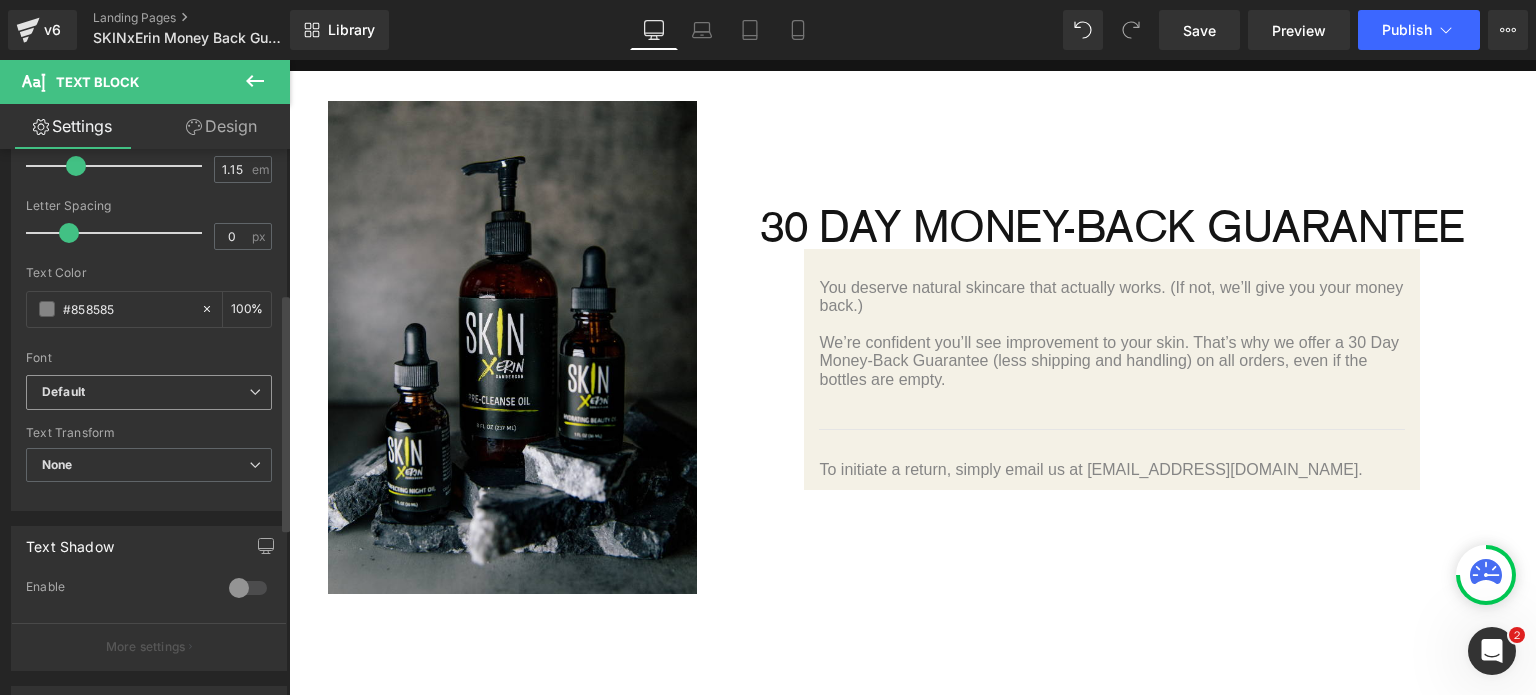 click on "Default" at bounding box center (145, 392) 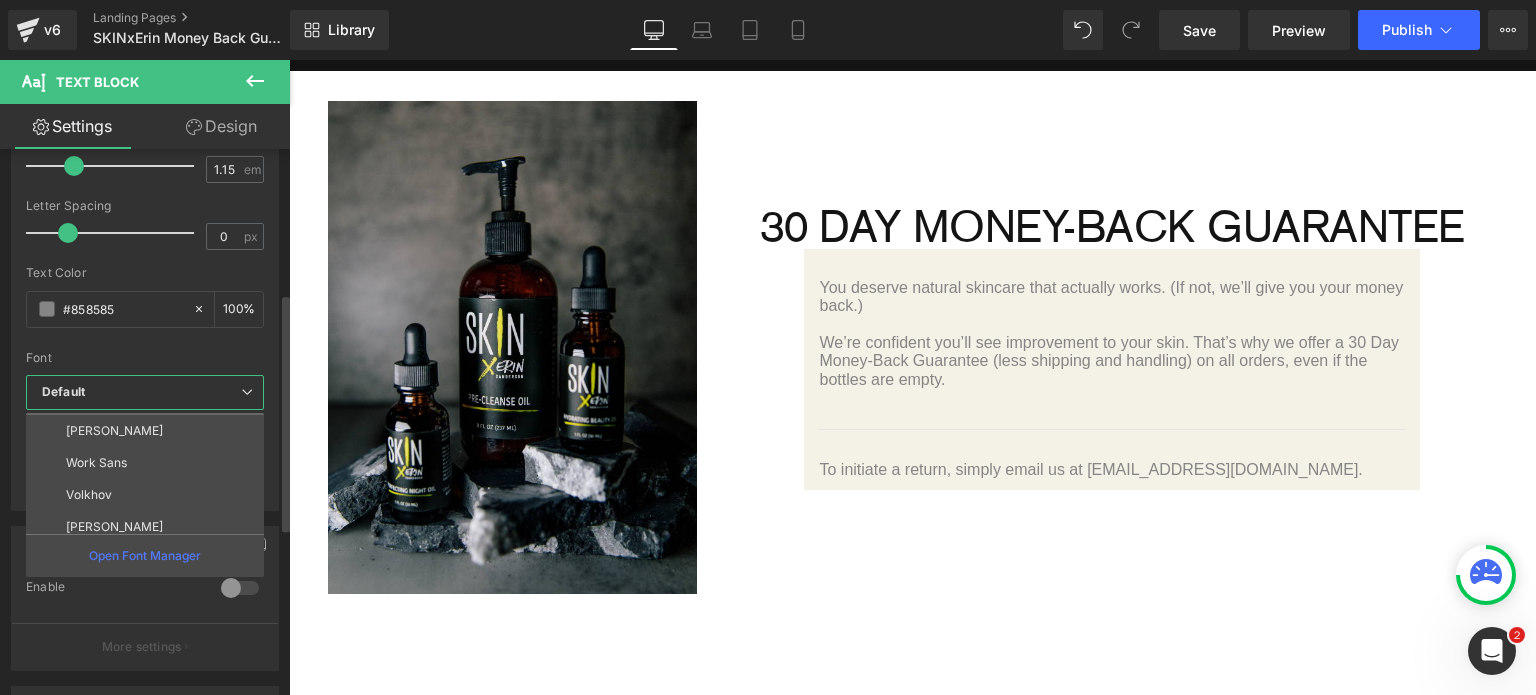 scroll, scrollTop: 72, scrollLeft: 0, axis: vertical 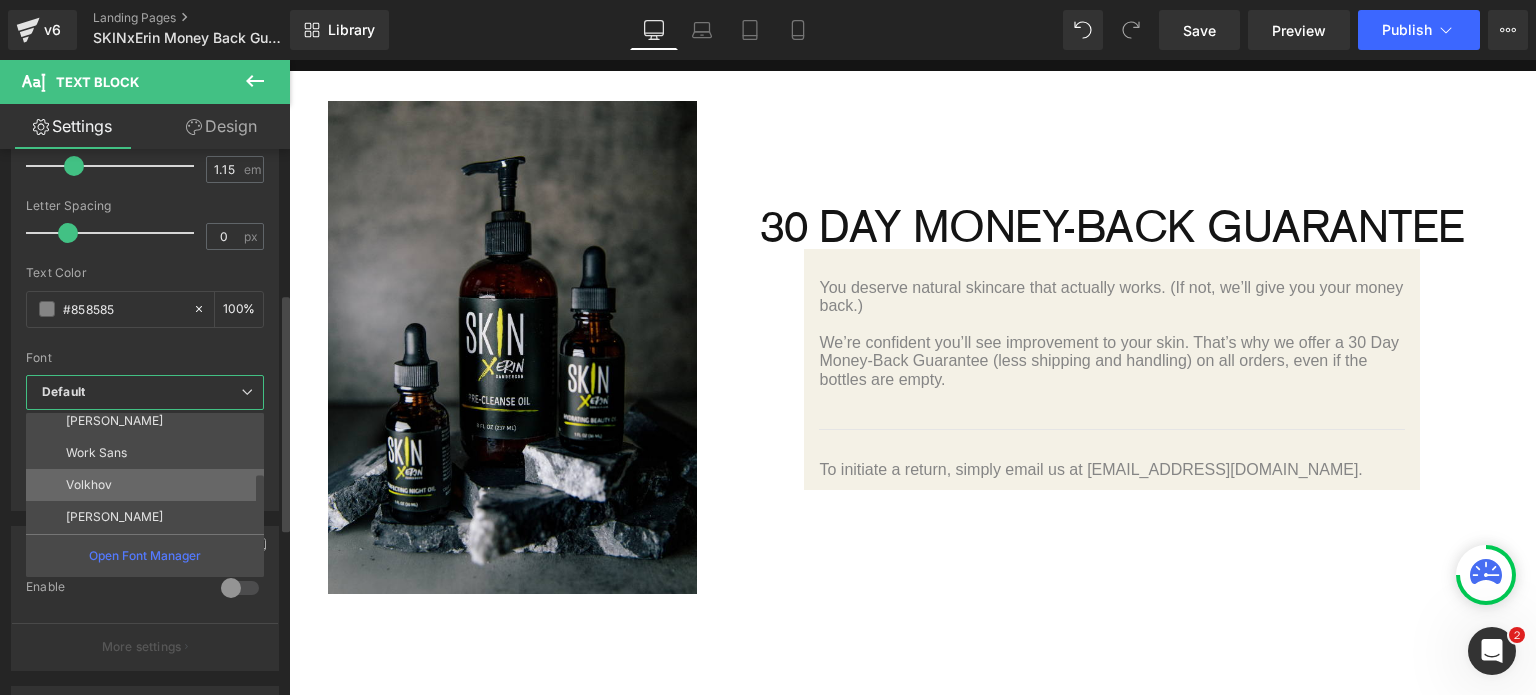 click on "Volkhov" at bounding box center (149, 485) 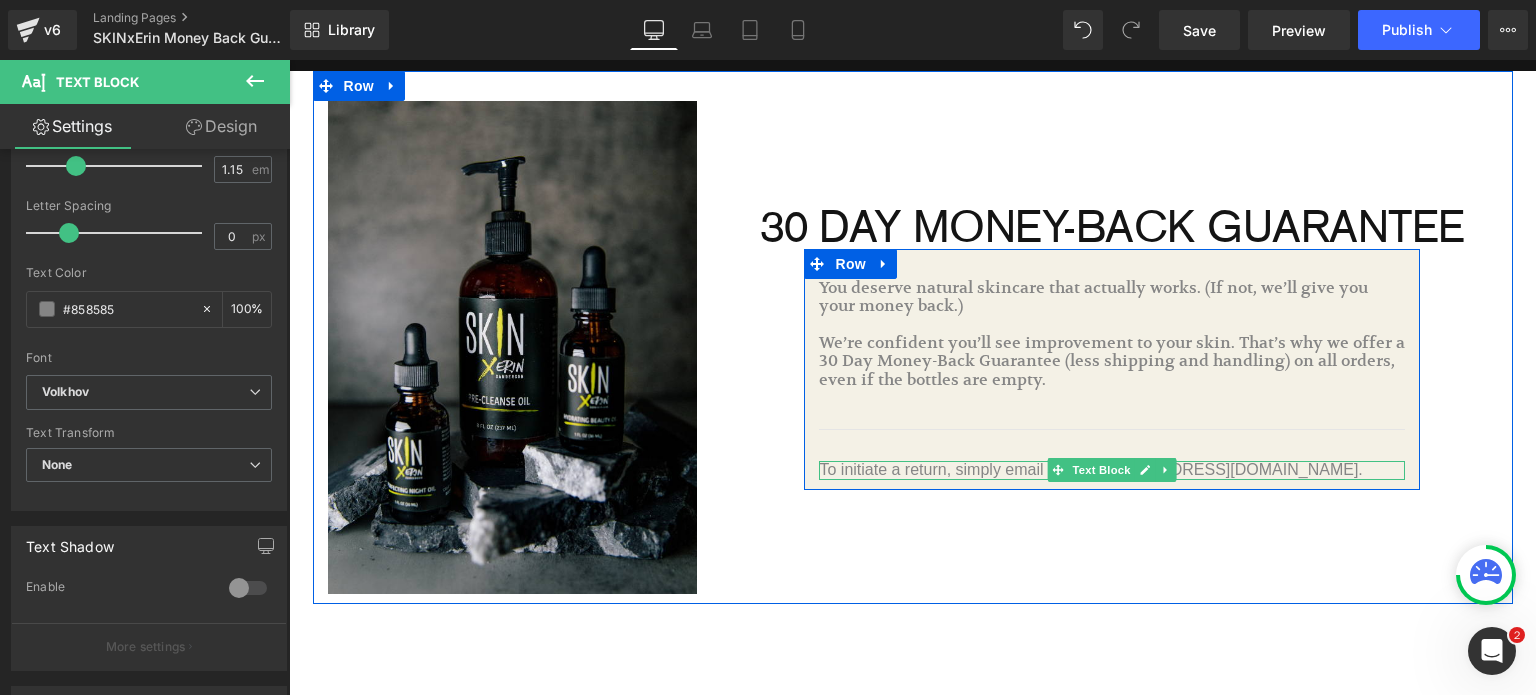 click on "To initiate a return, simply email us at [EMAIL_ADDRESS][DOMAIN_NAME]." at bounding box center (1112, 470) 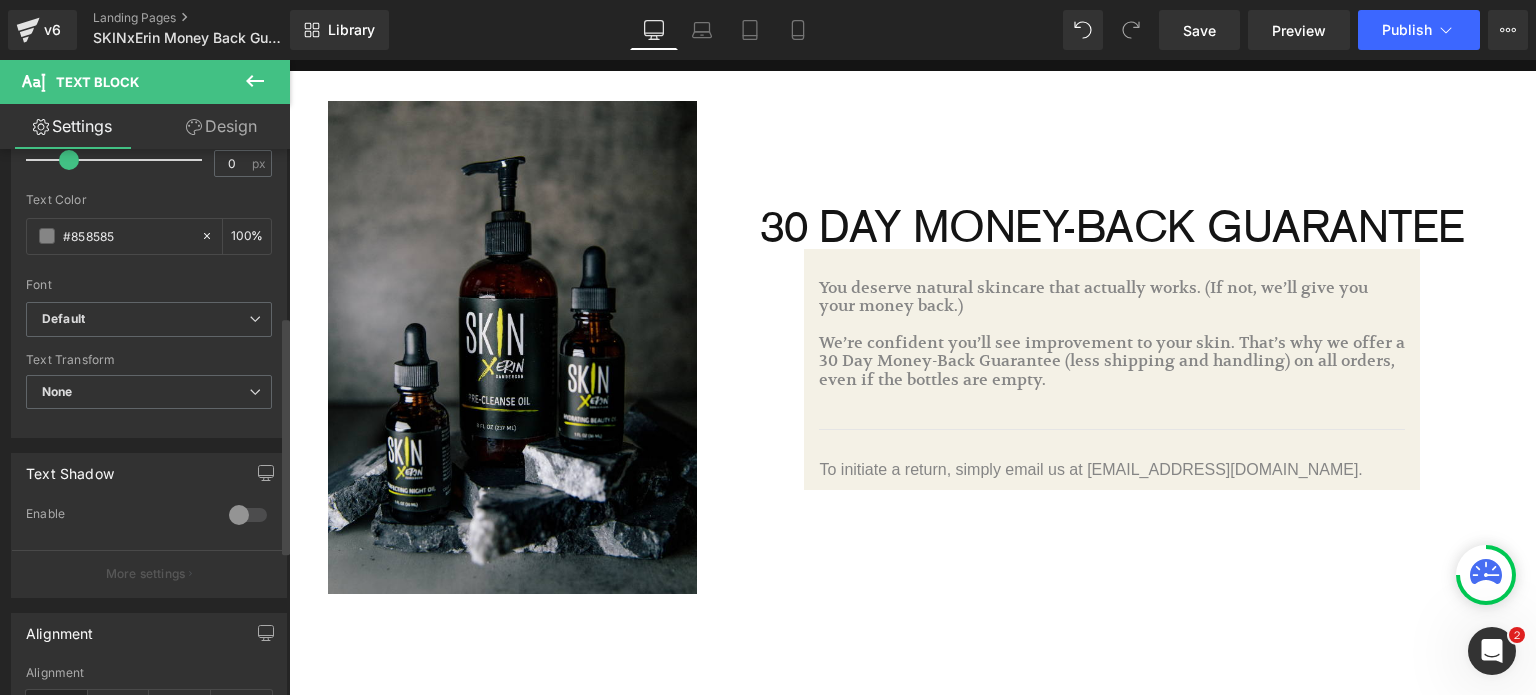 scroll, scrollTop: 411, scrollLeft: 0, axis: vertical 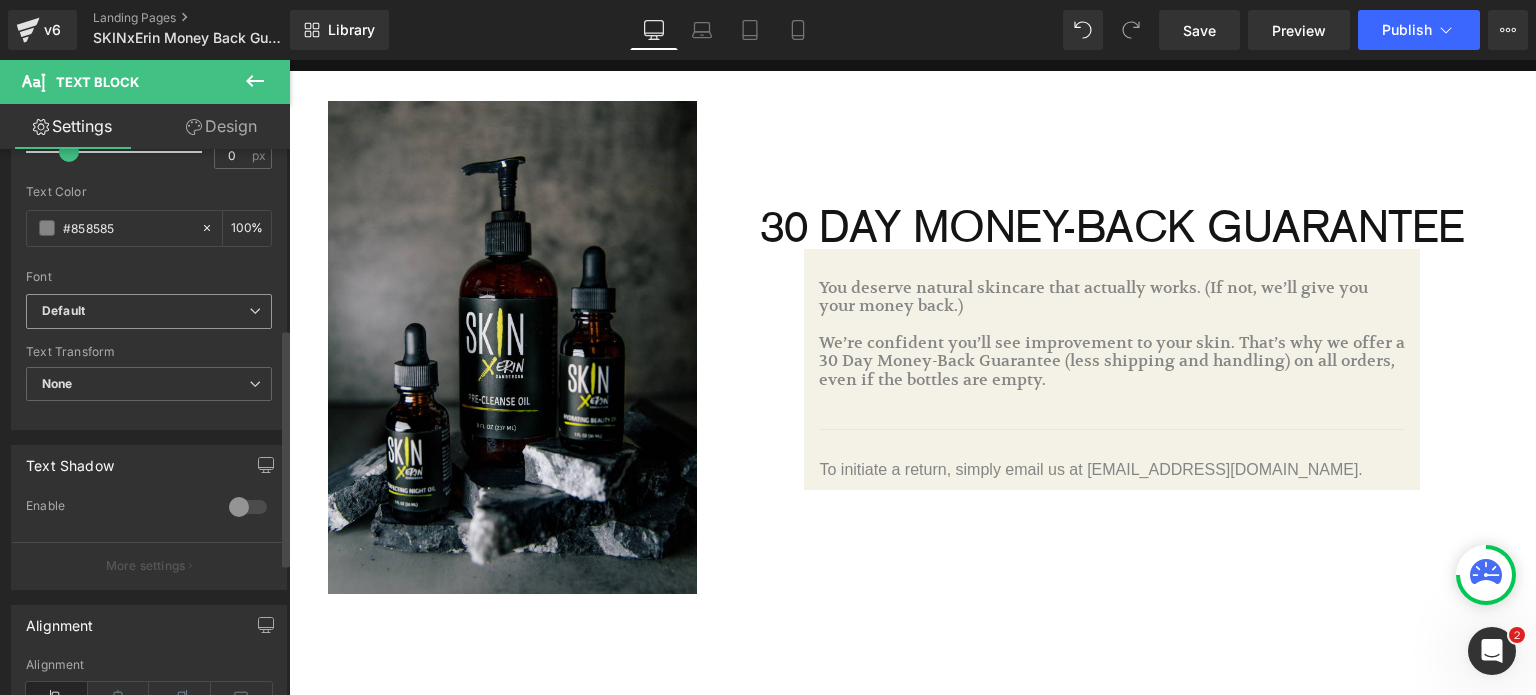 click on "Default" at bounding box center (145, 311) 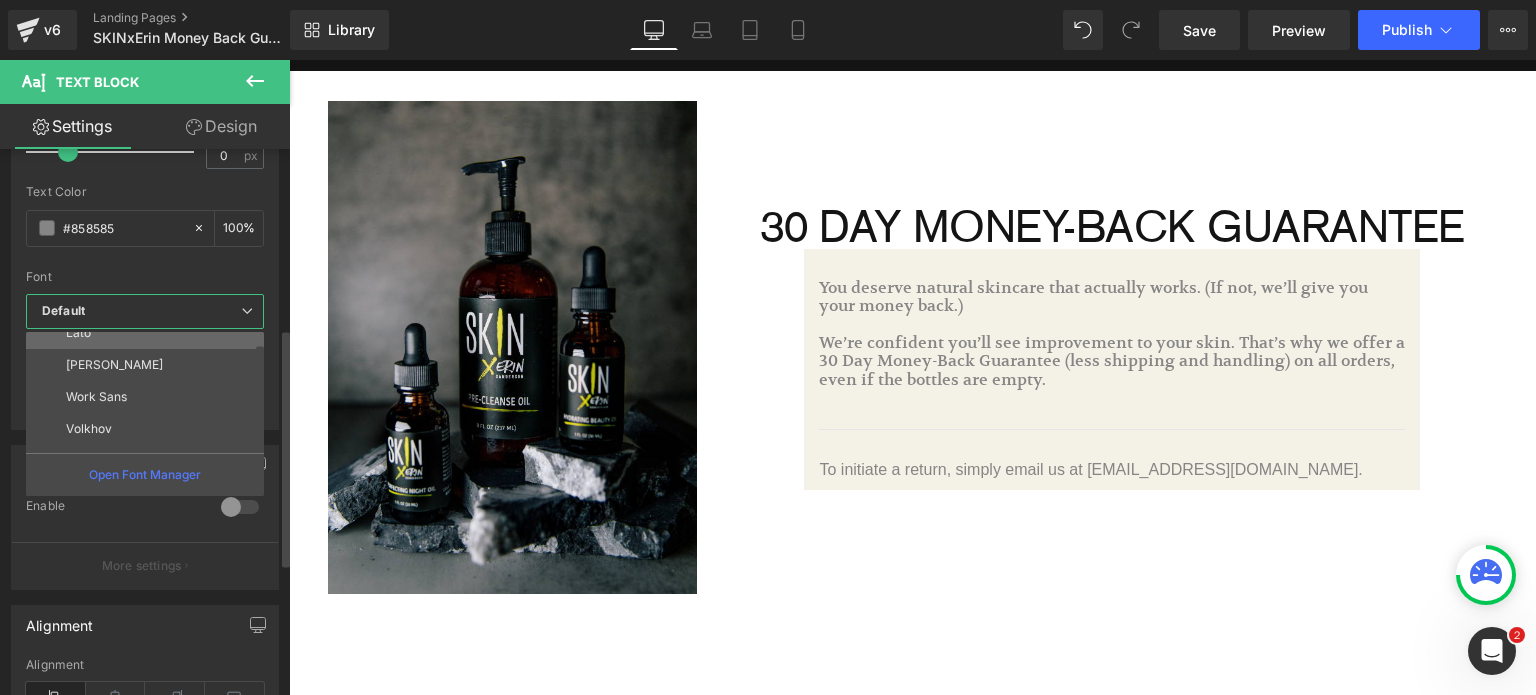 scroll, scrollTop: 72, scrollLeft: 0, axis: vertical 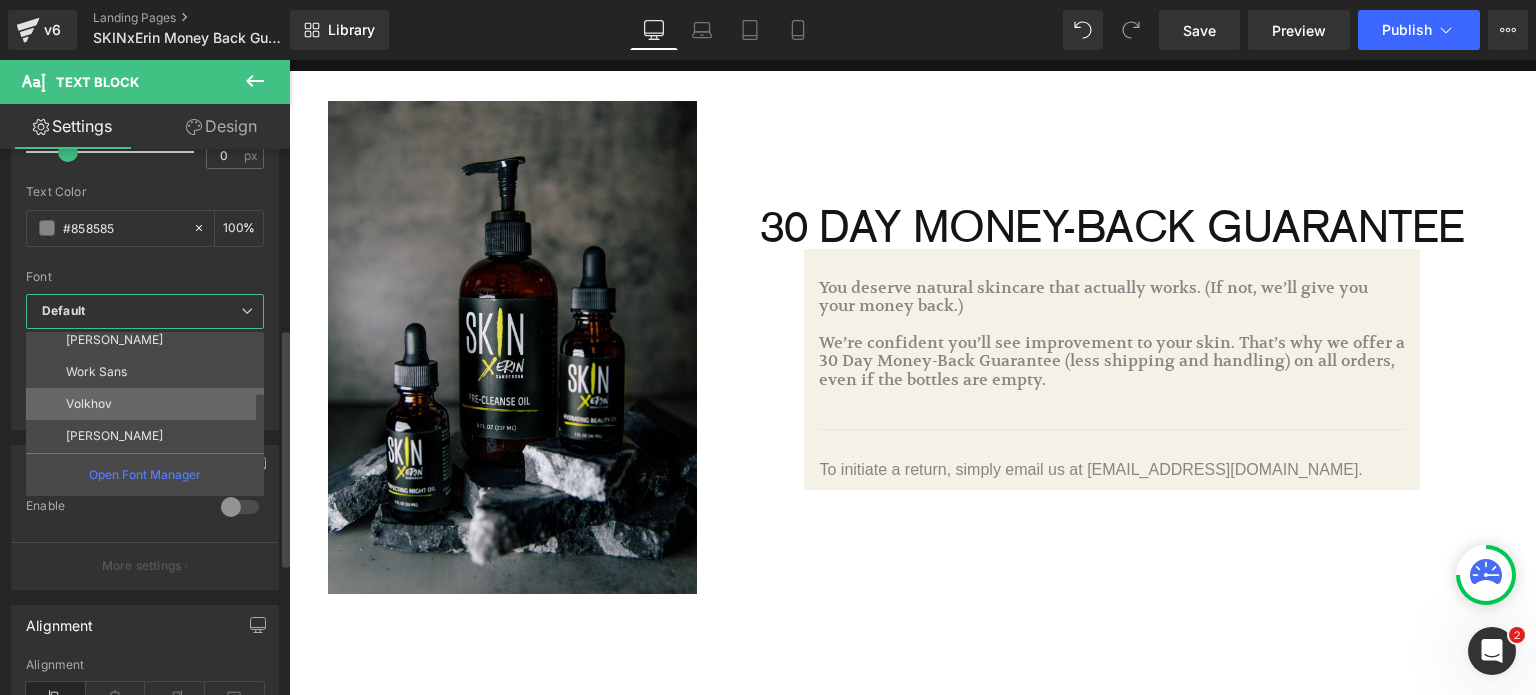 click on "Volkhov" at bounding box center [149, 404] 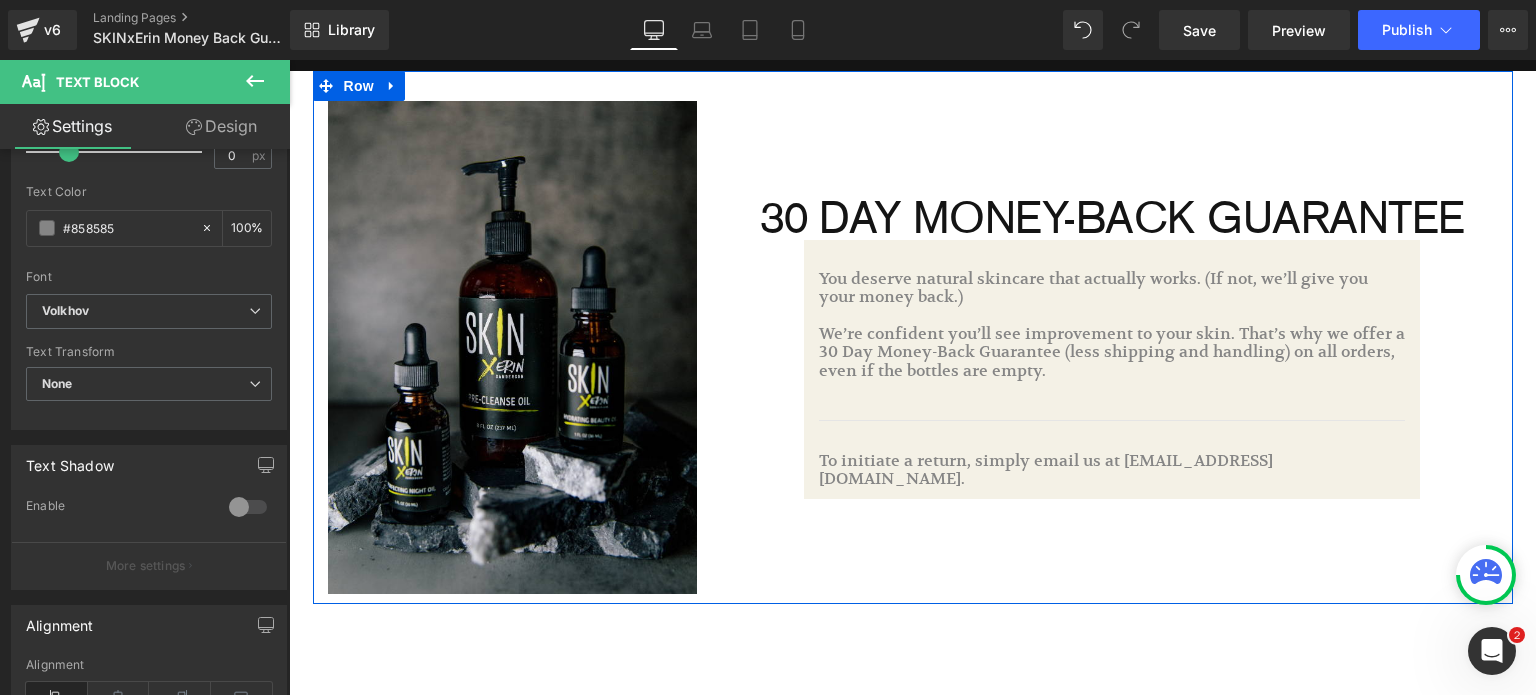 click on "30 DAY MONEY-BACK GUARANTEE Heading
You deserve natural skincare that actually works. (If not, we’ll give you your money back.) We’re confident you’ll see improvement to your skin. That’s why we offer a 30 Day Money-Back Guarantee (less shipping and handling) on all orders, even if the bottles are empty.
Text Block         Separator
To initiate a return, simply email us at [EMAIL_ADDRESS][DOMAIN_NAME].
Text Block         Row" at bounding box center (1112, 347) 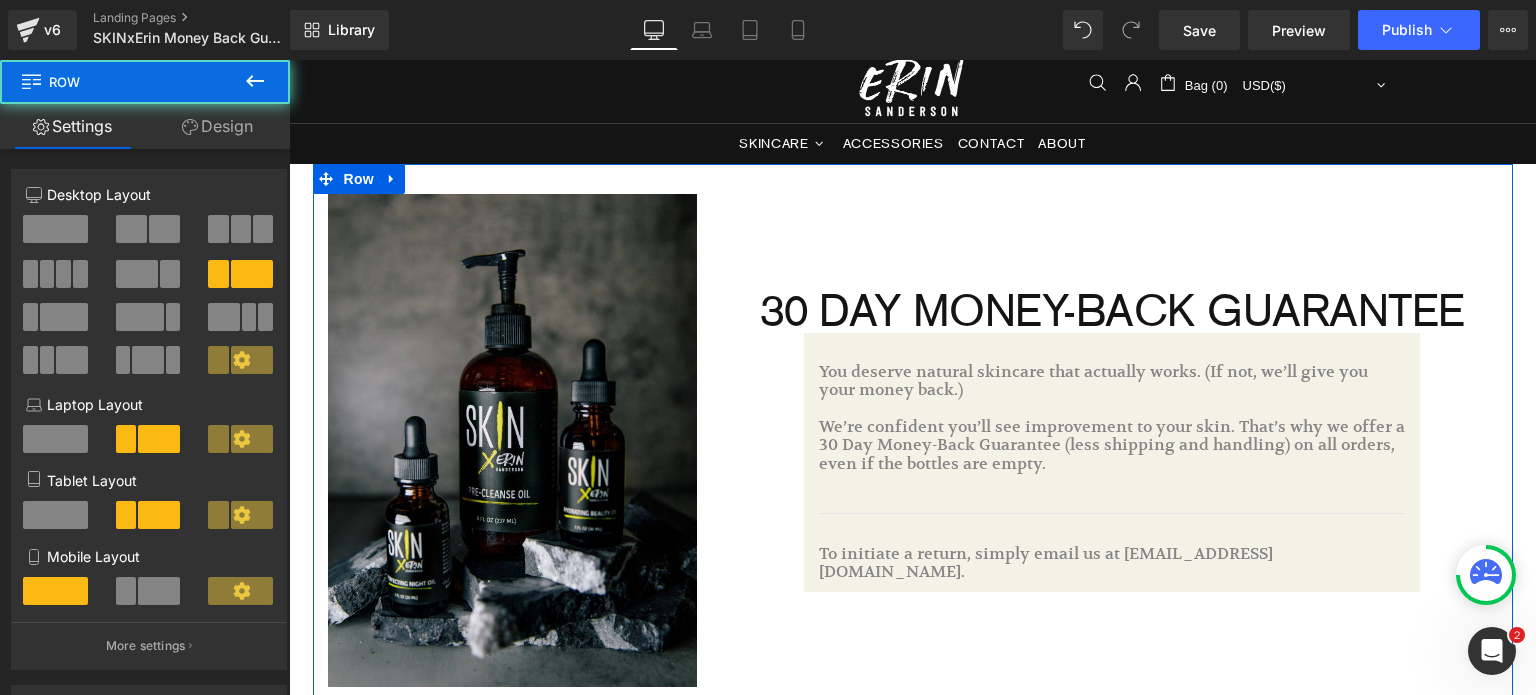 scroll, scrollTop: 0, scrollLeft: 0, axis: both 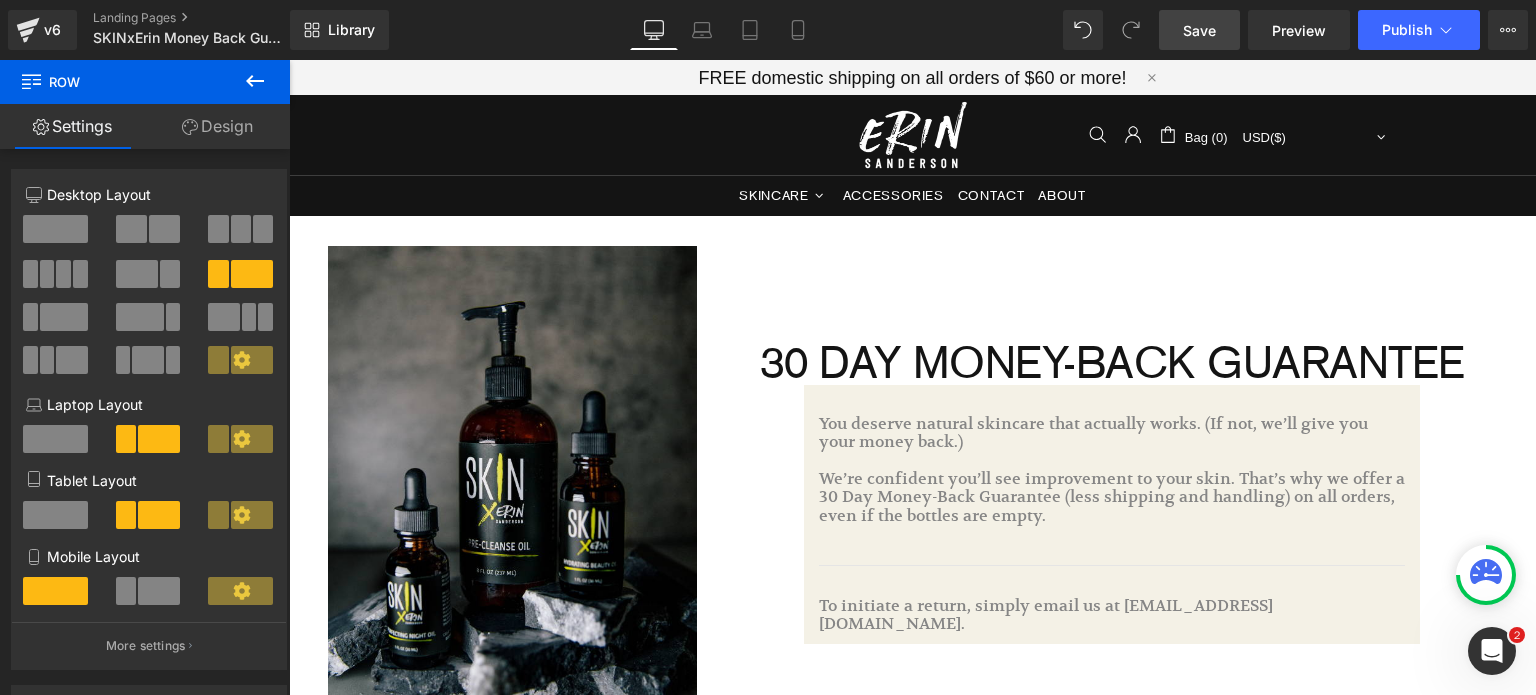 click on "Save" at bounding box center [1199, 30] 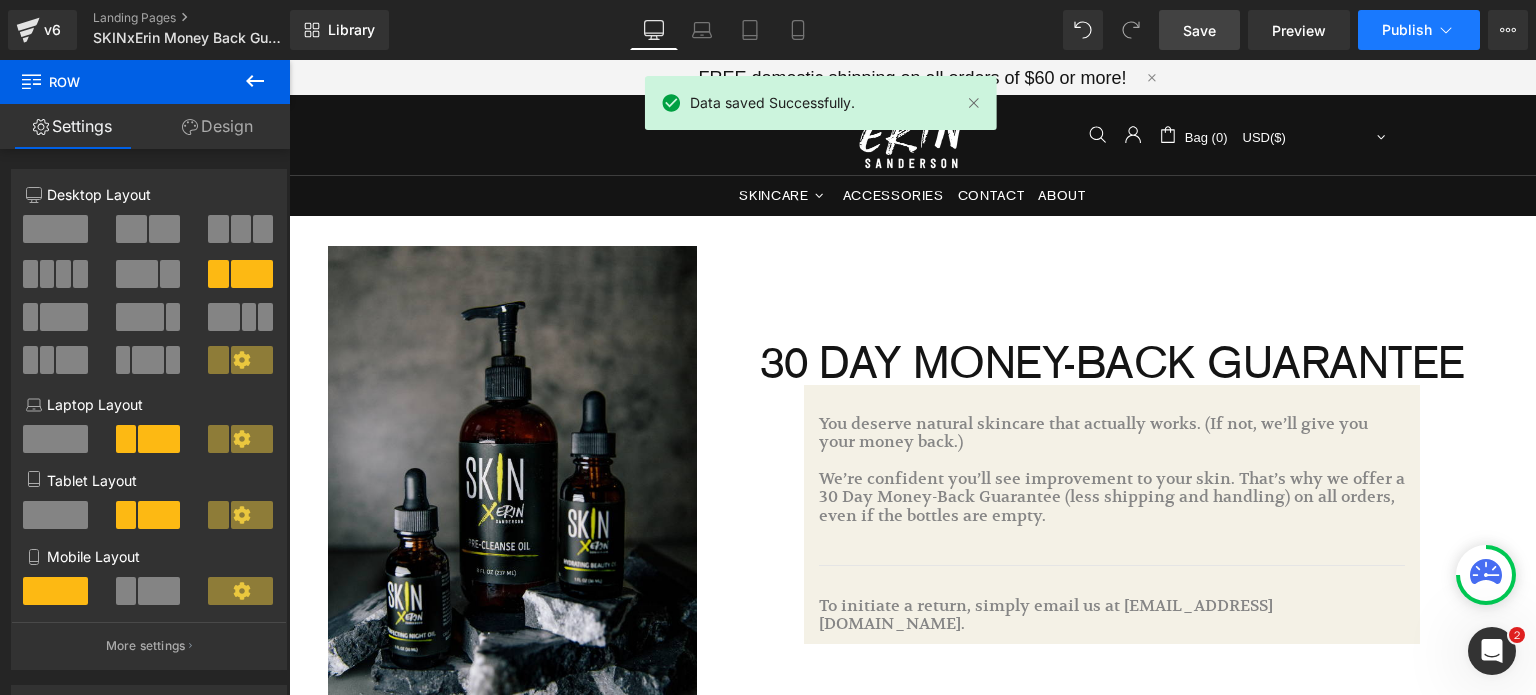 click on "Publish" at bounding box center [1419, 30] 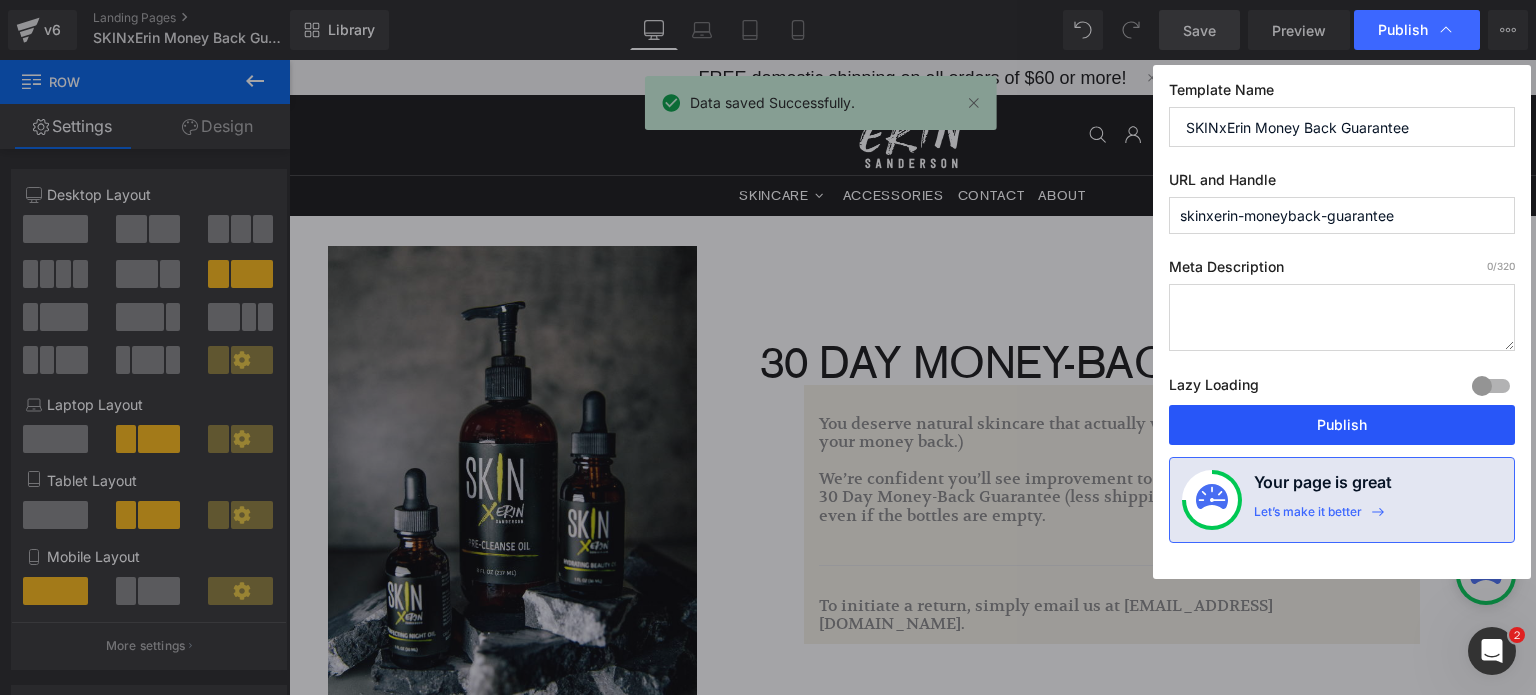 click on "Publish" at bounding box center (1342, 425) 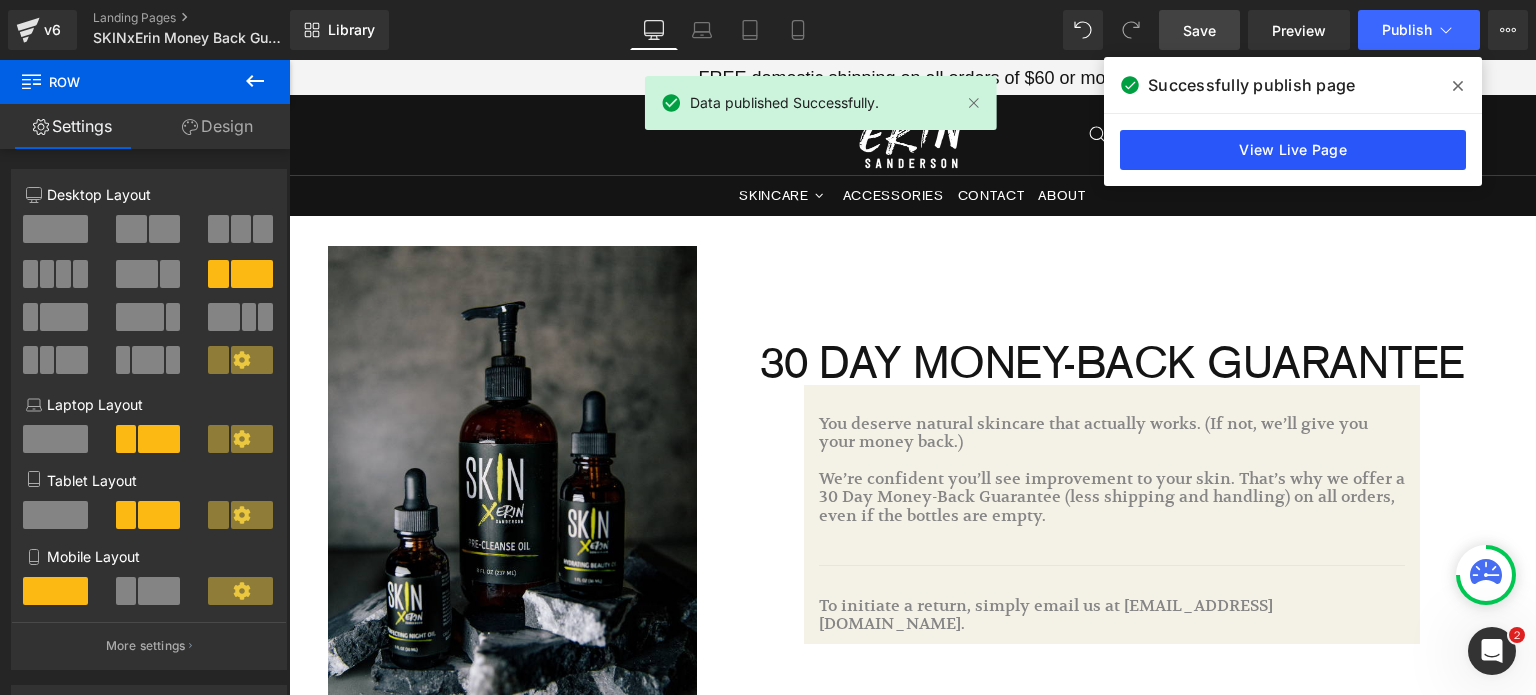 click on "View Live Page" at bounding box center (1293, 150) 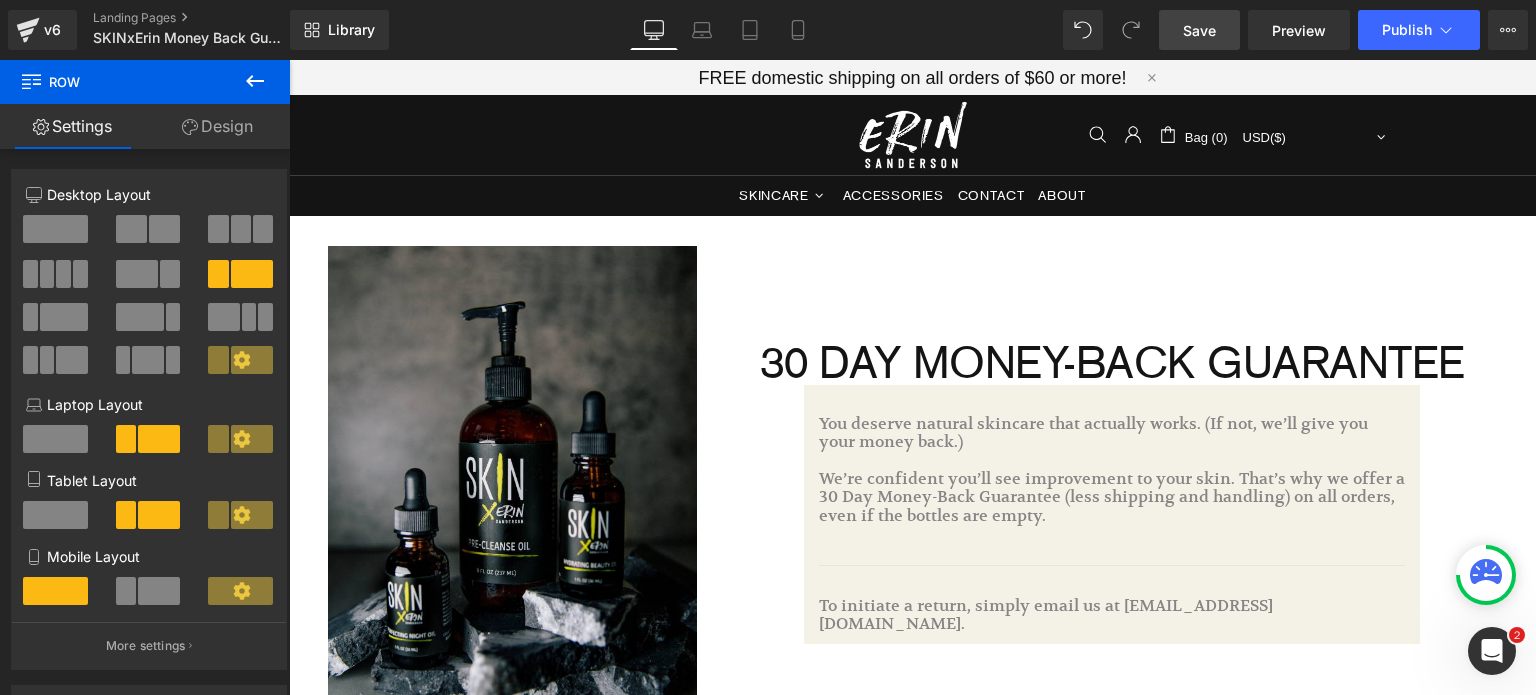 click 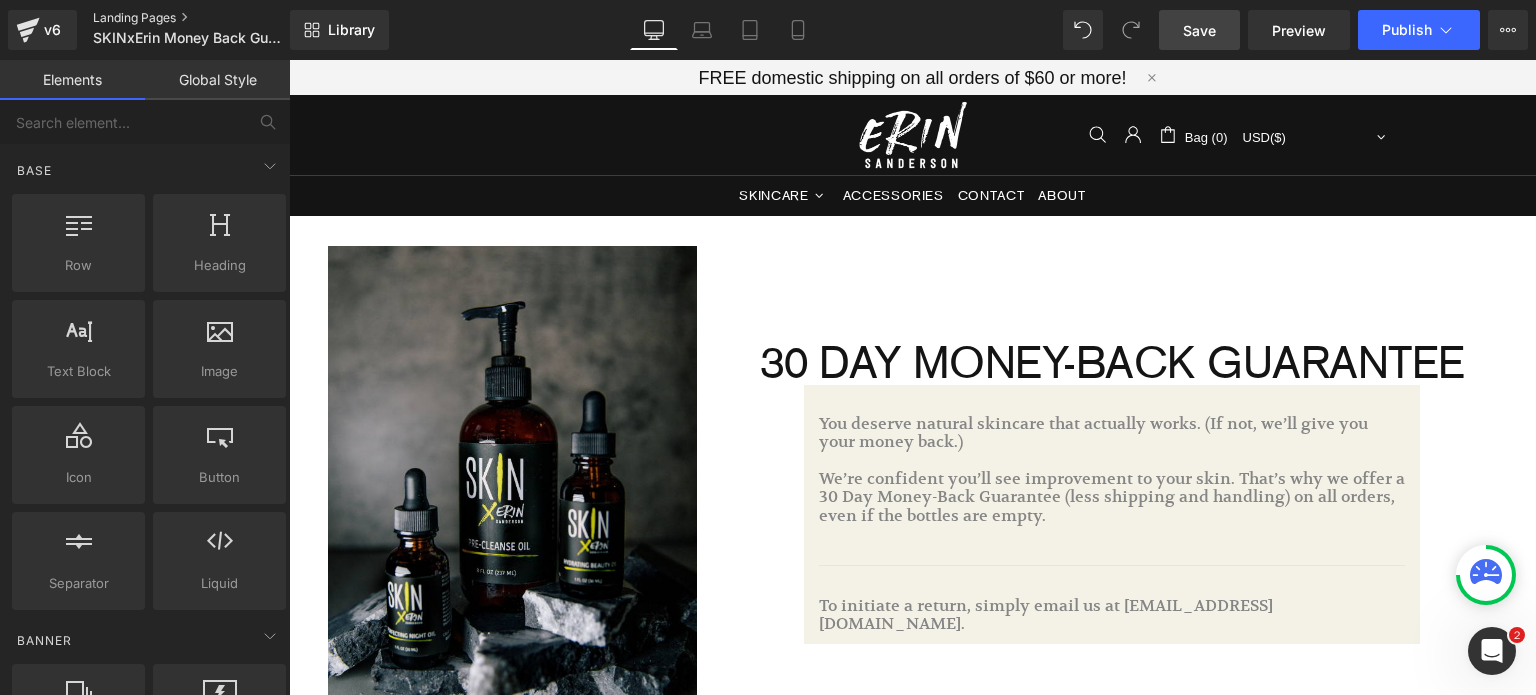 click on "Landing Pages" at bounding box center [208, 18] 